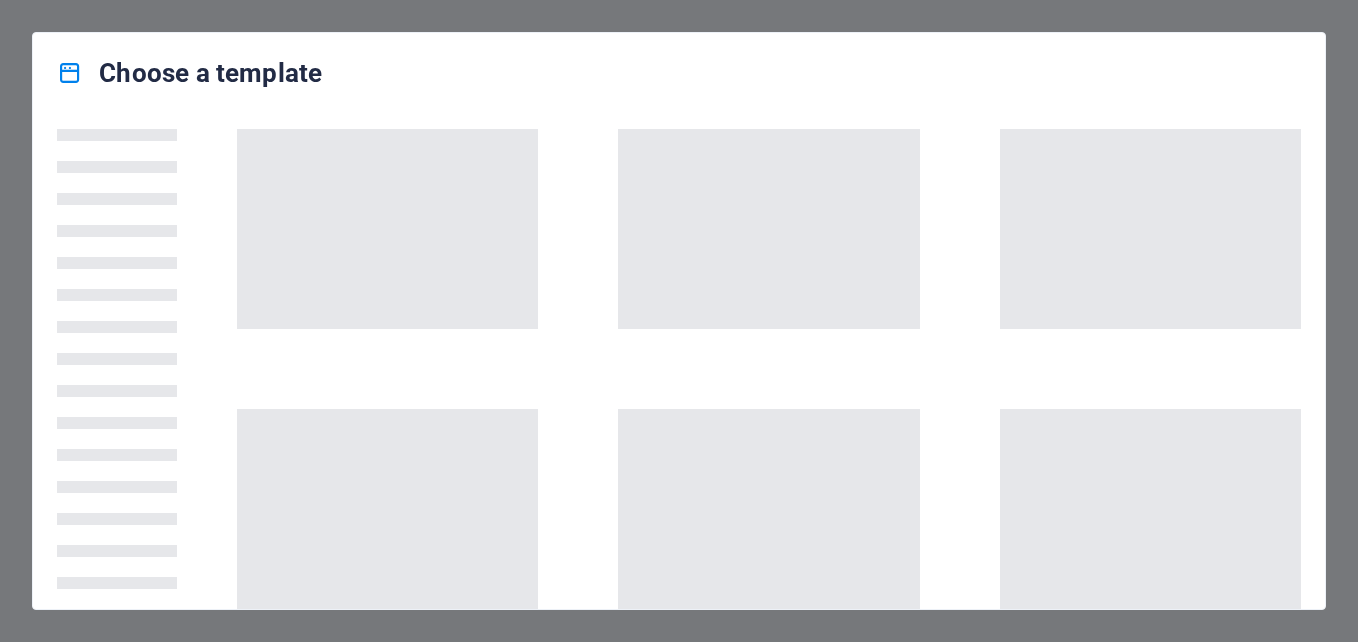 scroll, scrollTop: 0, scrollLeft: 0, axis: both 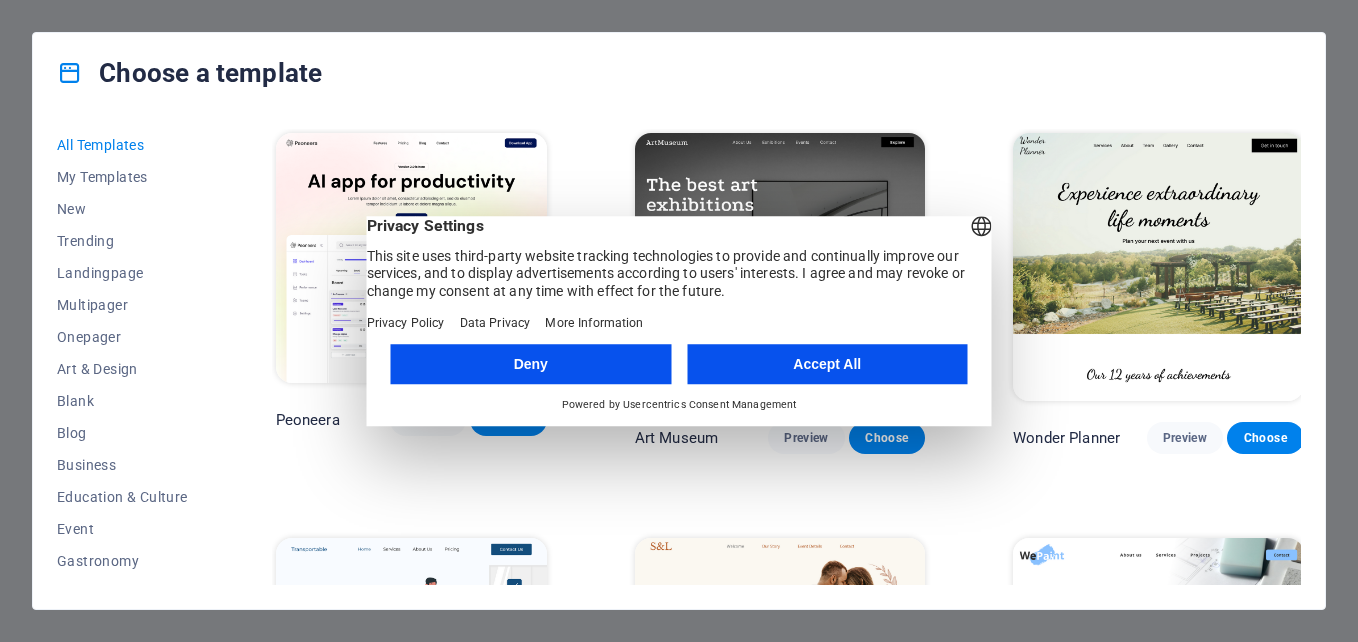 click on "Accept All" at bounding box center (827, 364) 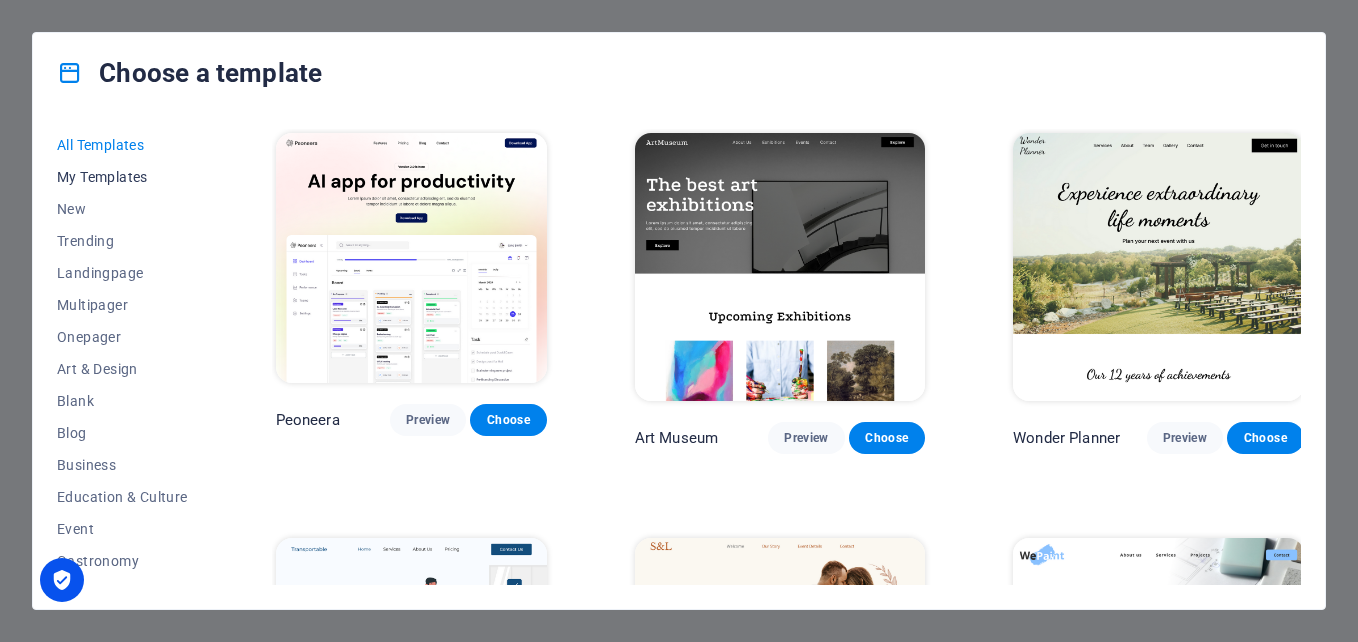 click on "My Templates" at bounding box center (122, 177) 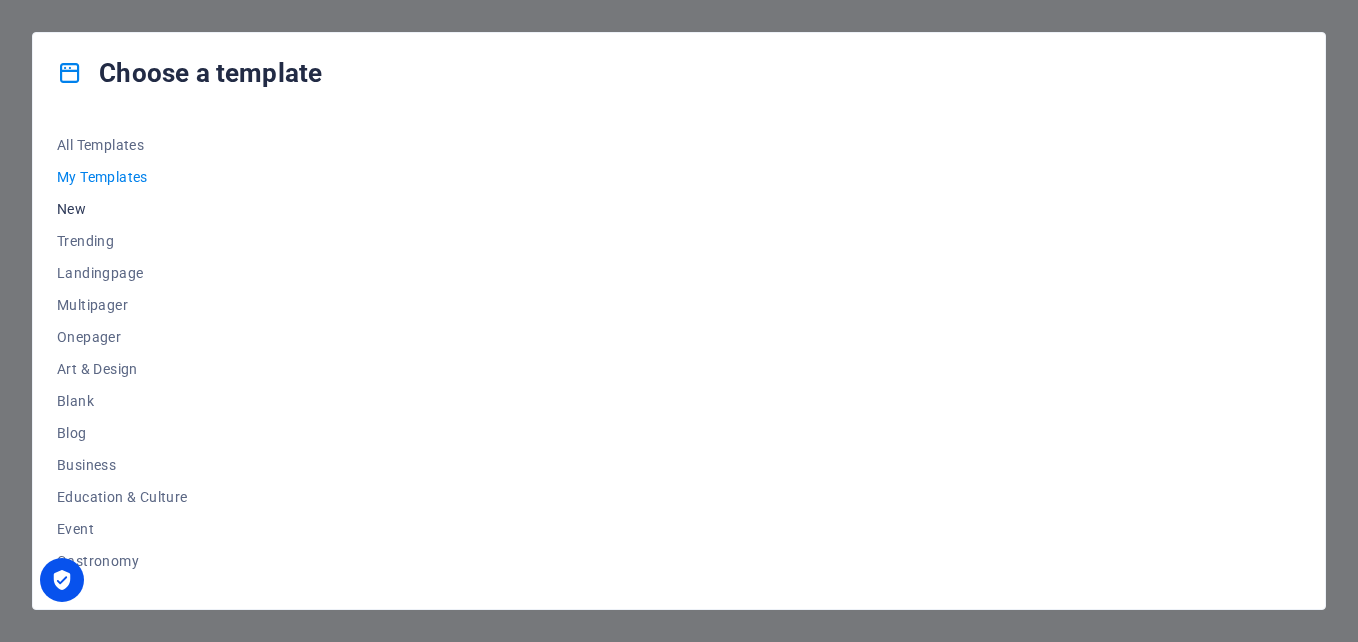 click on "New" at bounding box center (122, 209) 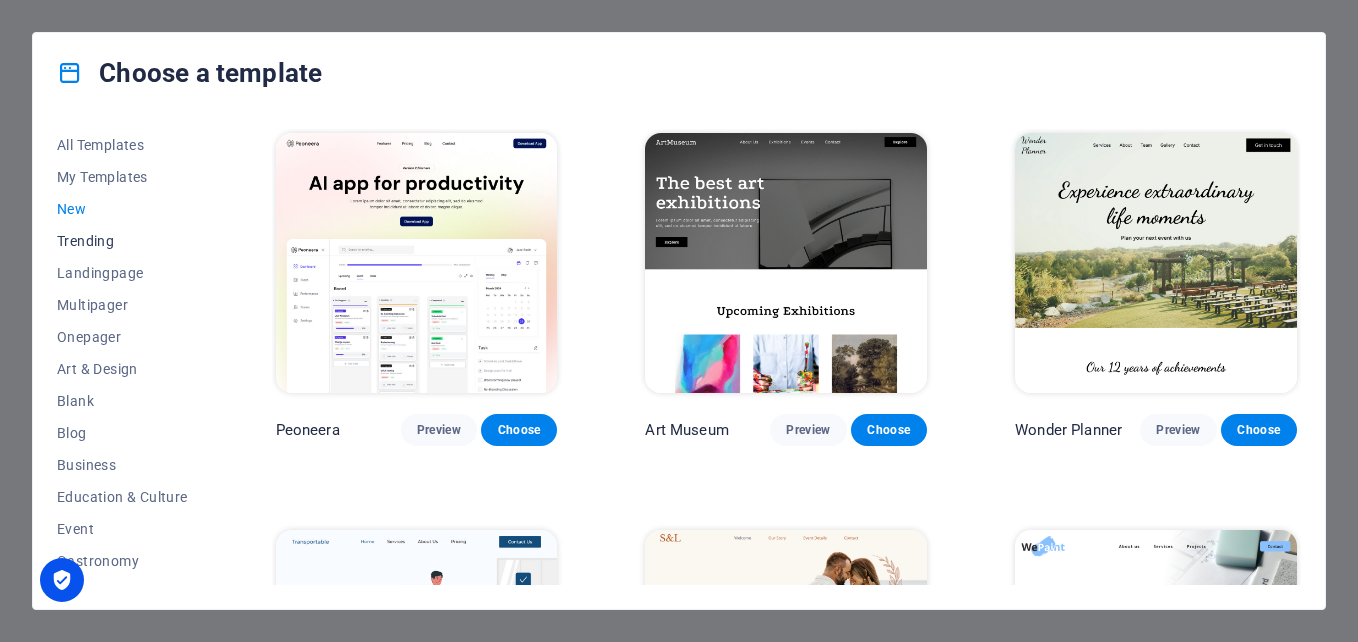 click on "Trending" at bounding box center [122, 241] 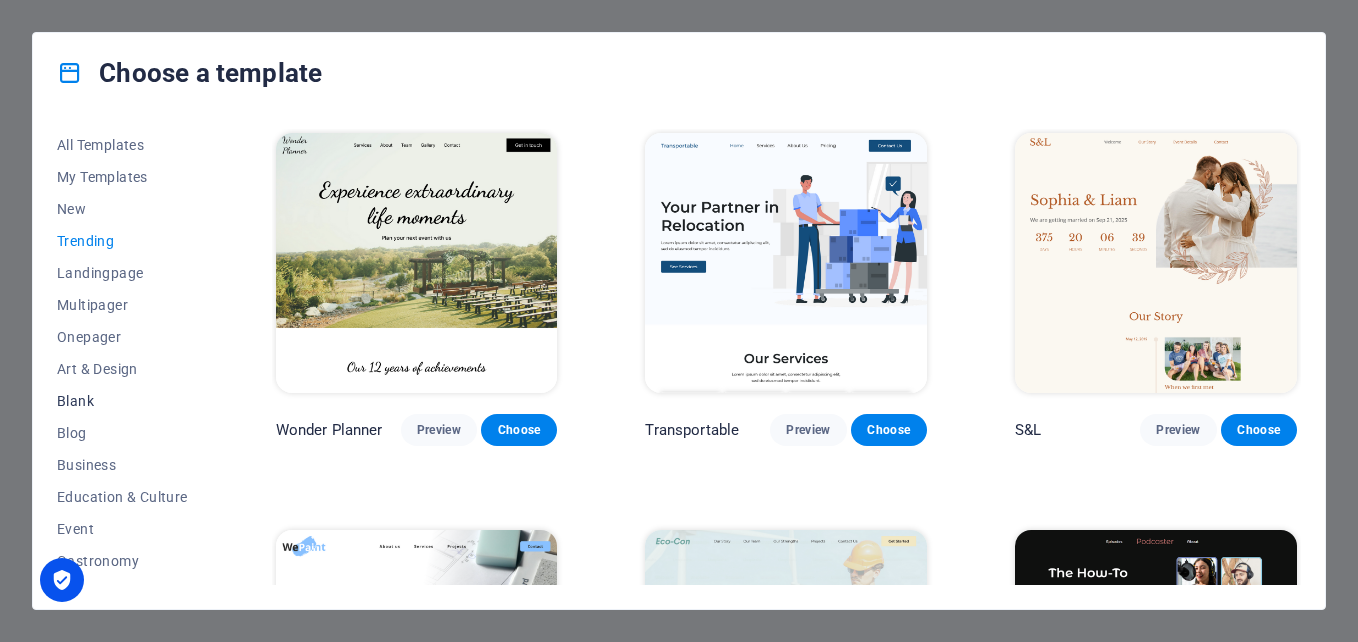 click on "Blank" at bounding box center [122, 401] 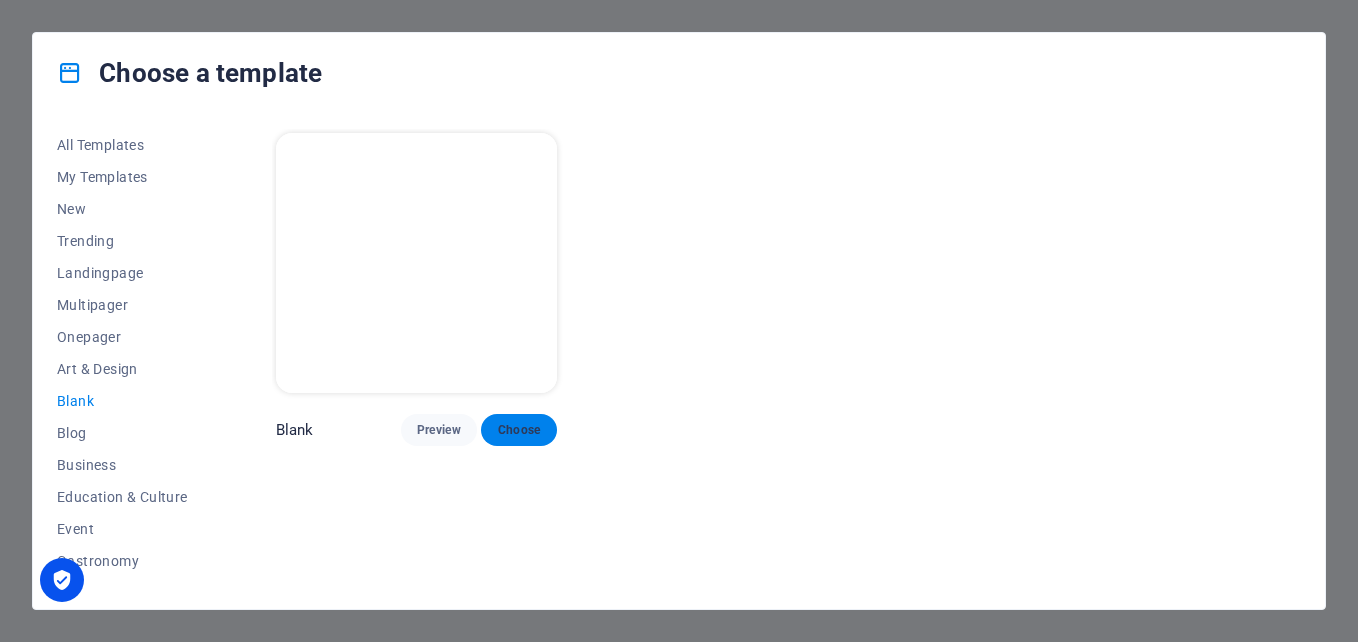 click on "Choose" at bounding box center (519, 430) 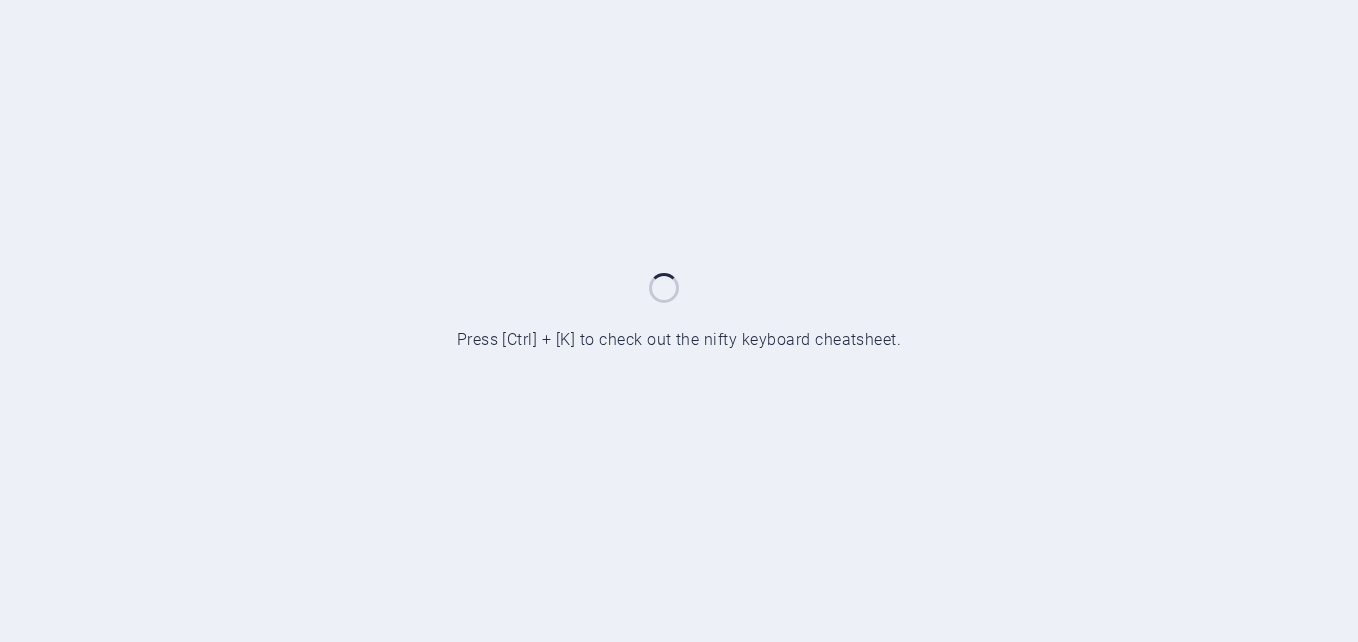 scroll, scrollTop: 0, scrollLeft: 0, axis: both 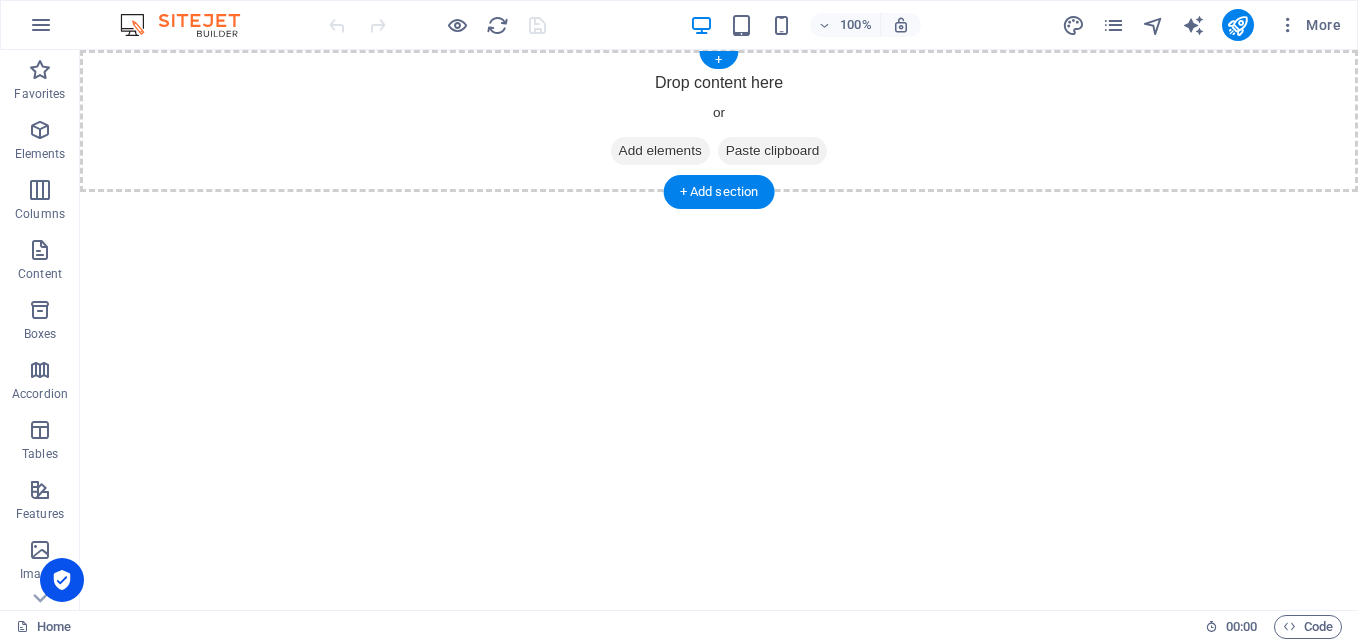 click on "Add elements" at bounding box center [660, 151] 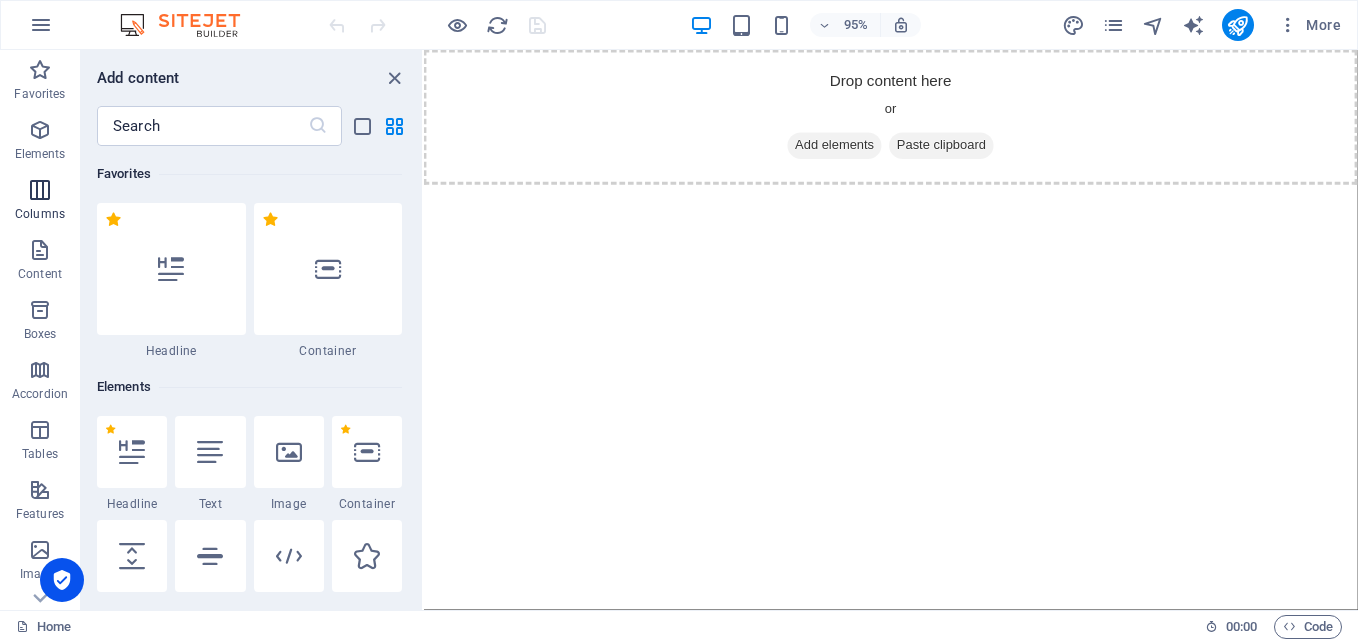 click on "Columns" at bounding box center (40, 202) 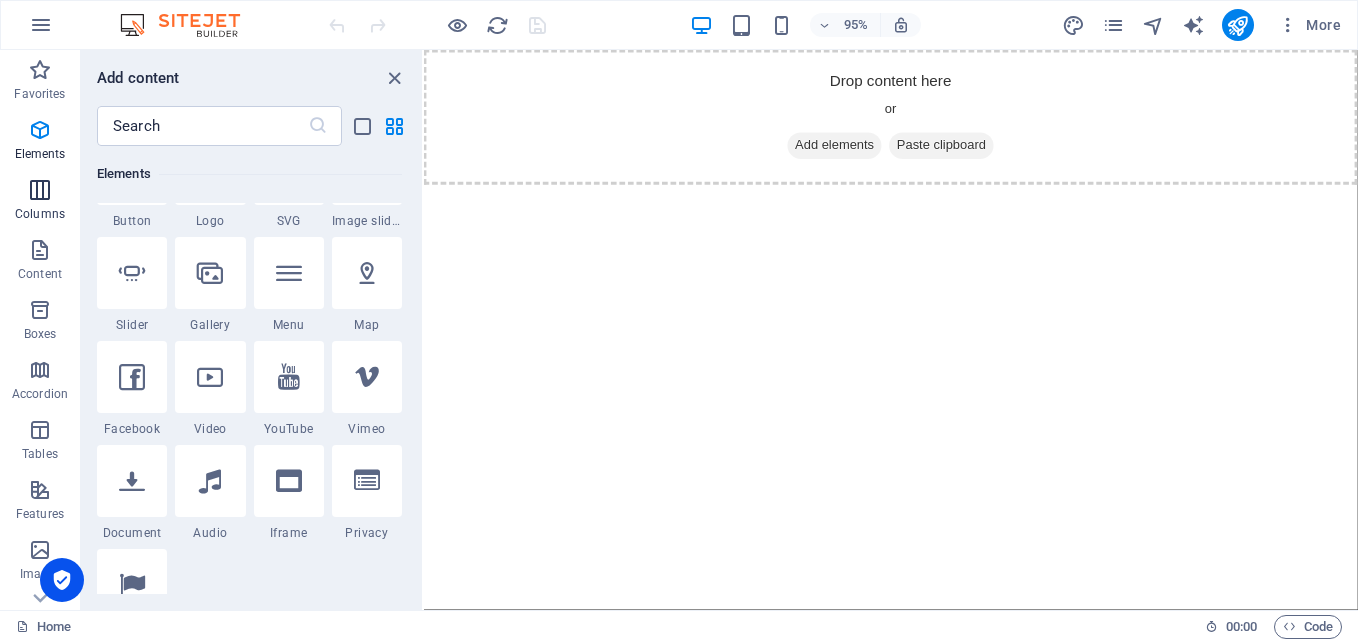 scroll, scrollTop: 990, scrollLeft: 0, axis: vertical 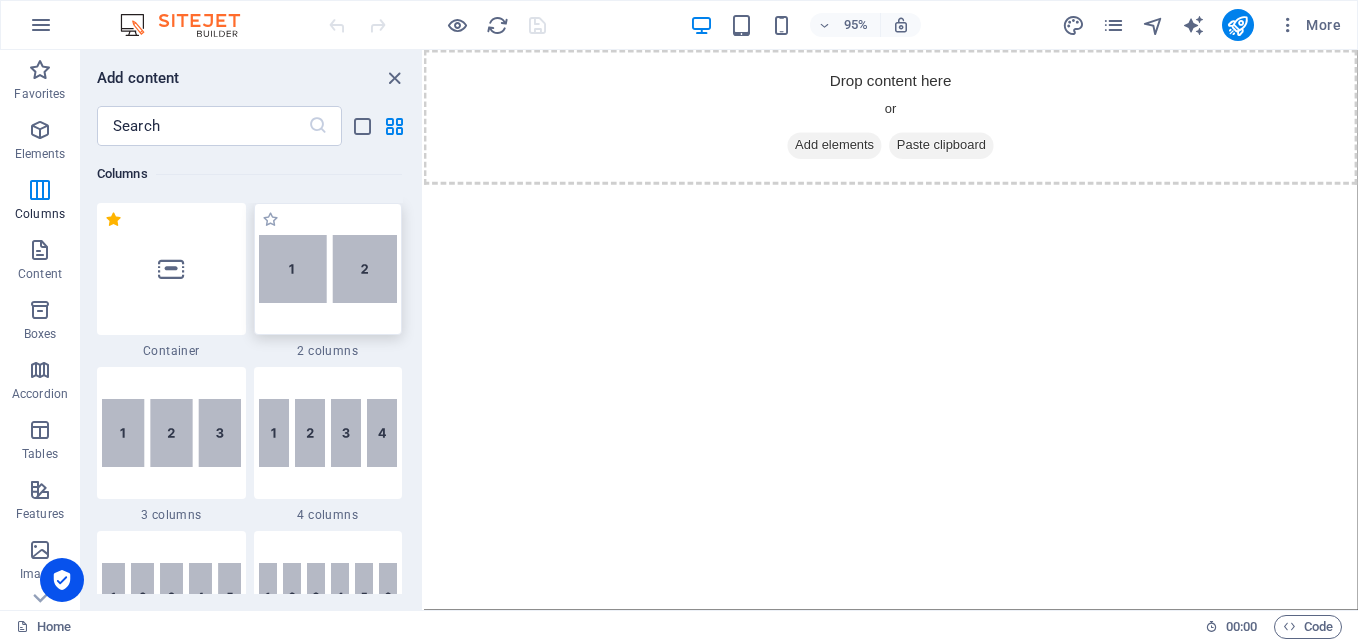 click at bounding box center (328, 269) 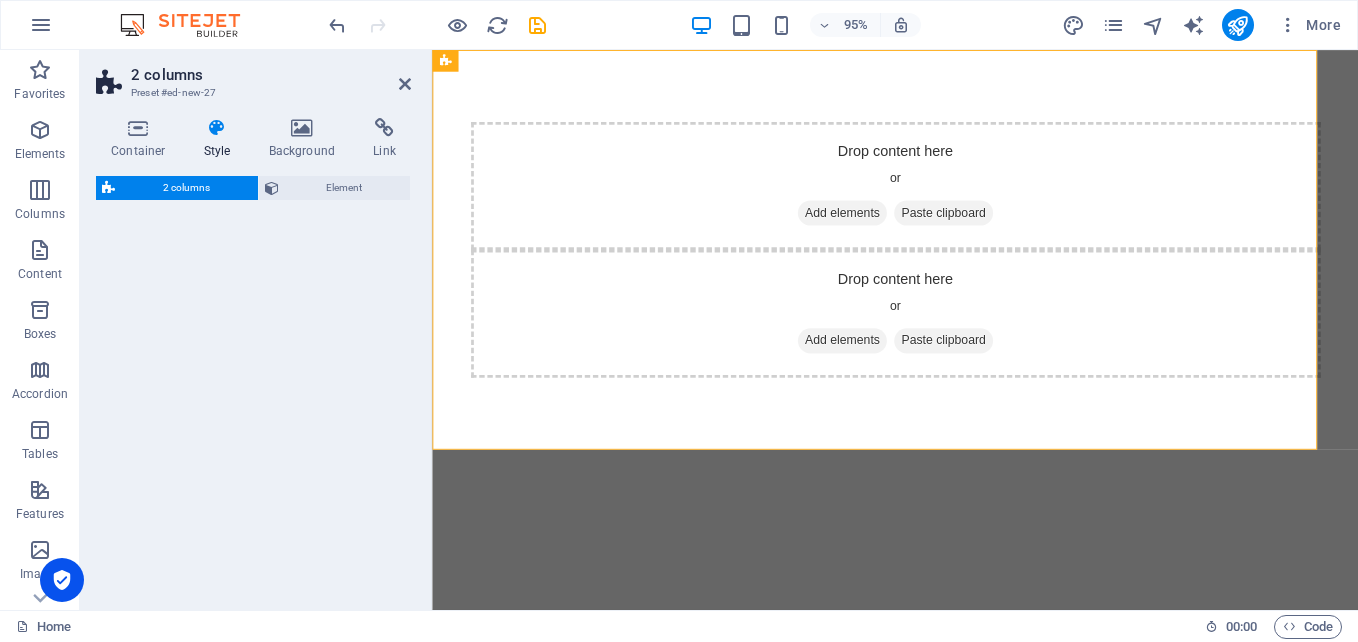 select on "rem" 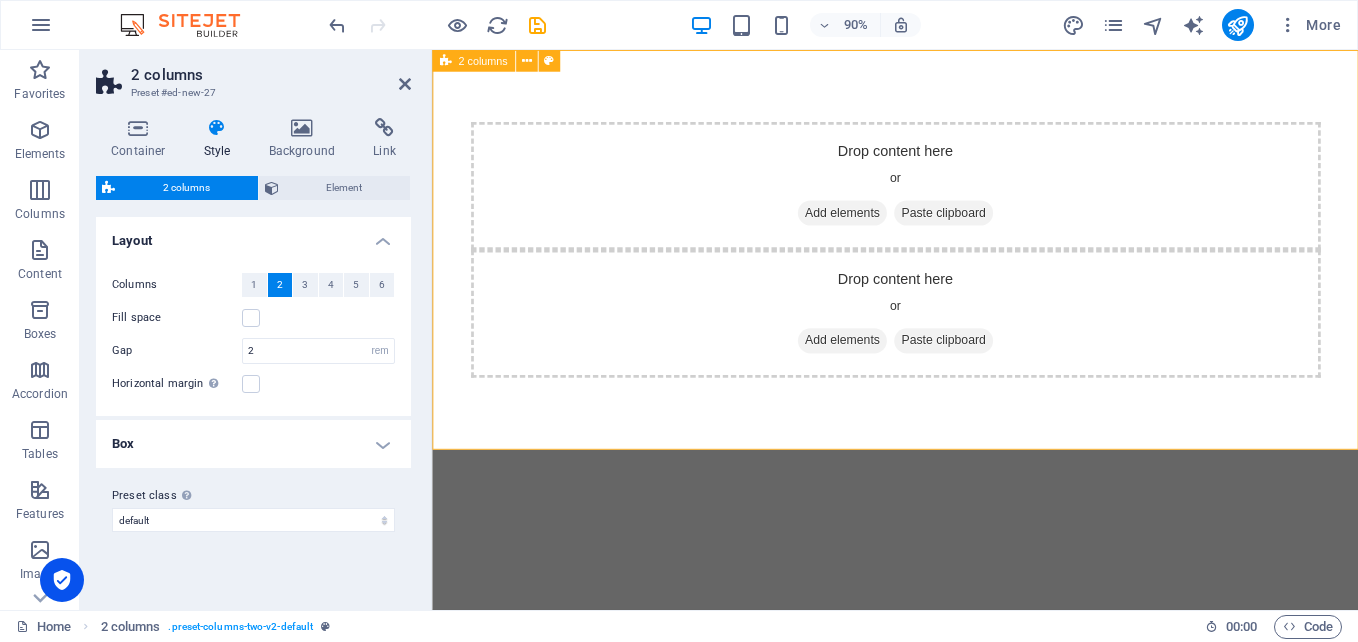 click on "2 columns" at bounding box center (482, 60) 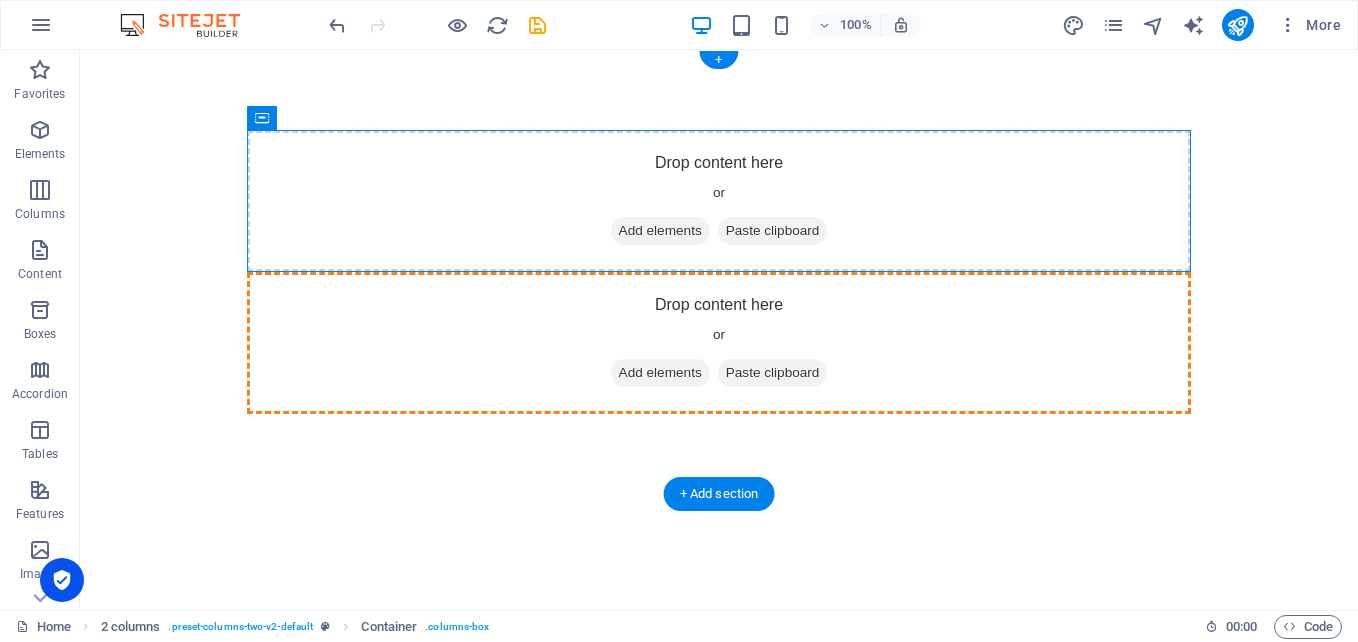 drag, startPoint x: 628, startPoint y: 172, endPoint x: 609, endPoint y: 412, distance: 240.75092 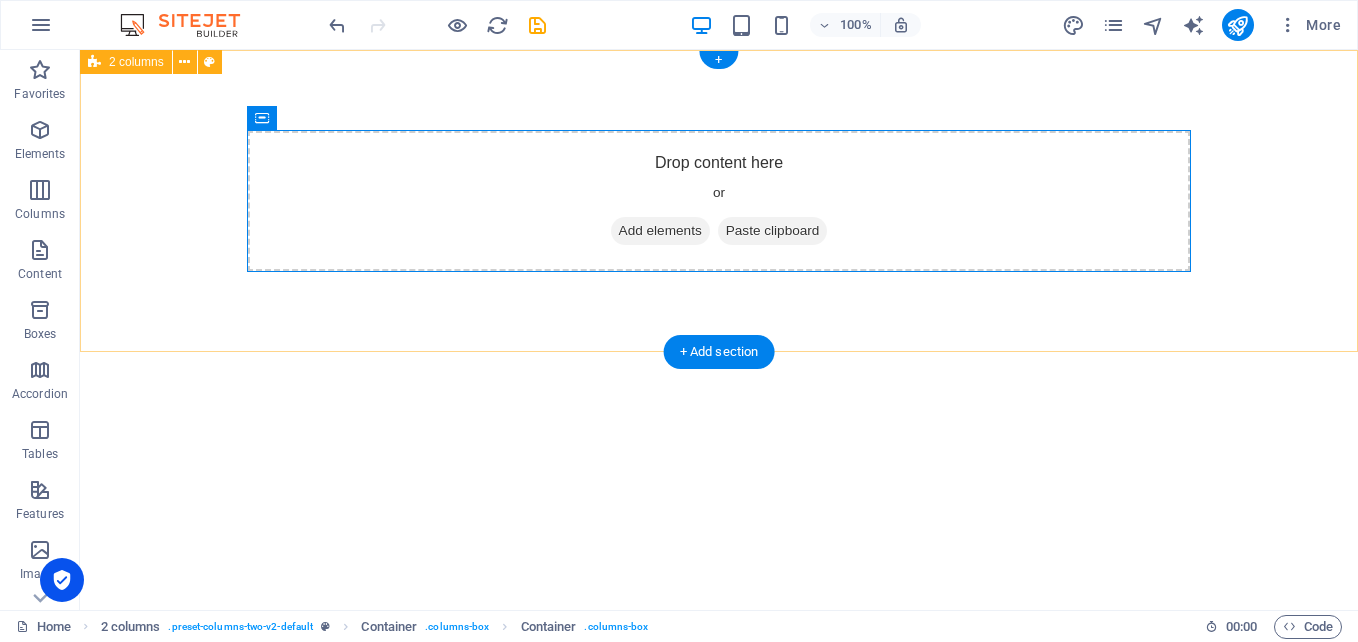 click on "Drop content here or  Add elements  Paste clipboard" at bounding box center (719, 201) 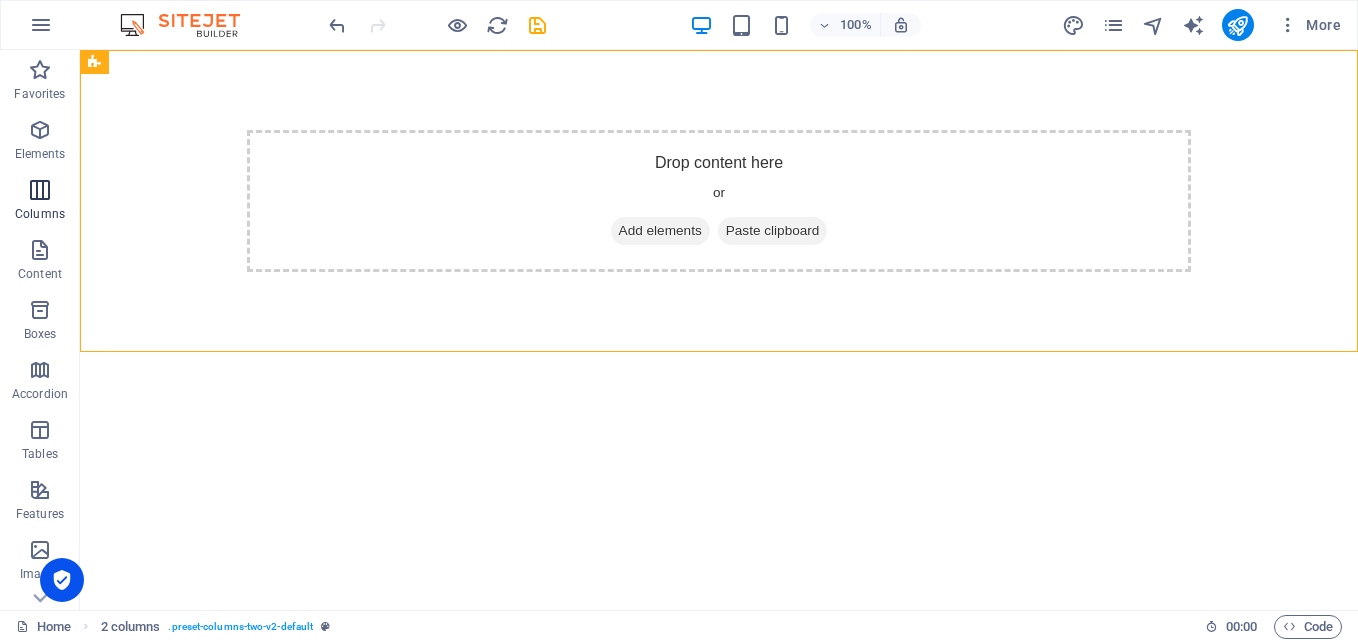 click at bounding box center [40, 190] 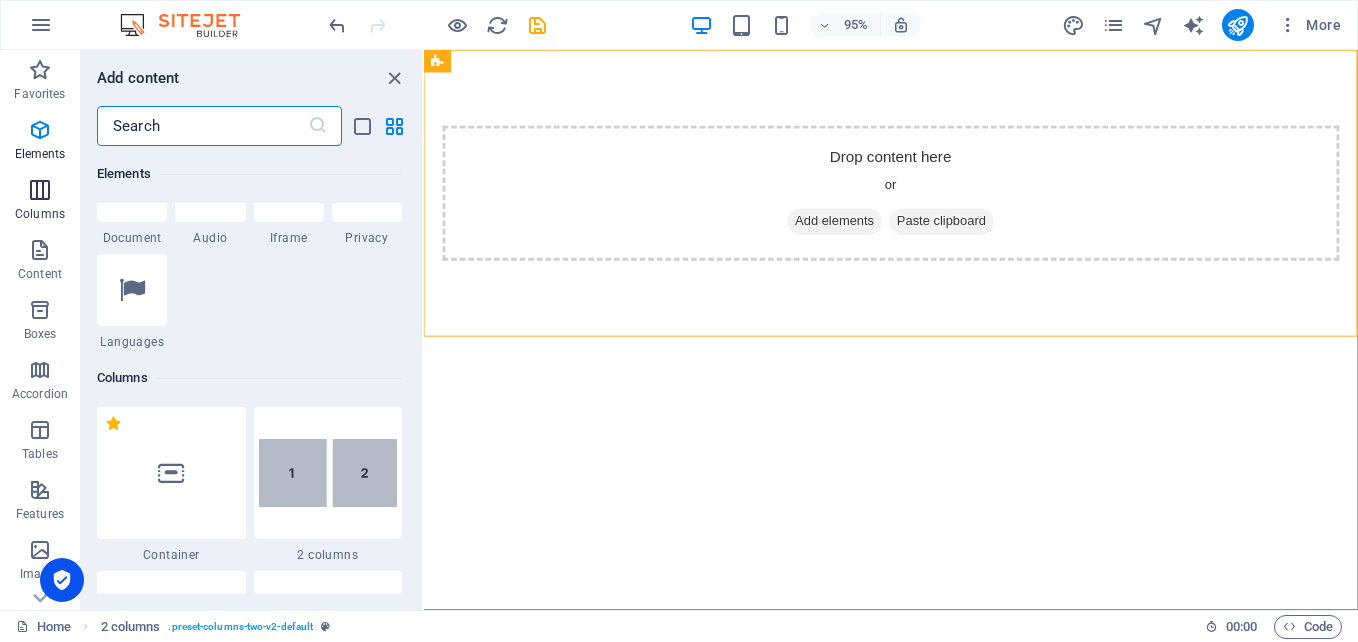 scroll, scrollTop: 990, scrollLeft: 0, axis: vertical 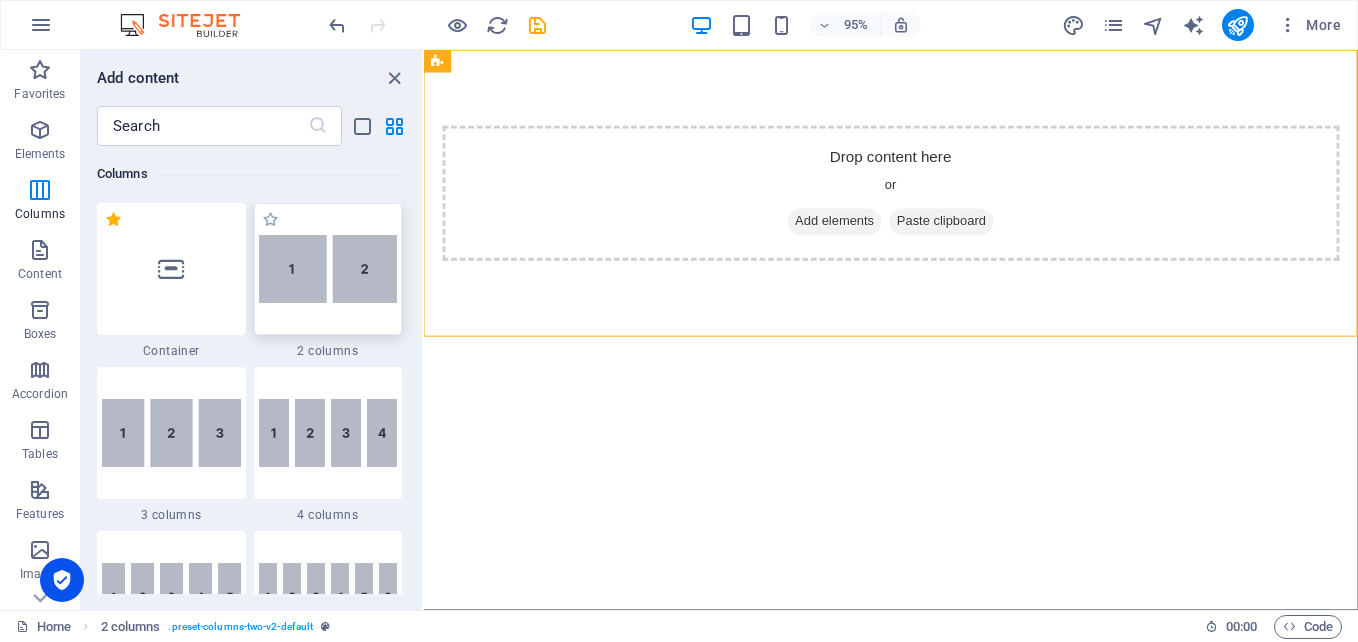 click at bounding box center [328, 269] 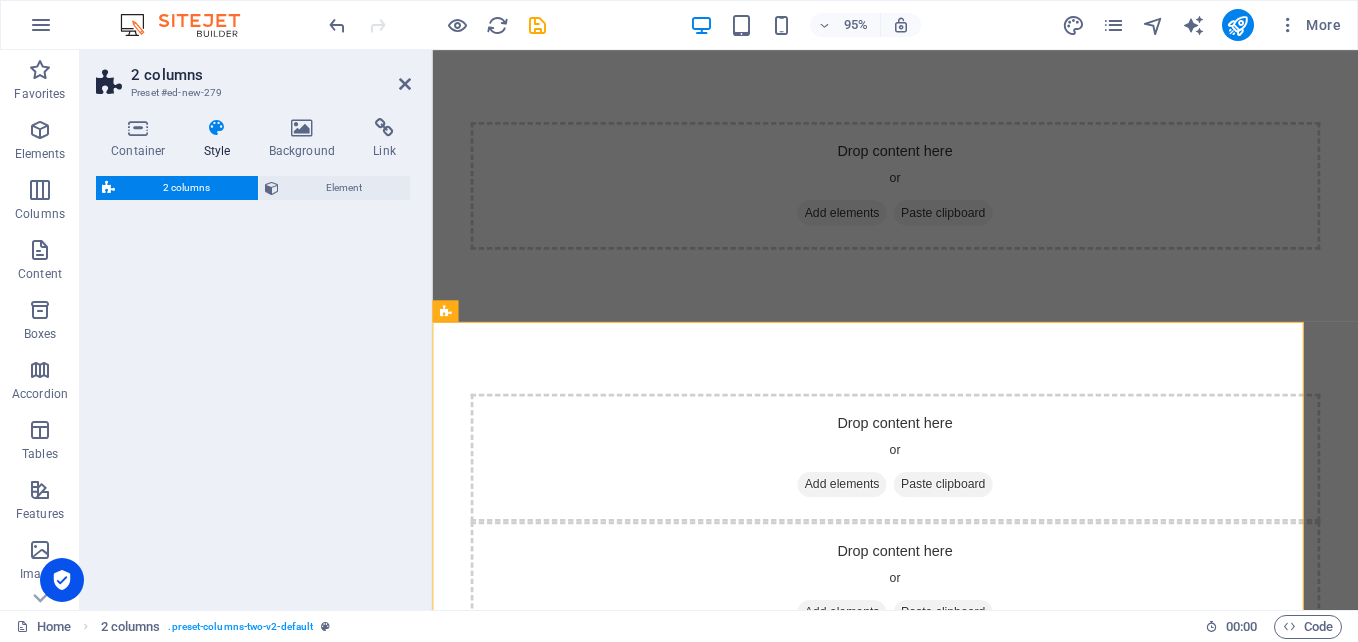 drag, startPoint x: 691, startPoint y: 276, endPoint x: 459, endPoint y: 191, distance: 247.08096 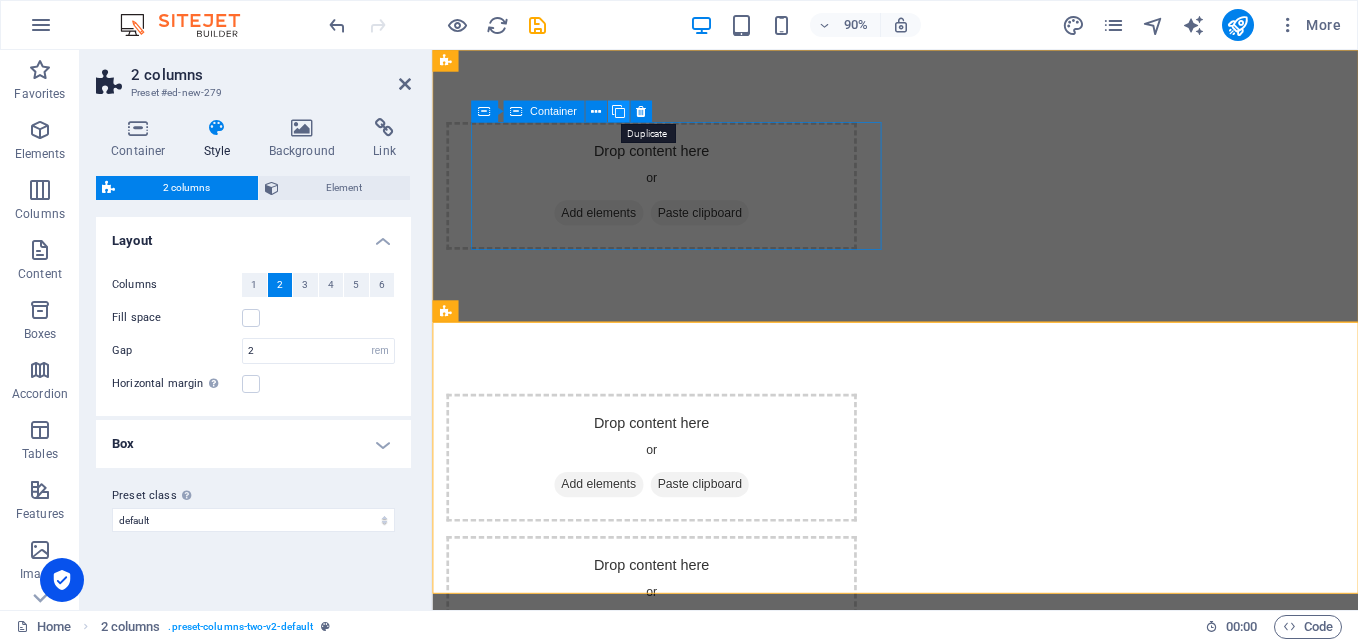 click at bounding box center [618, 111] 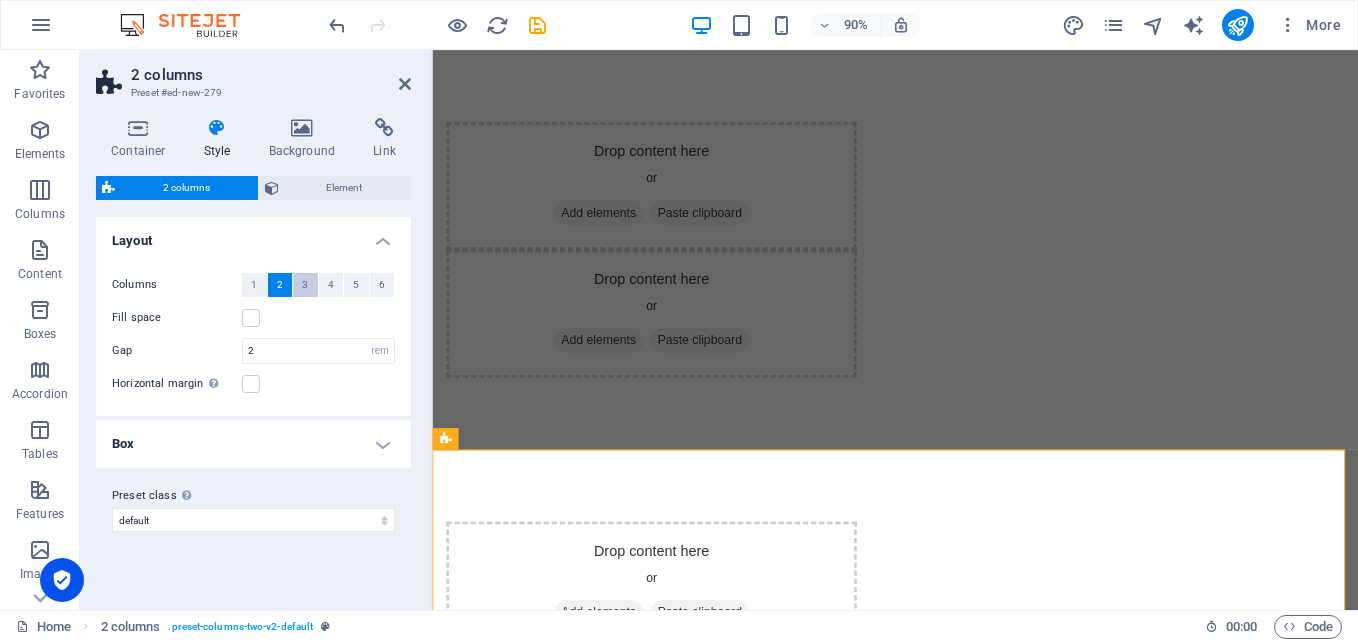click on "3" at bounding box center [305, 285] 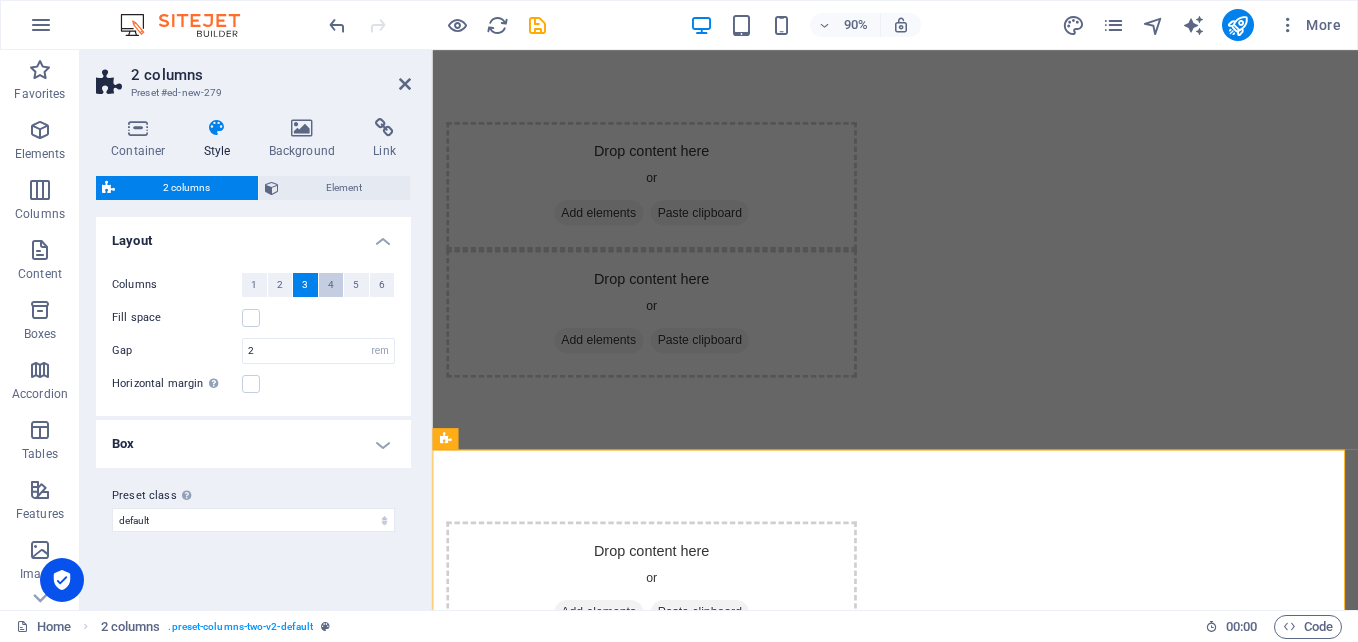 click on "4" at bounding box center (331, 285) 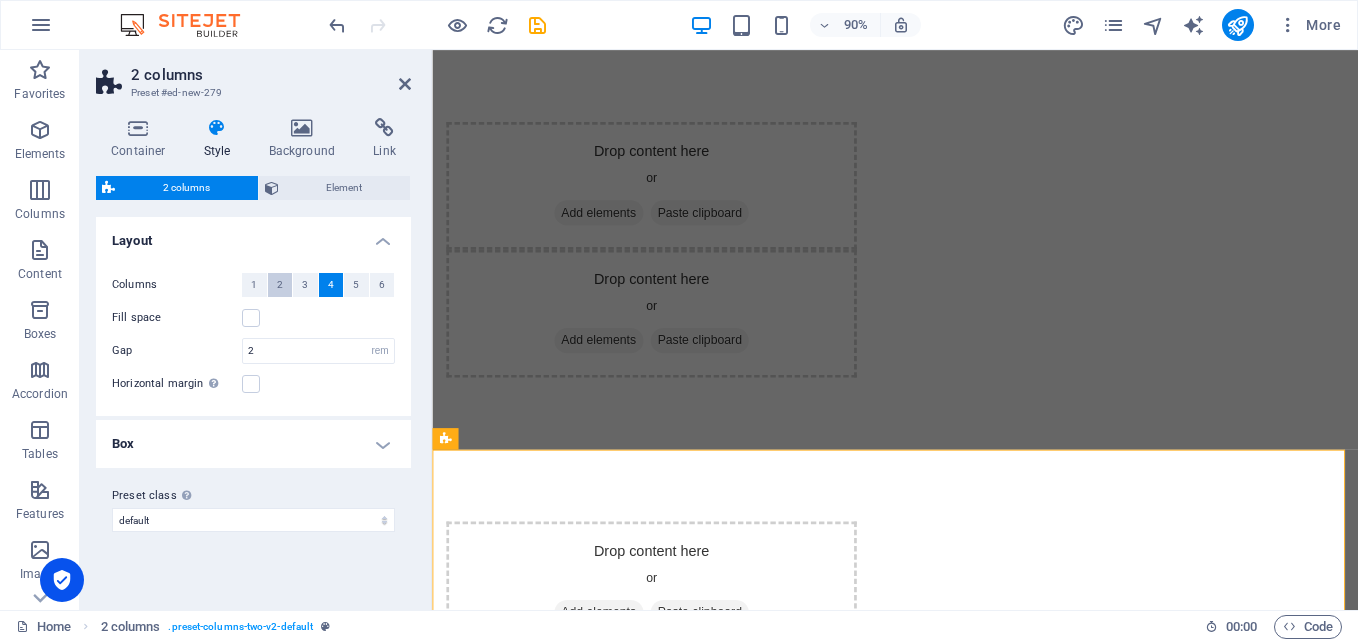 click on "2" at bounding box center [280, 285] 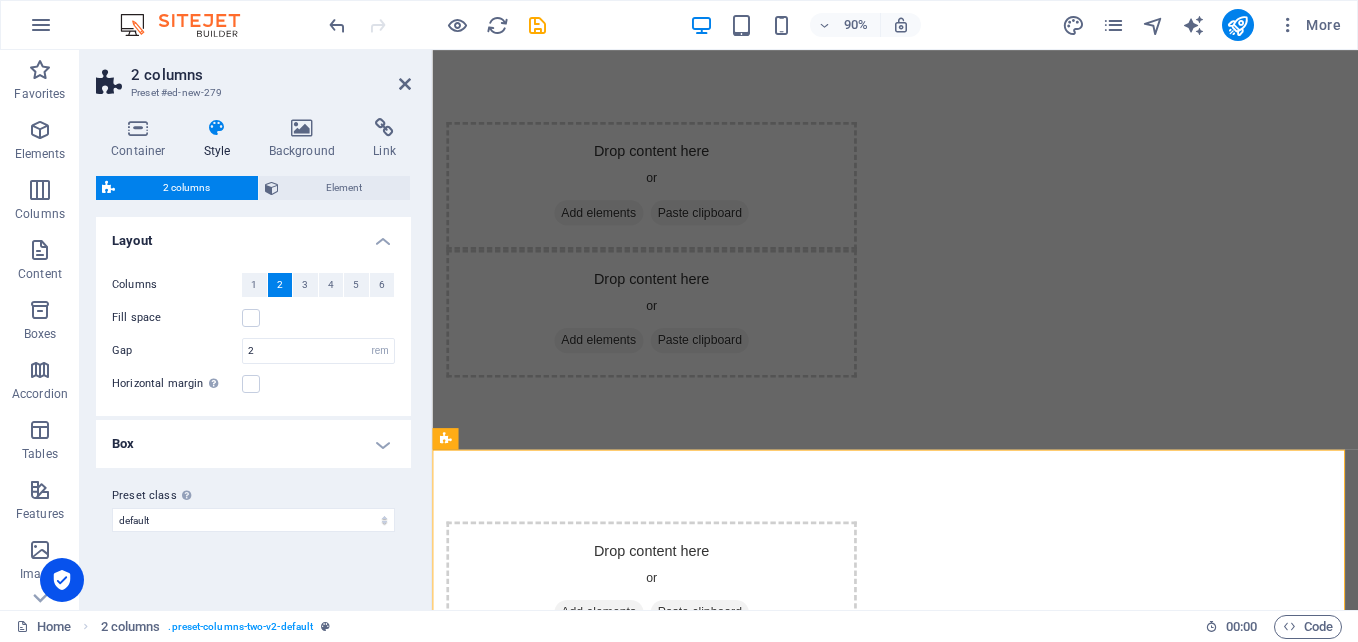 click on "Fill space" at bounding box center (253, 318) 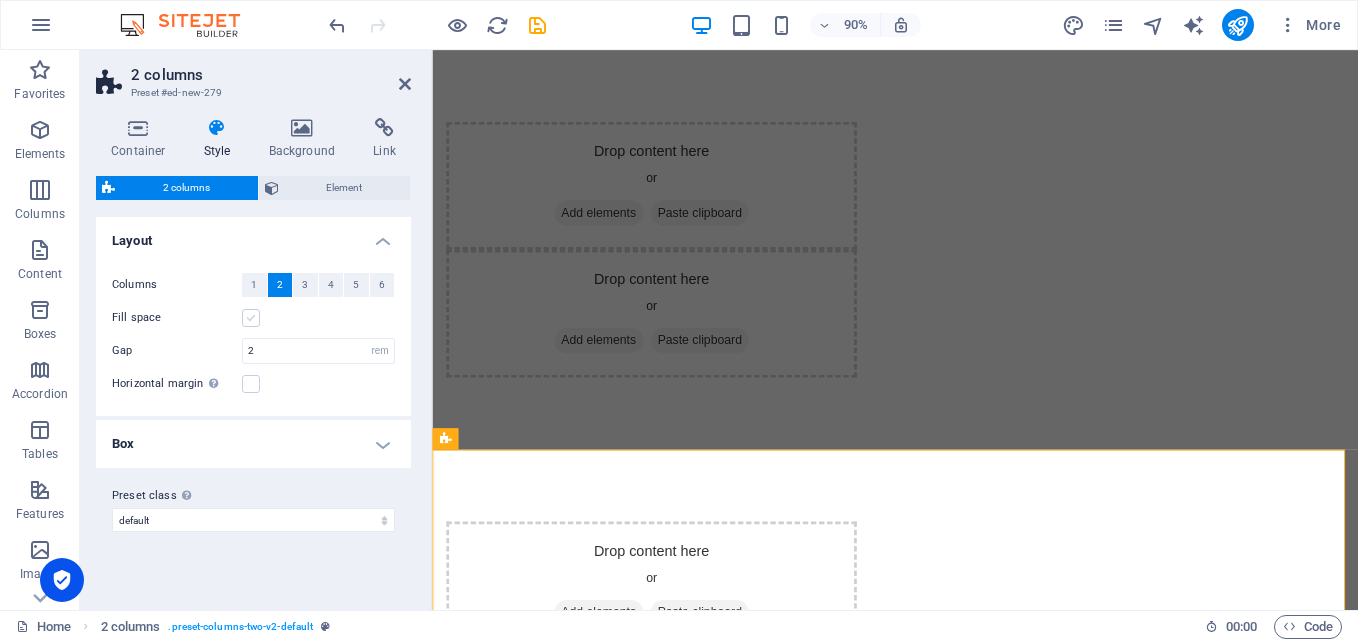 click at bounding box center (251, 318) 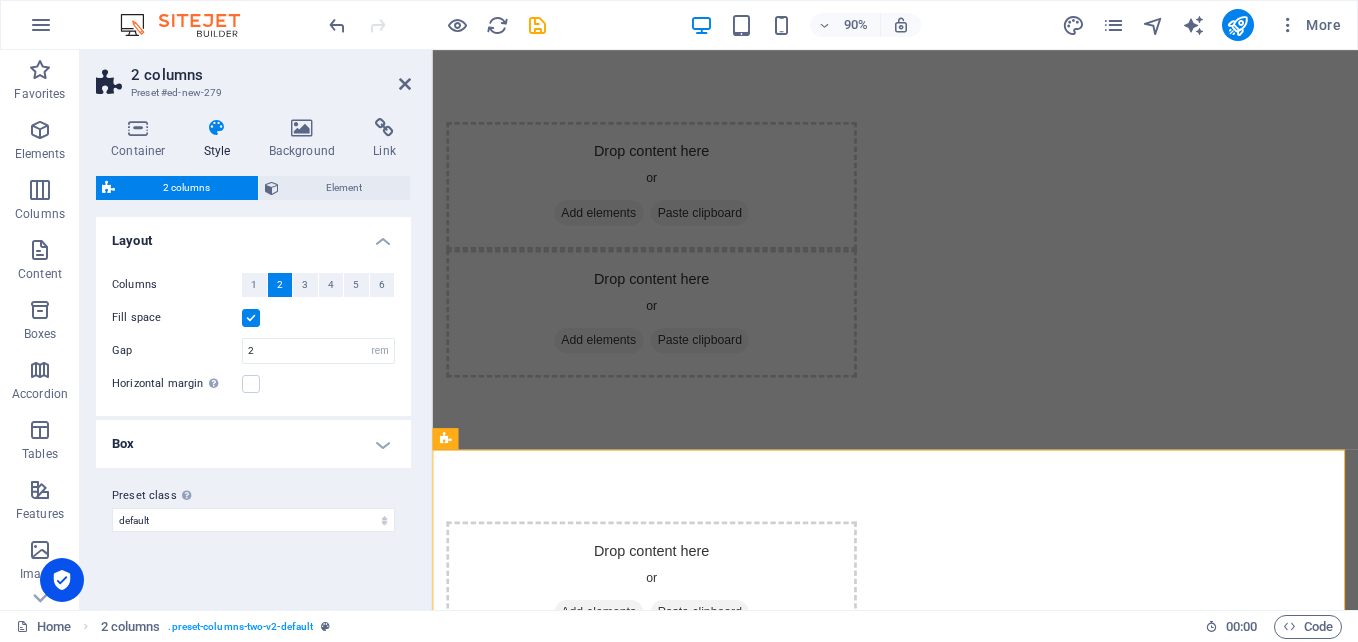 click at bounding box center [251, 318] 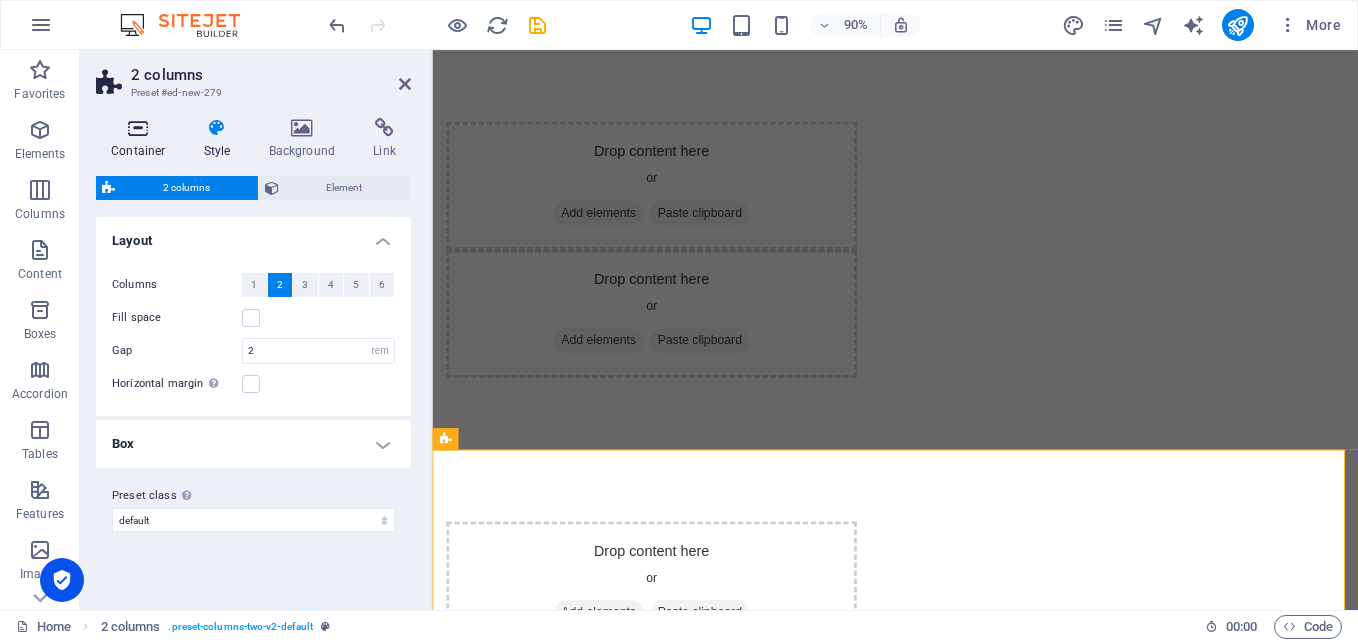 drag, startPoint x: 244, startPoint y: 322, endPoint x: 151, endPoint y: 124, distance: 218.75328 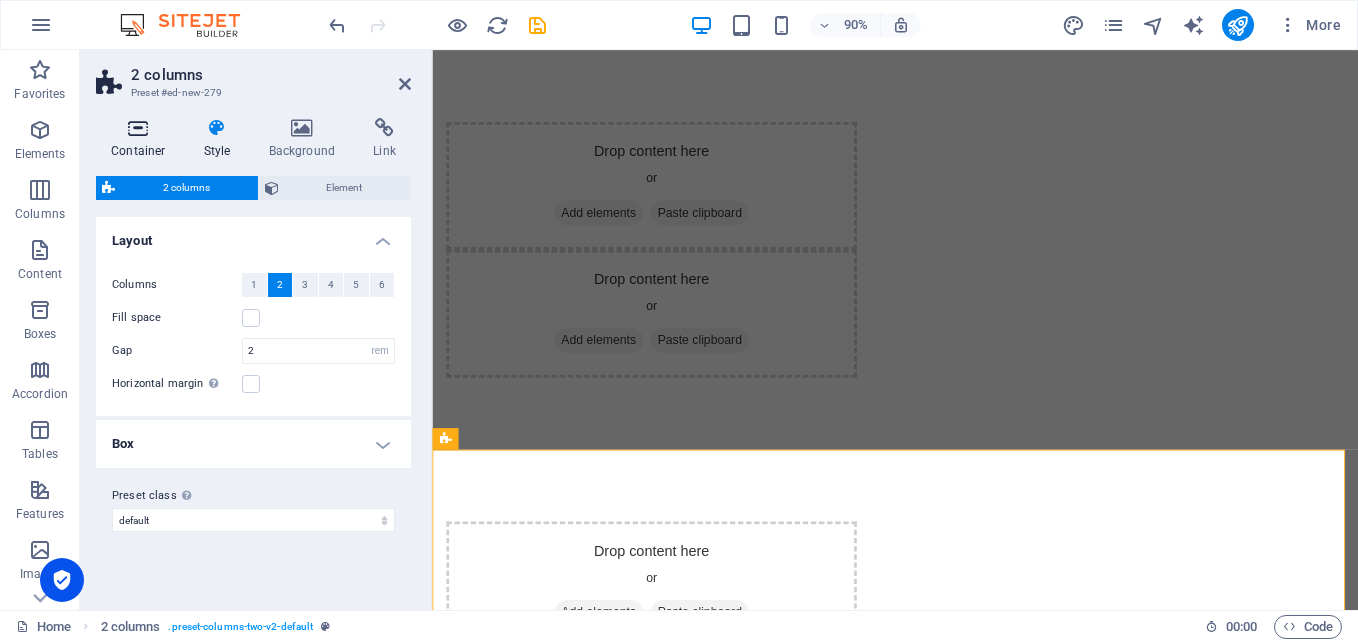click at bounding box center [138, 128] 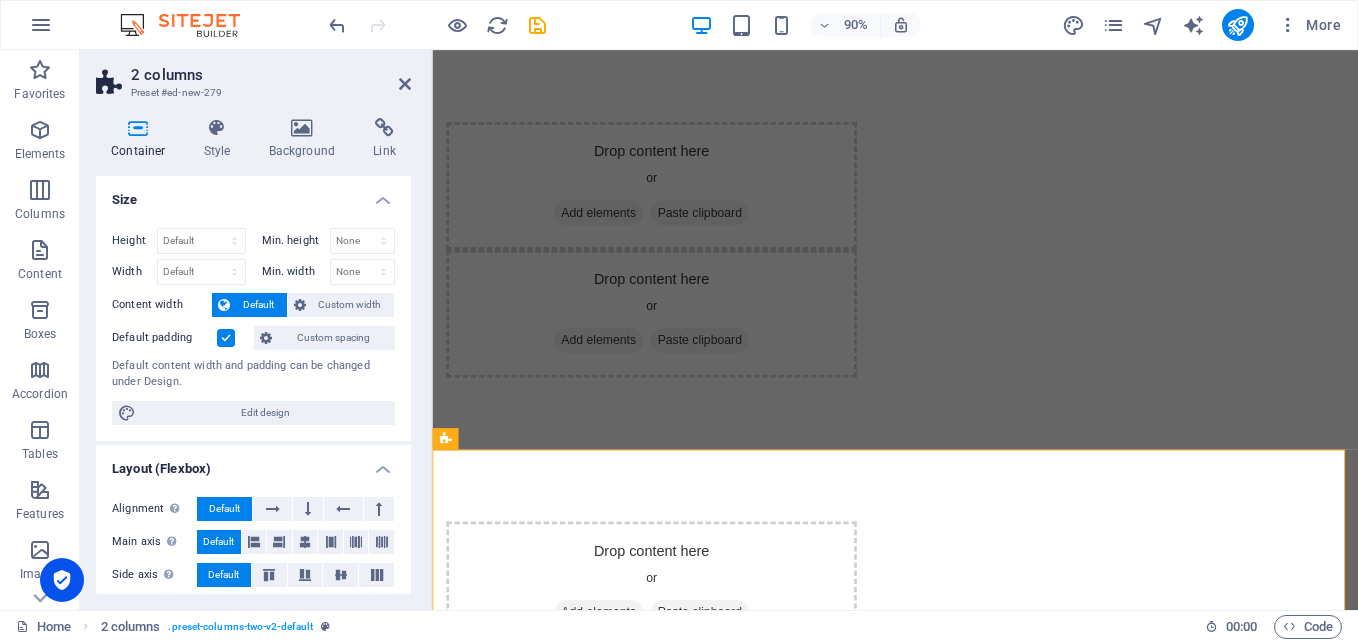 click at bounding box center [138, 128] 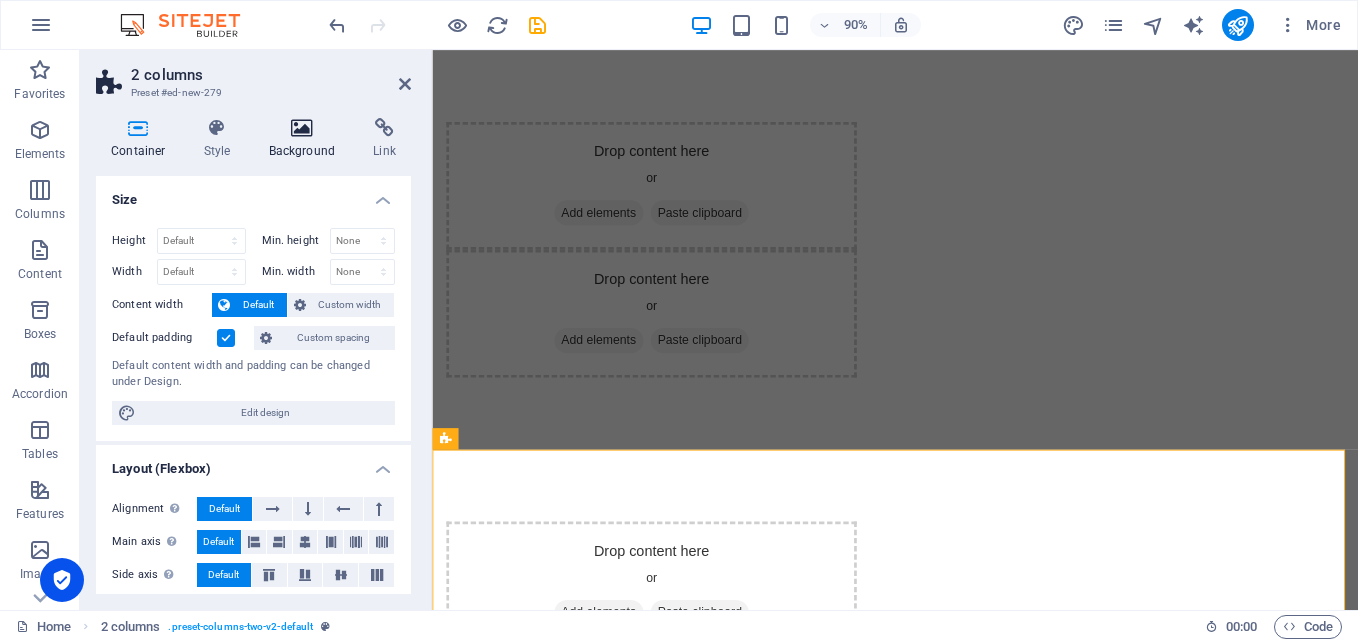 drag, startPoint x: 243, startPoint y: 184, endPoint x: 289, endPoint y: 134, distance: 67.941154 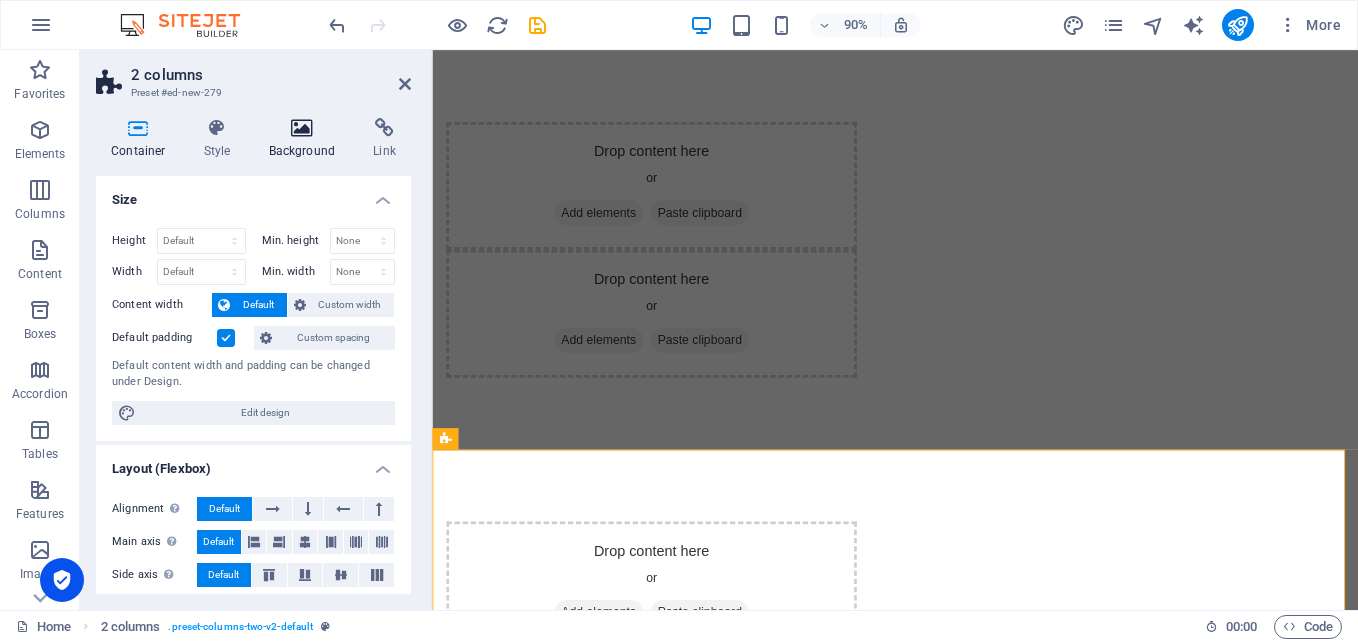 click on "Container Style Background Link Size Height Default px rem % vh vw Min. height None px rem % vh vw Width Default px rem % em vh vw Min. width None px rem % vh vw Content width Default Custom width Width Default px rem % em vh vw Min. width None px rem % vh vw Default padding Custom spacing Default content width and padding can be changed under Design. Edit design Layout (Flexbox) Alignment Determines the flex direction. Default Main axis Determine how elements should behave along the main axis inside this container (justify content). Default Side axis Control the vertical direction of the element inside of the container (align items). Default Wrap Default On Off Fill Controls the distances and direction of elements on the y-axis across several lines (align content). Default Accessibility ARIA helps assistive technologies (like screen readers) to understand the role, state, and behavior of web elements Role The ARIA role defines the purpose of an element.  None Alert Article Banner Comment Fan" at bounding box center [253, 356] 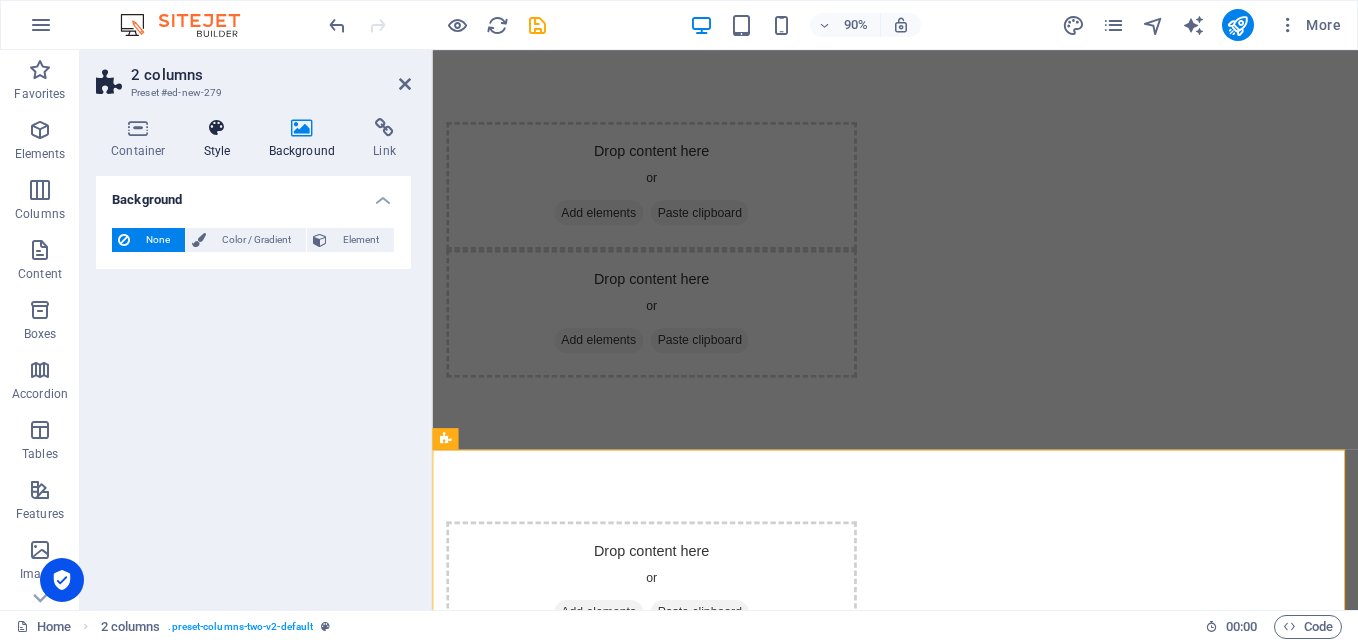 click on "Style" at bounding box center [221, 139] 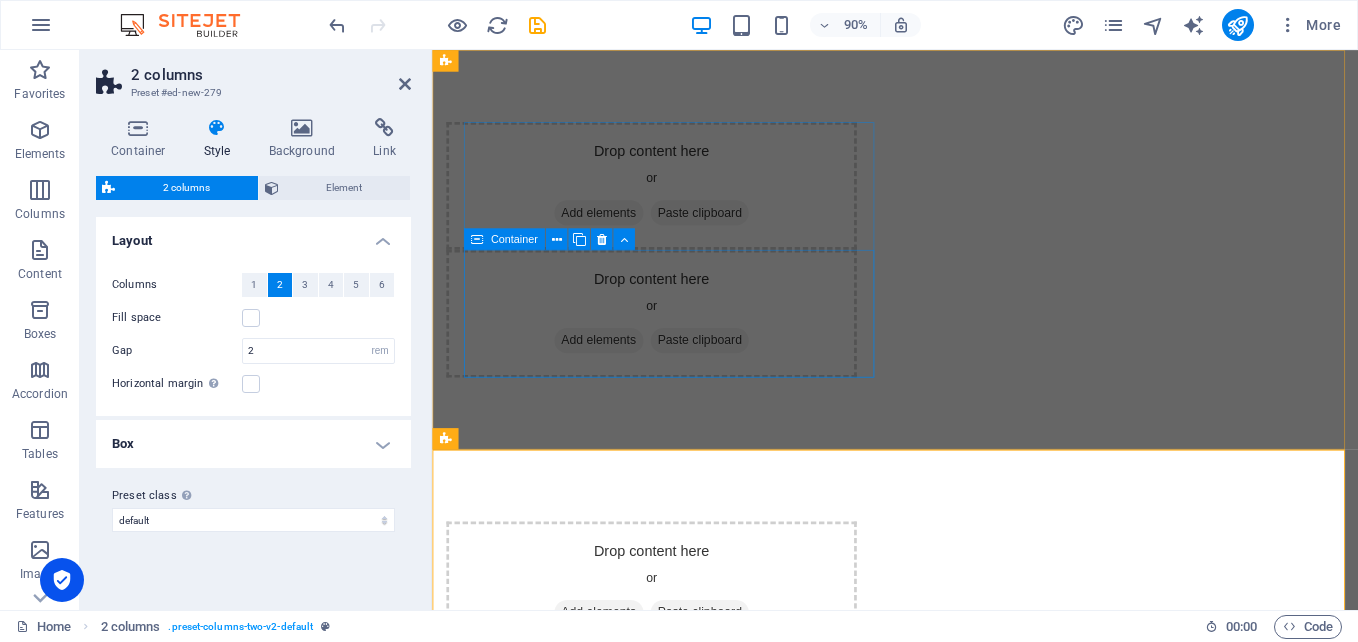 click on "Drop content here or  Add elements  Paste clipboard" at bounding box center [676, 343] 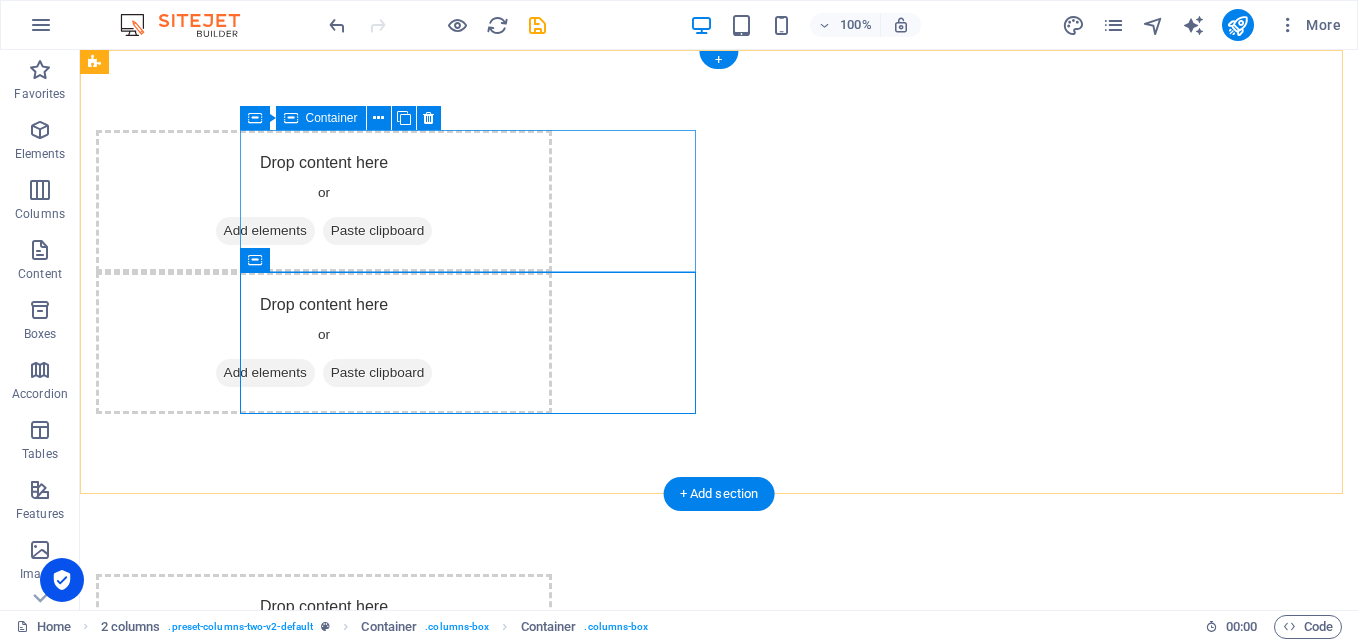 click on "Add elements" at bounding box center (265, 231) 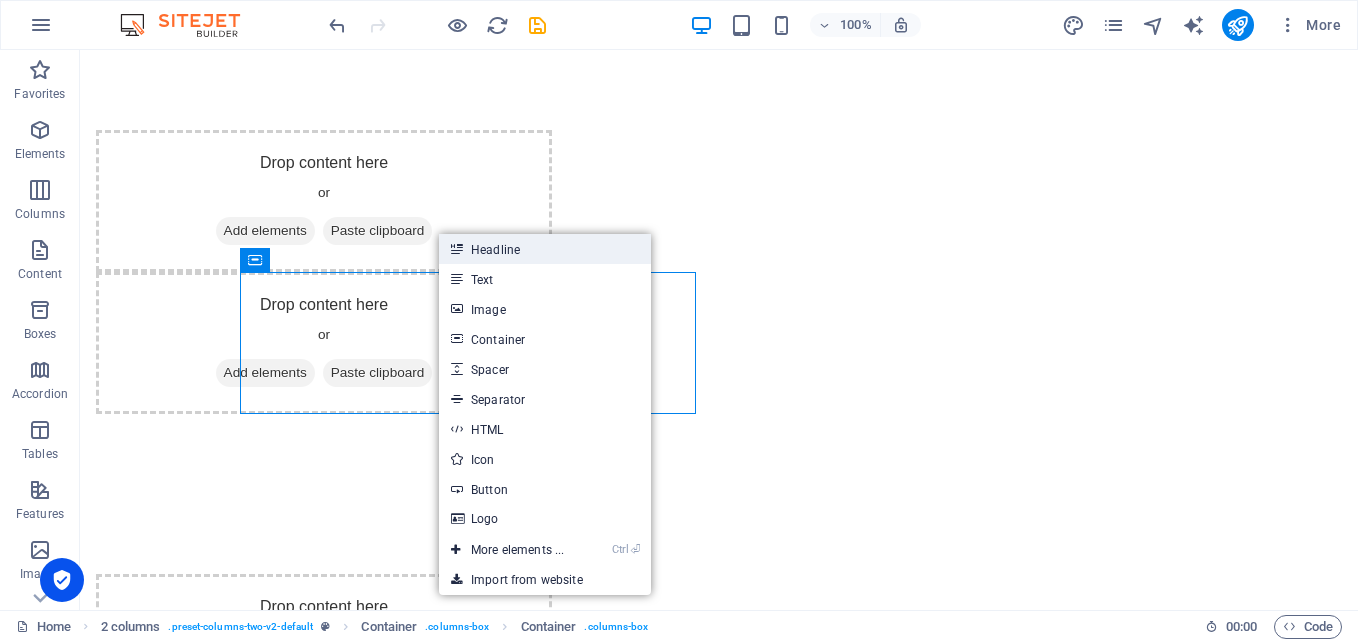 click on "Headline" at bounding box center (545, 249) 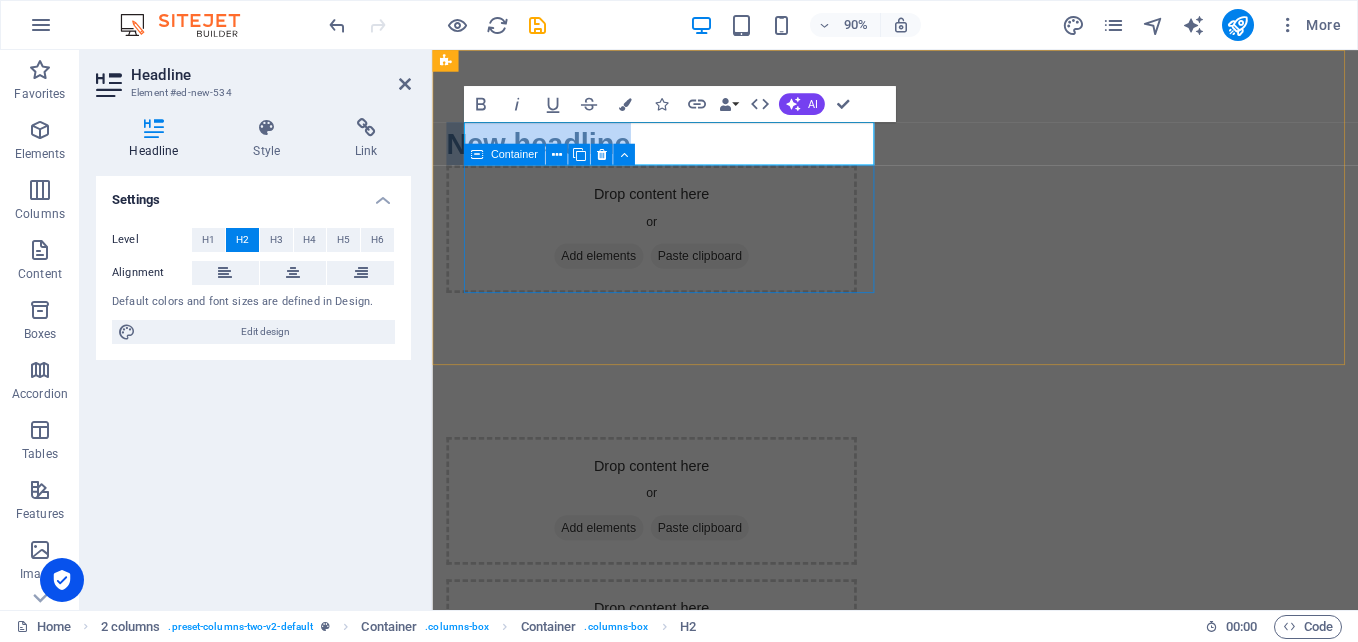 type 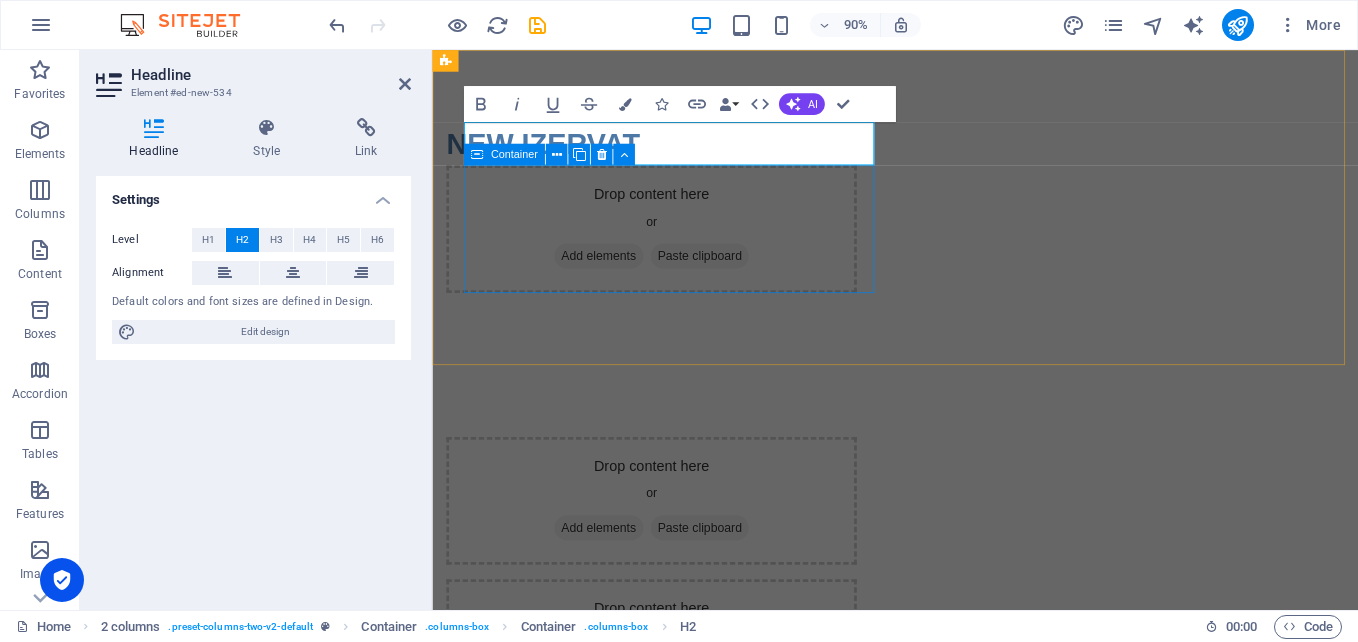 click on "Drop content here or  Add elements  Paste clipboard" at bounding box center (676, 249) 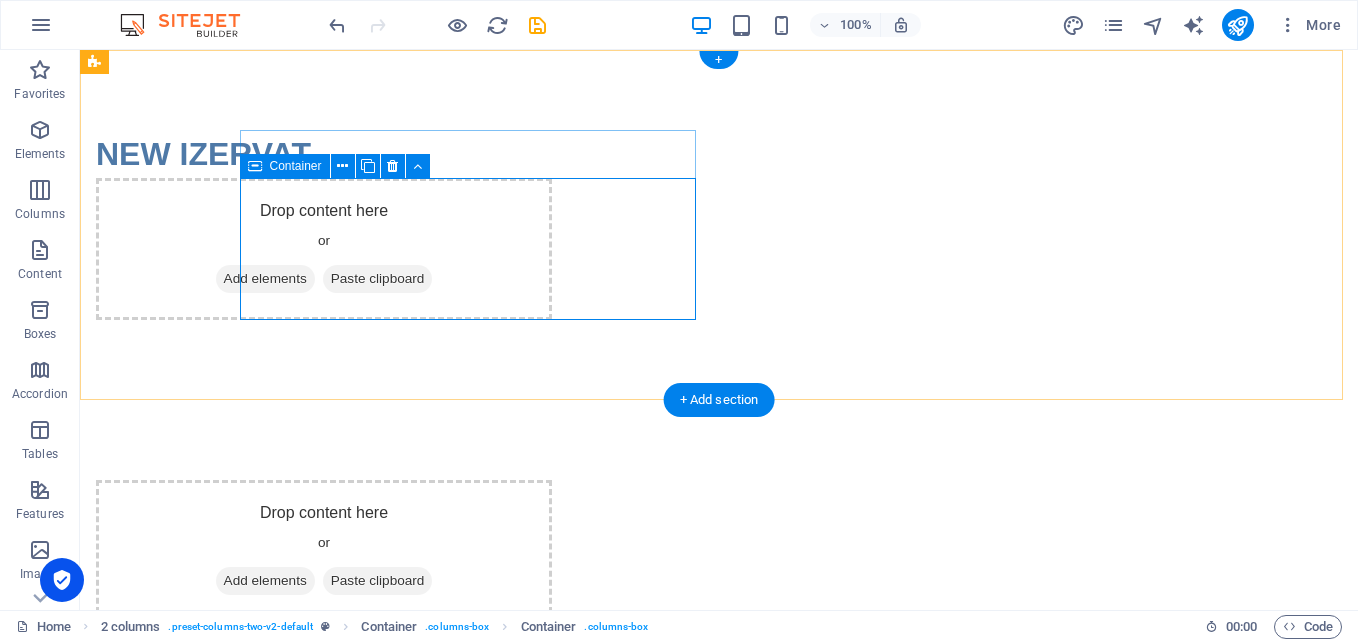 click on "Drop content here or  Add elements  Paste clipboard" at bounding box center (324, 249) 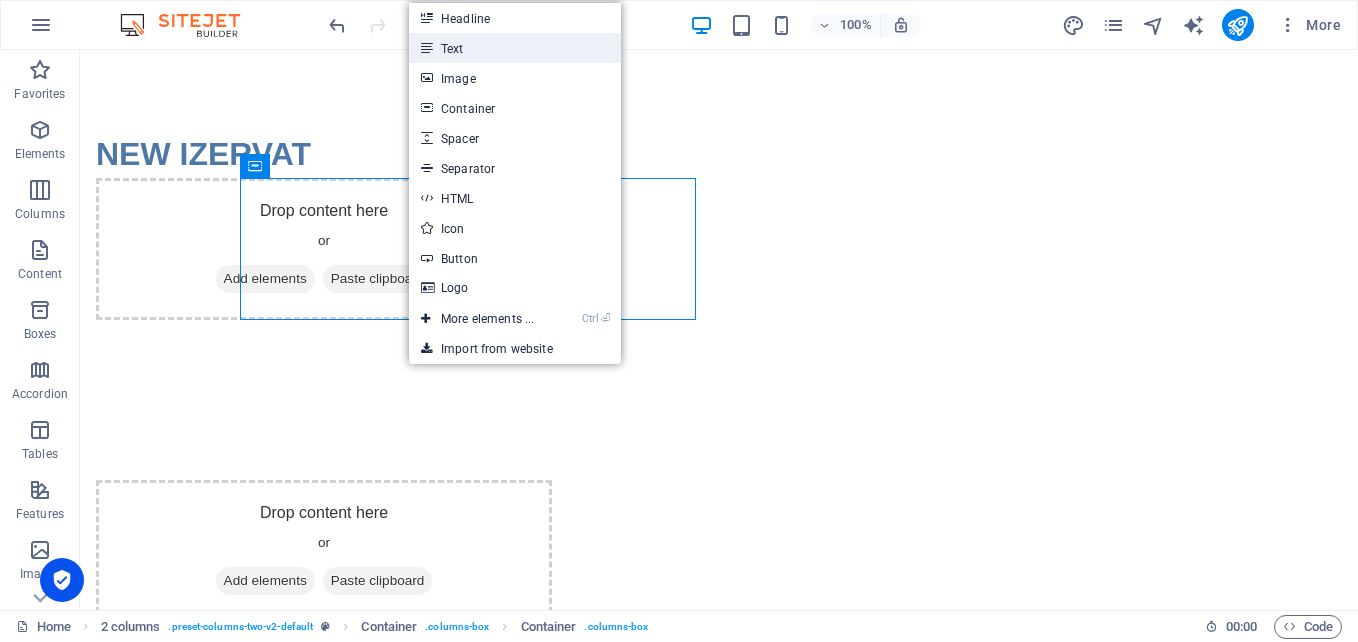 click on "Text" at bounding box center [515, 48] 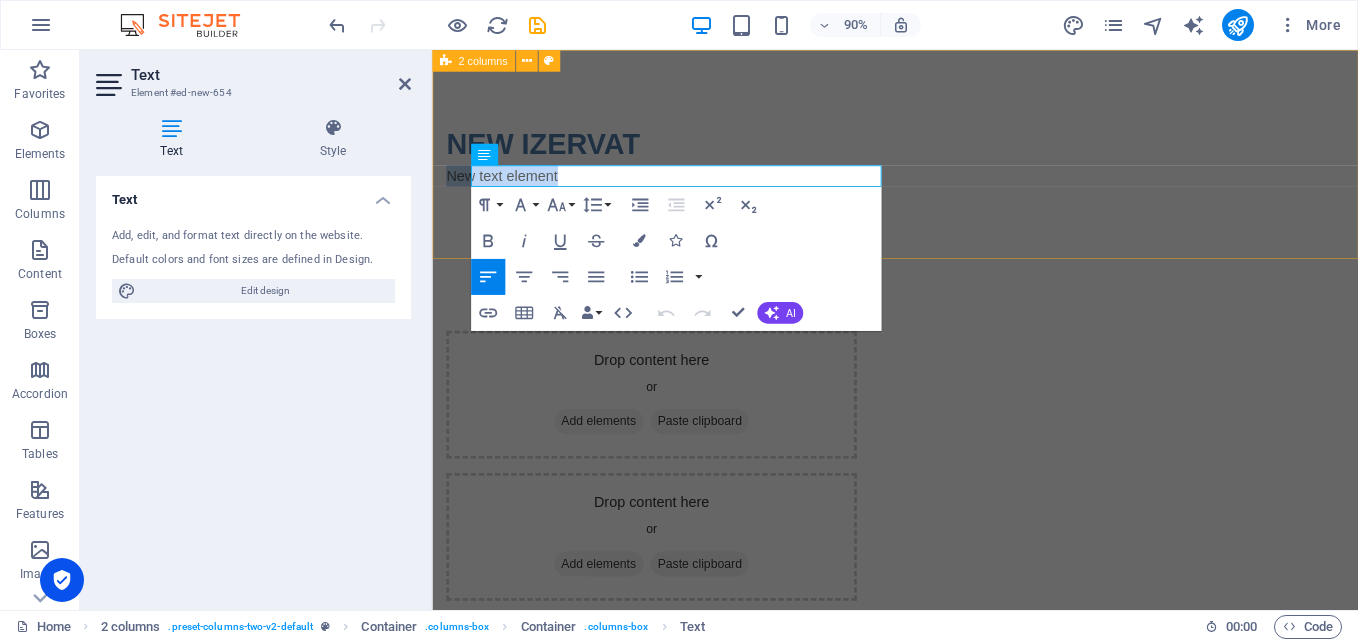 type 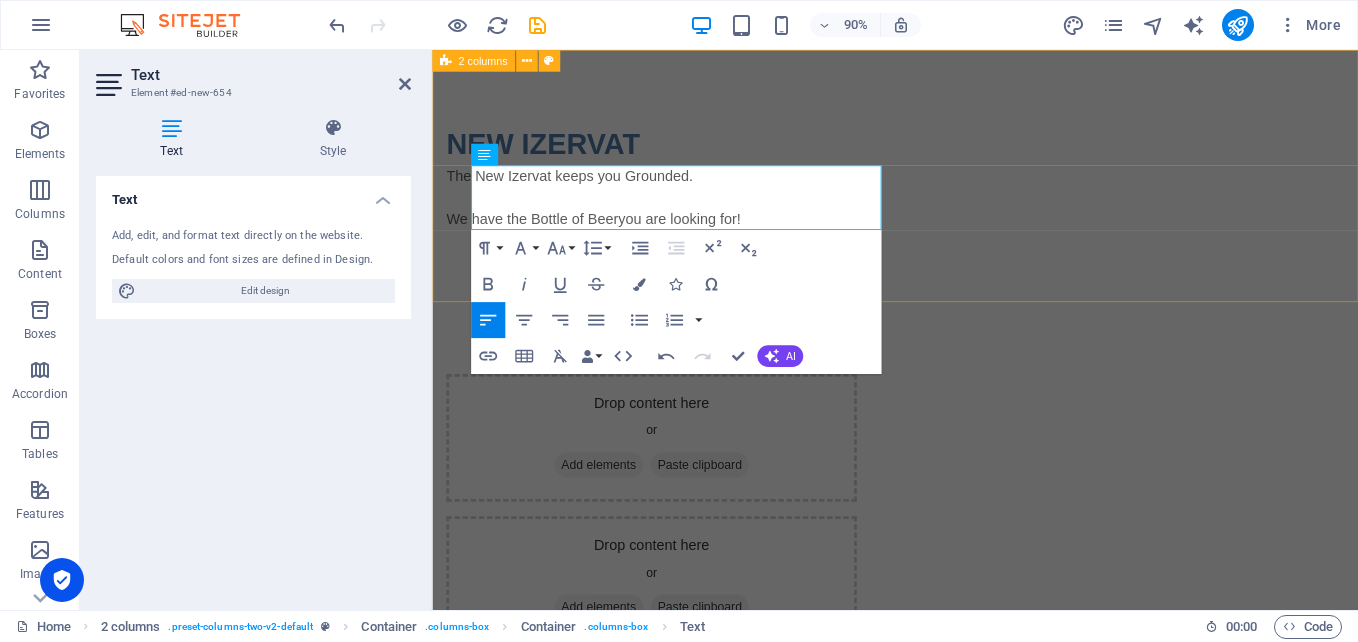 click on "NEW IZERVAT The New Izervat keeps you Grounded. We have the Bottle of Beer  you are looking for!" at bounding box center (946, 190) 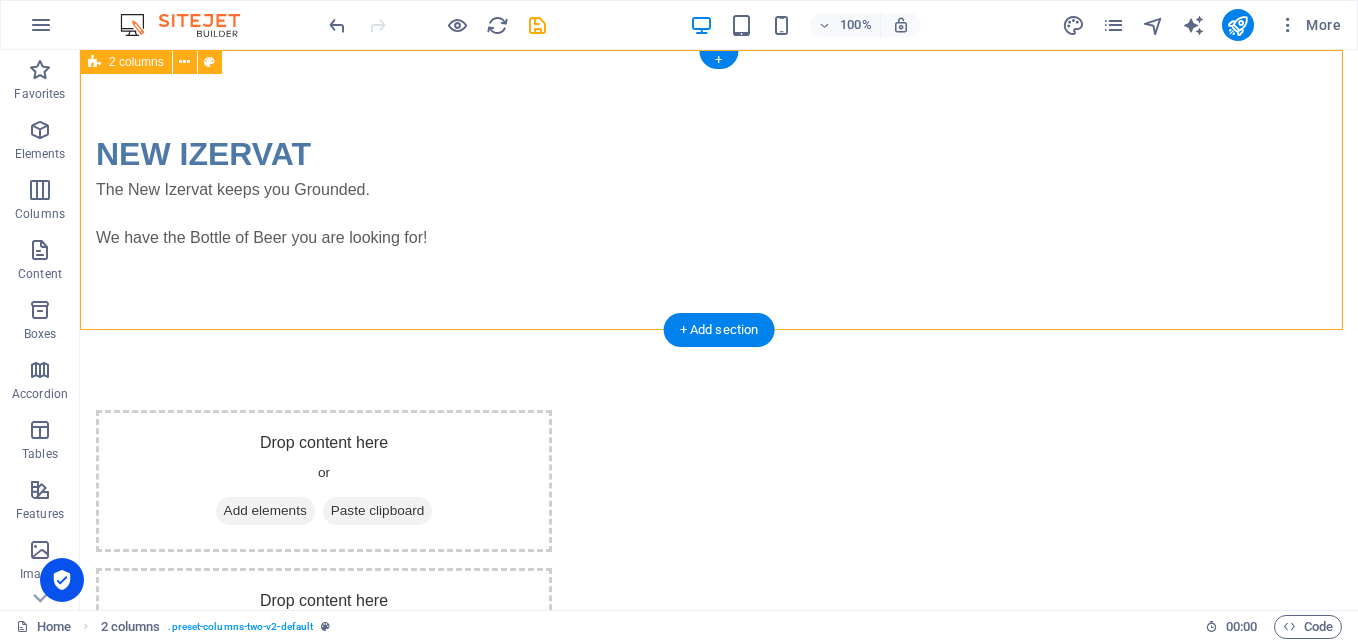 click on "NEW IZERVAT The New Izervat keeps you Grounded. We have the Bottle of Beer you are looking for!" at bounding box center [719, 190] 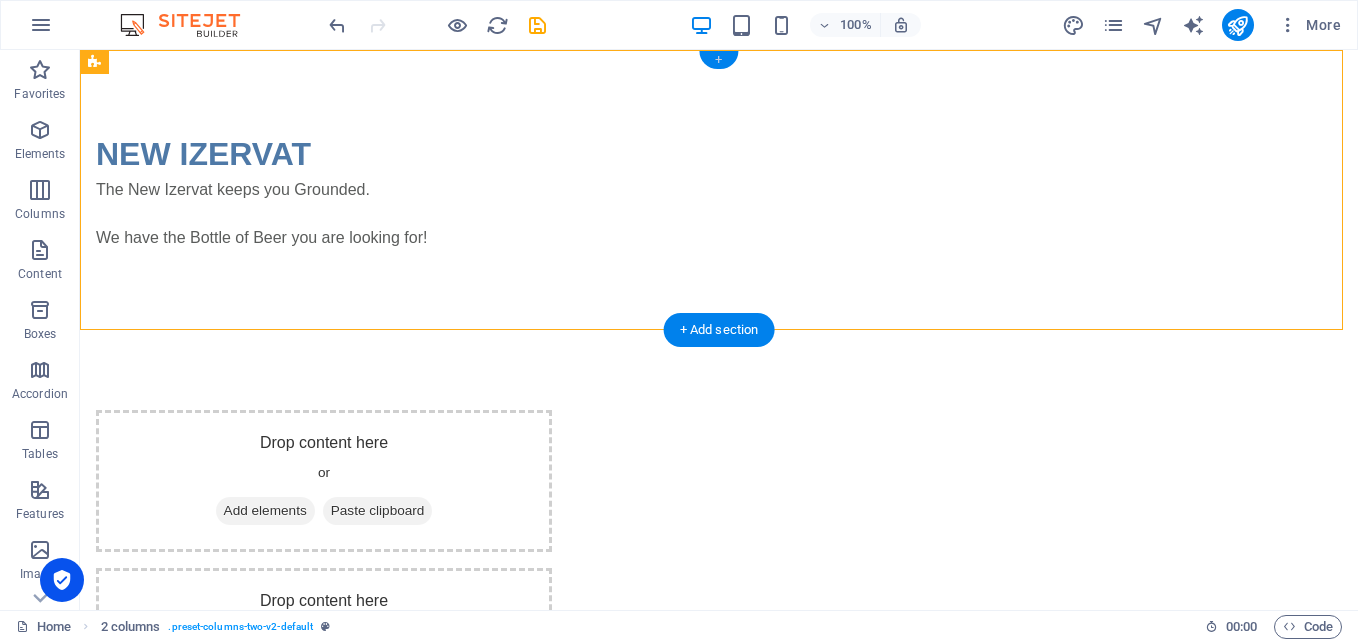 click on "+" at bounding box center (718, 60) 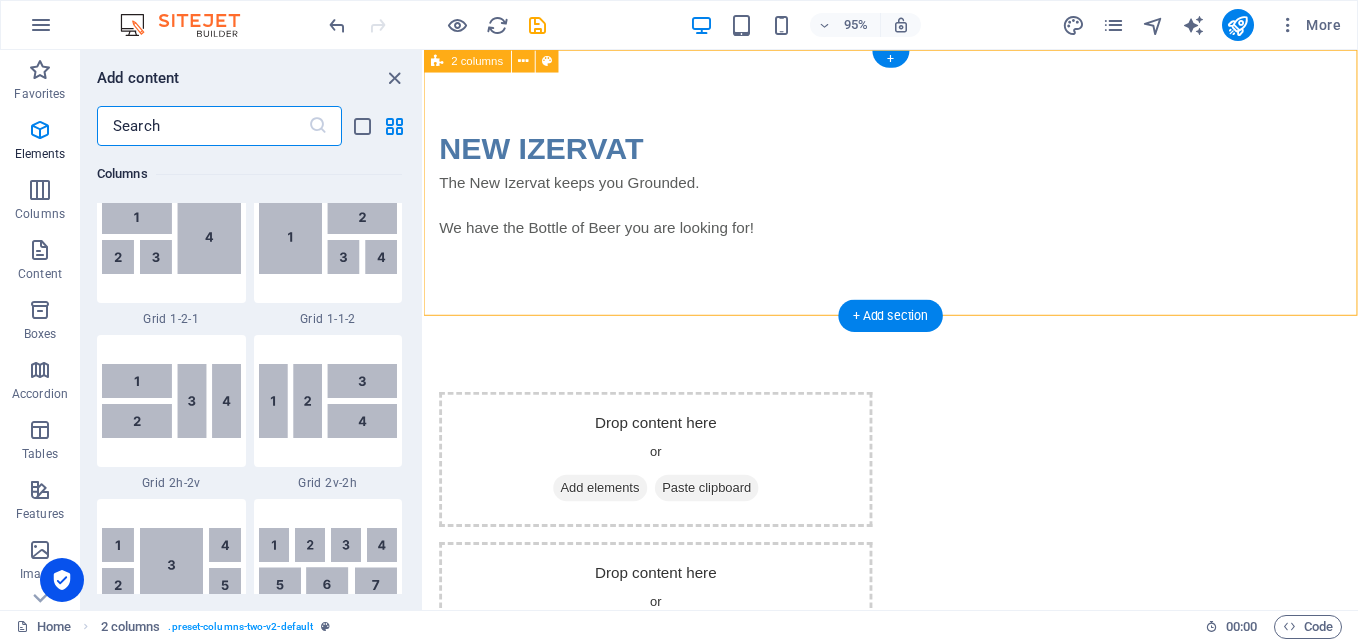 scroll, scrollTop: 3499, scrollLeft: 0, axis: vertical 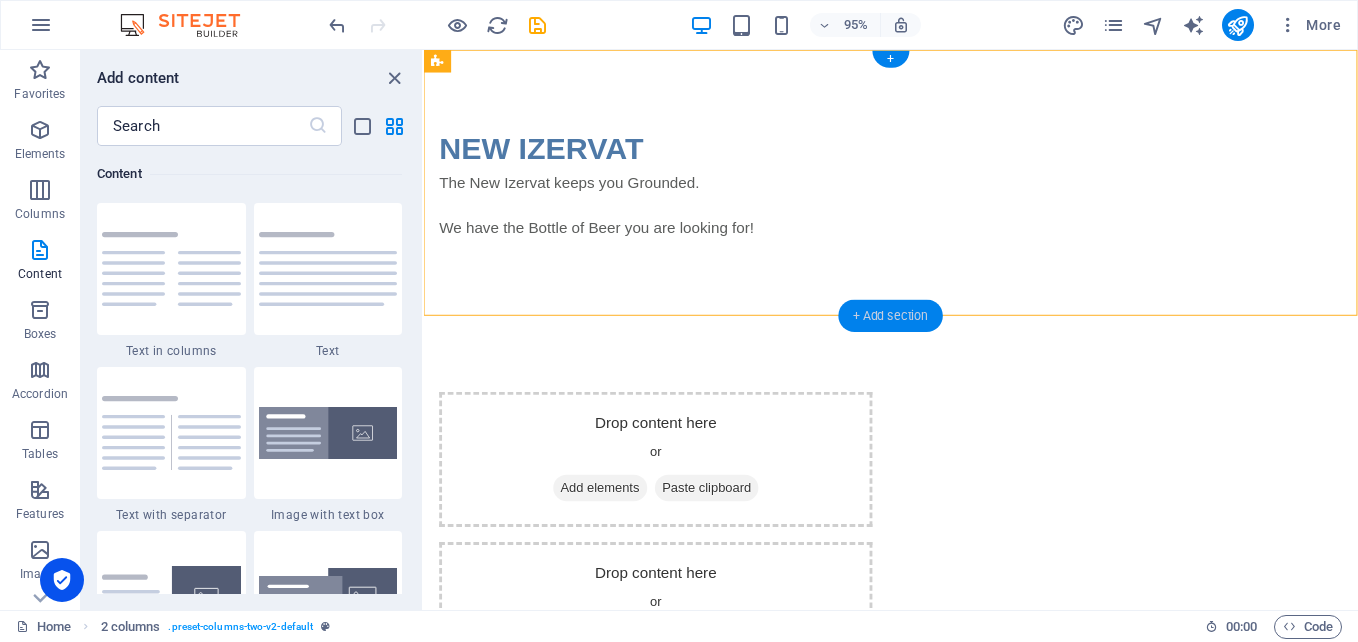 click on "+ Add section" at bounding box center (890, 316) 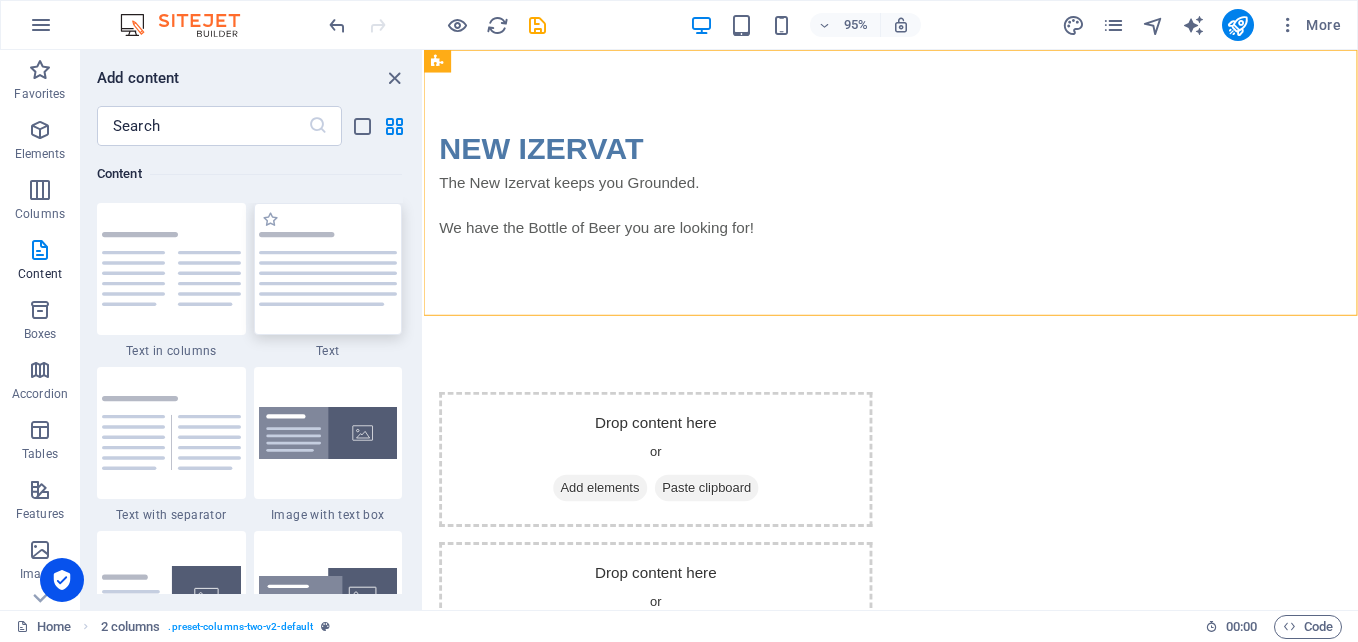 click at bounding box center [328, 269] 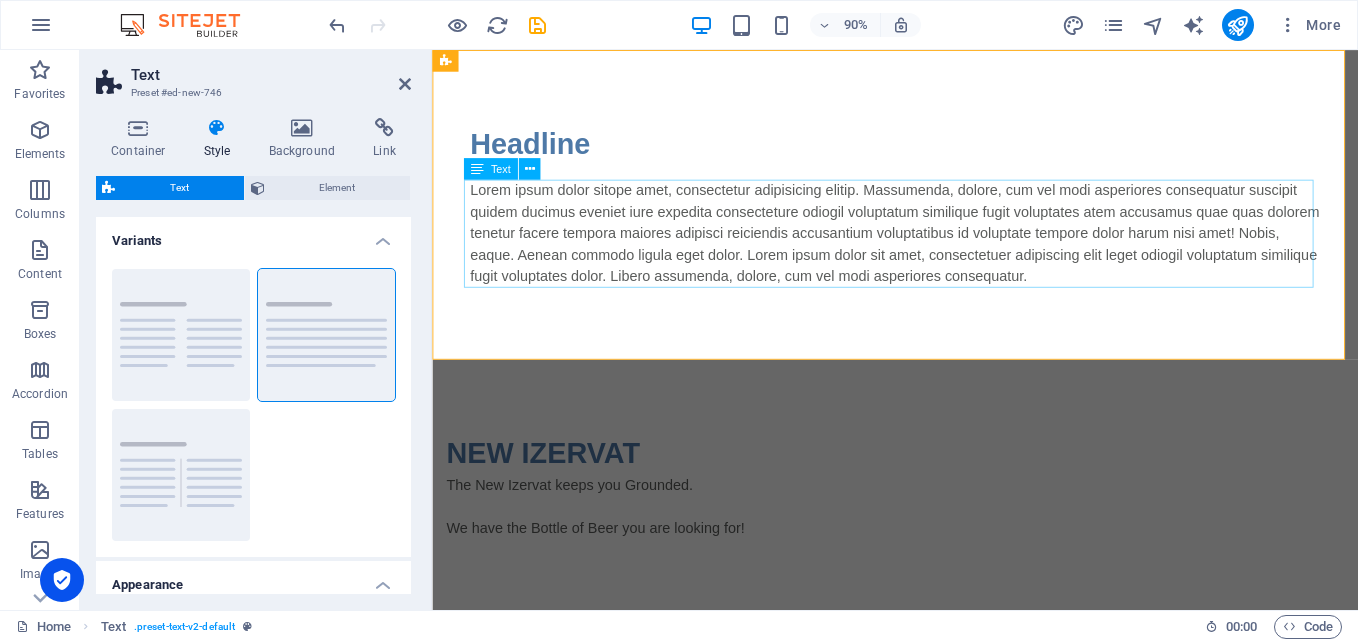 drag, startPoint x: 790, startPoint y: 330, endPoint x: 516, endPoint y: 278, distance: 278.89066 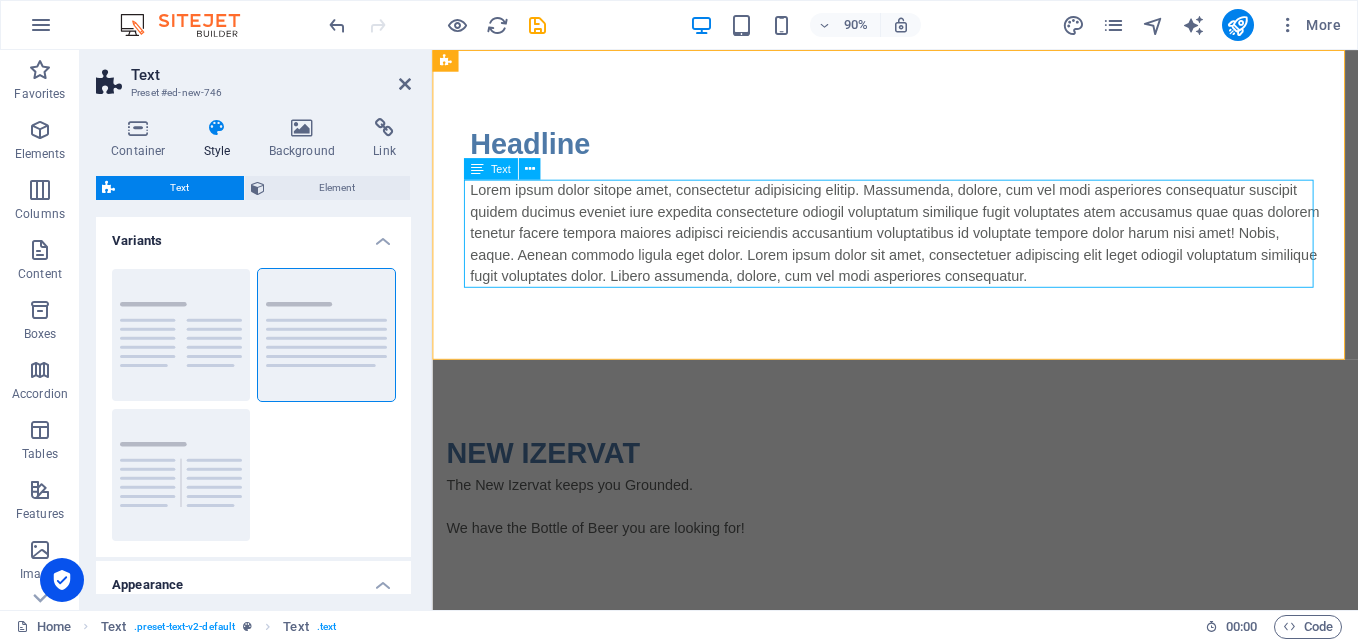 click on "Lorem ipsum dolor sitope amet, consectetur adipisicing elitip. Massumenda, dolore, cum vel modi asperiores consequatur suscipit quidem ducimus eveniet iure expedita consecteture odiogil voluptatum similique fugit voluptates atem accusamus quae quas dolorem tenetur facere tempora maiores adipisci reiciendis accusantium voluptatibus id voluptate tempore dolor harum nisi amet! Nobis, eaque. Aenean commodo ligula eget dolor. Lorem ipsum dolor sit amet, consectetuer adipiscing elit leget odiogil voluptatum similique fugit voluptates dolor. Libero assumenda, dolore, cum vel modi asperiores consequatur." at bounding box center (947, 254) 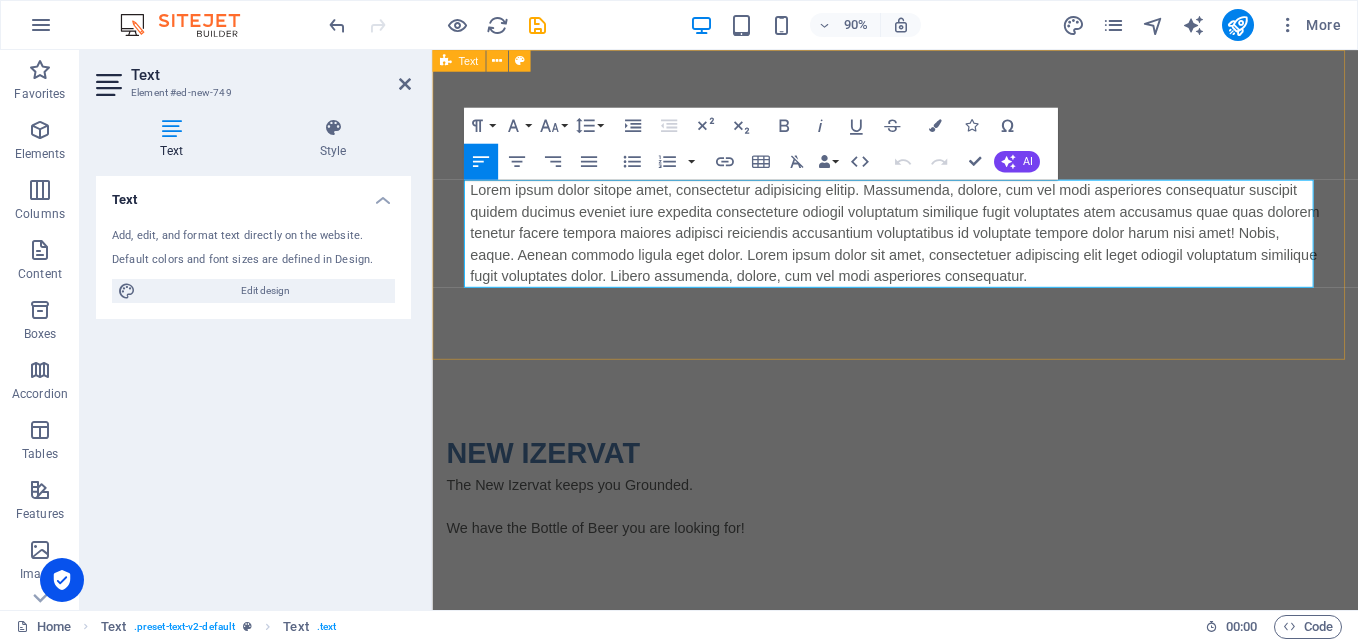 click on "Headline Lorem ipsum dolor sitope amet, consectetur adipisicing elitip. Massumenda, dolore, cum vel modi asperiores consequatur suscipit quidem ducimus eveniet iure expedita consecteture odiogil voluptatum similique fugit voluptates atem accusamus quae quas dolorem tenetur facere tempora maiores adipisci reiciendis accusantium voluptatibus id voluptate tempore dolor harum nisi amet! Nobis, eaque. Aenean commodo ligula eget dolor. Lorem ipsum dolor sit amet, consectetuer adipiscing elit leget odiogil voluptatum similique fugit voluptates dolor. Libero assumenda, dolore, cum vel modi asperiores consequatur." at bounding box center [946, 222] 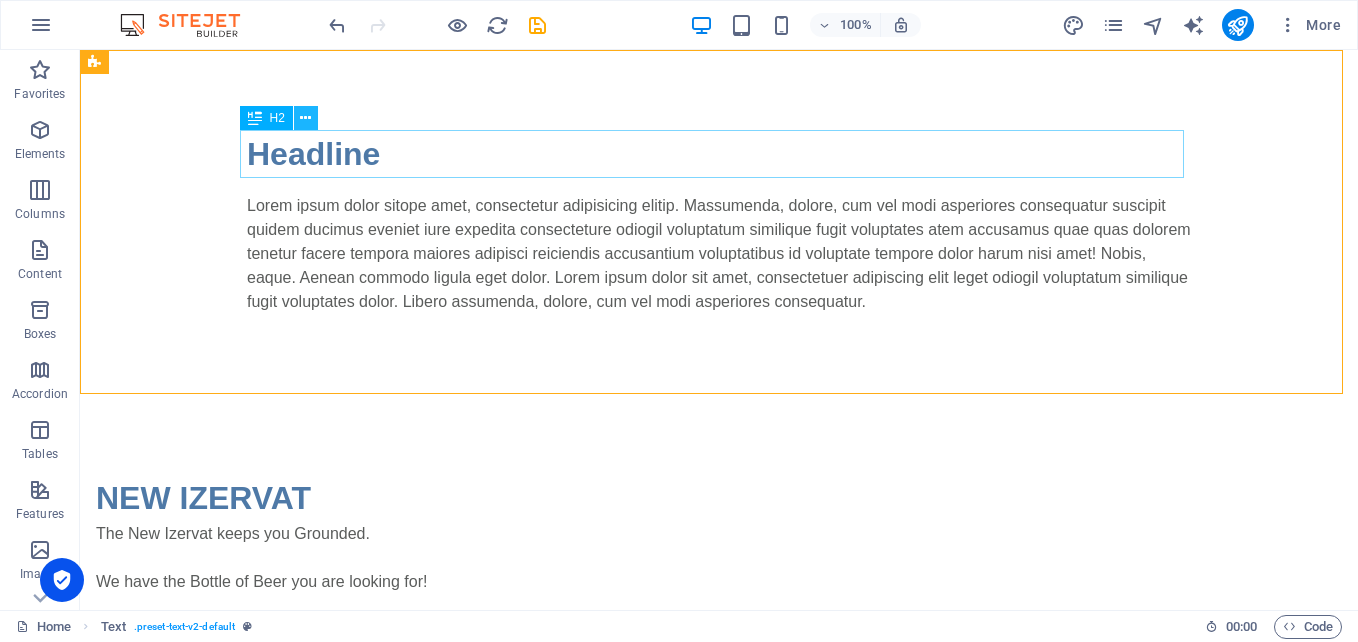 click at bounding box center [306, 118] 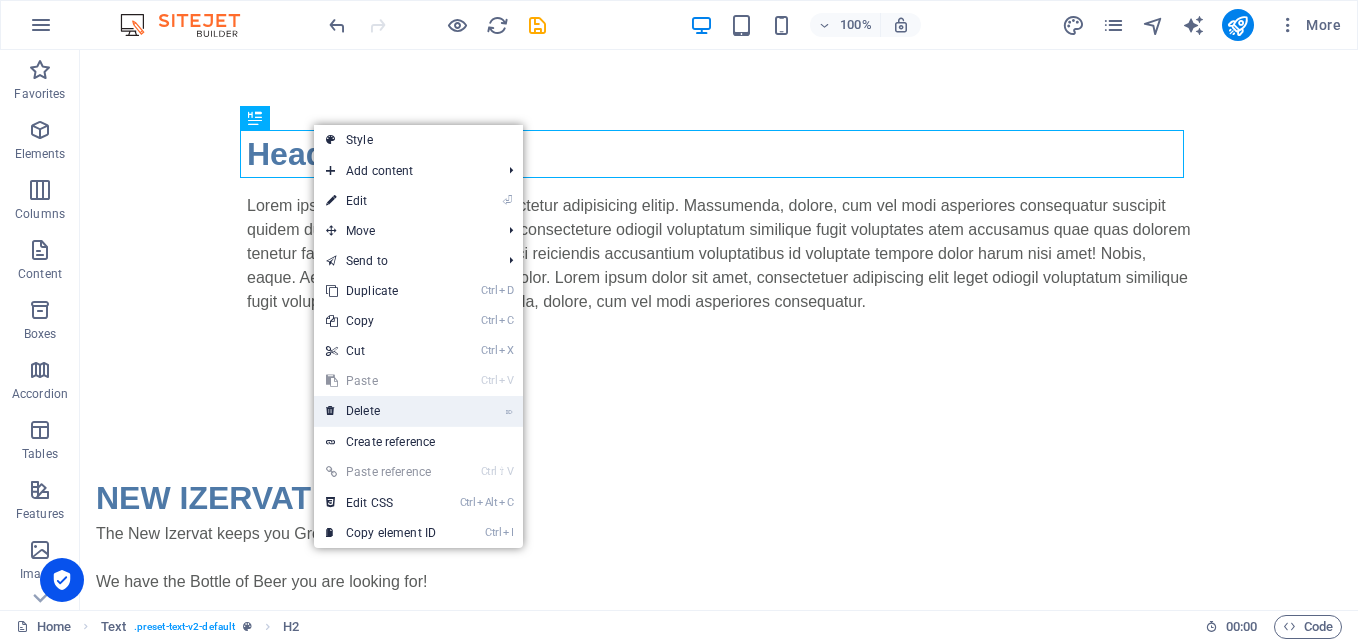 click on "⌦  Delete" at bounding box center (381, 411) 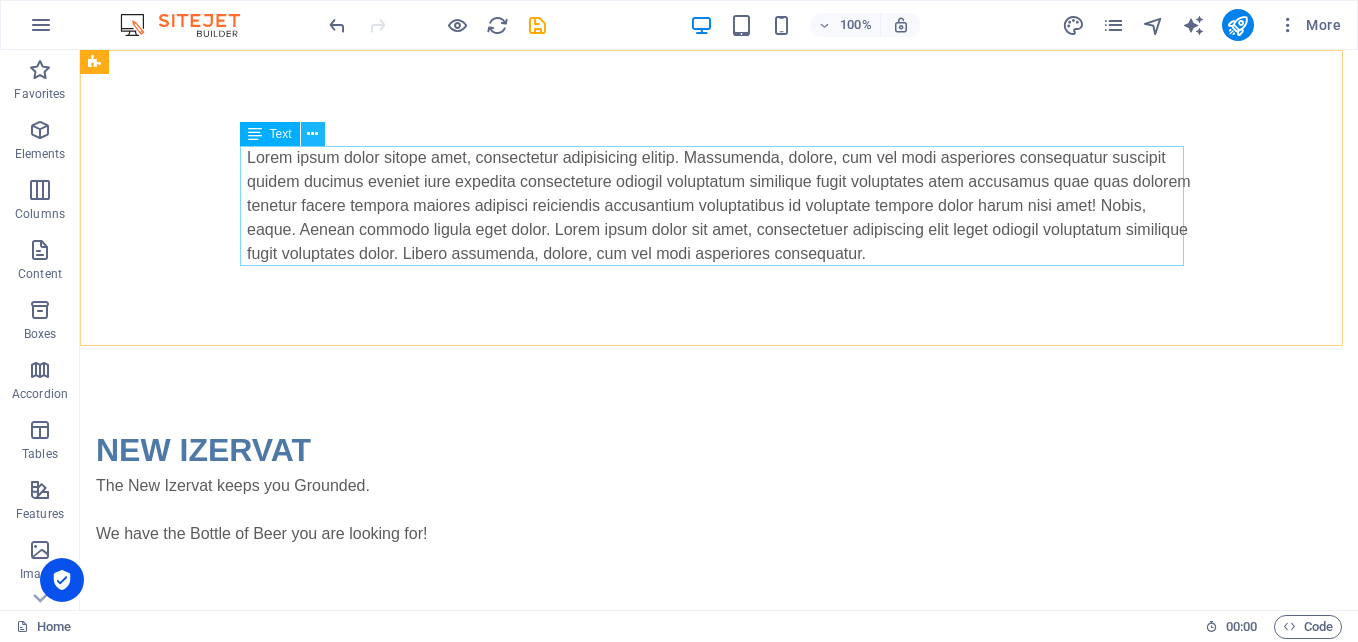 click at bounding box center (312, 134) 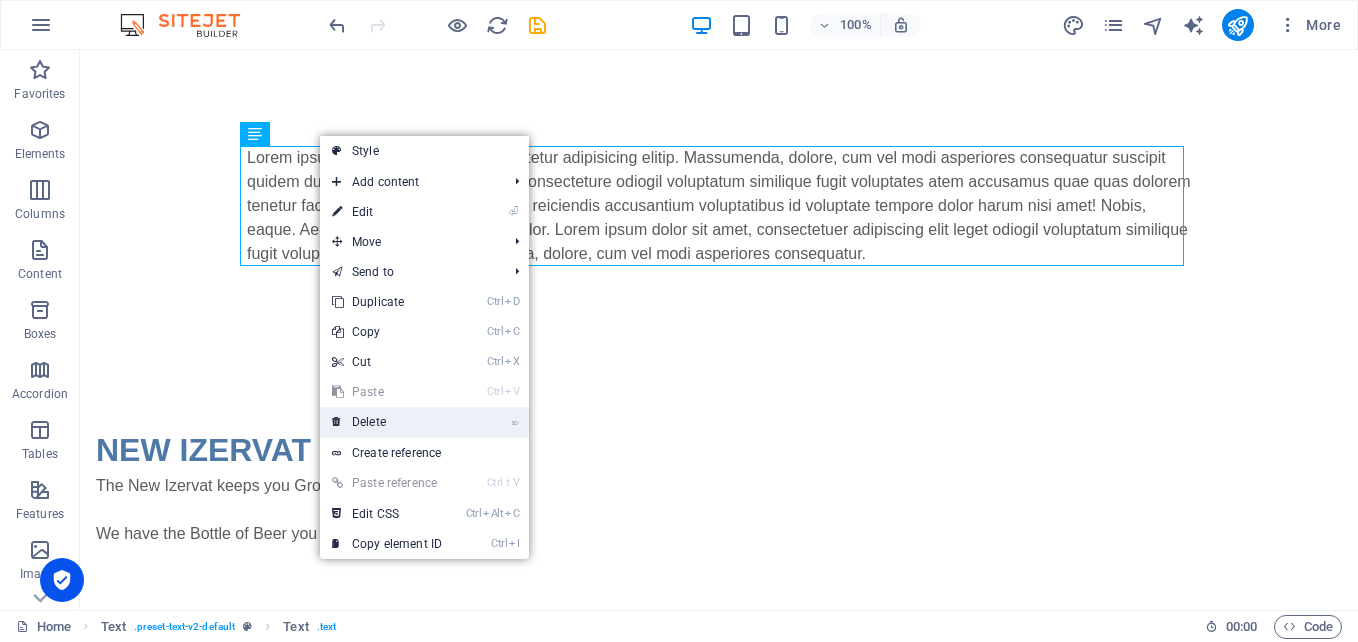 click on "⌦  Delete" at bounding box center (387, 422) 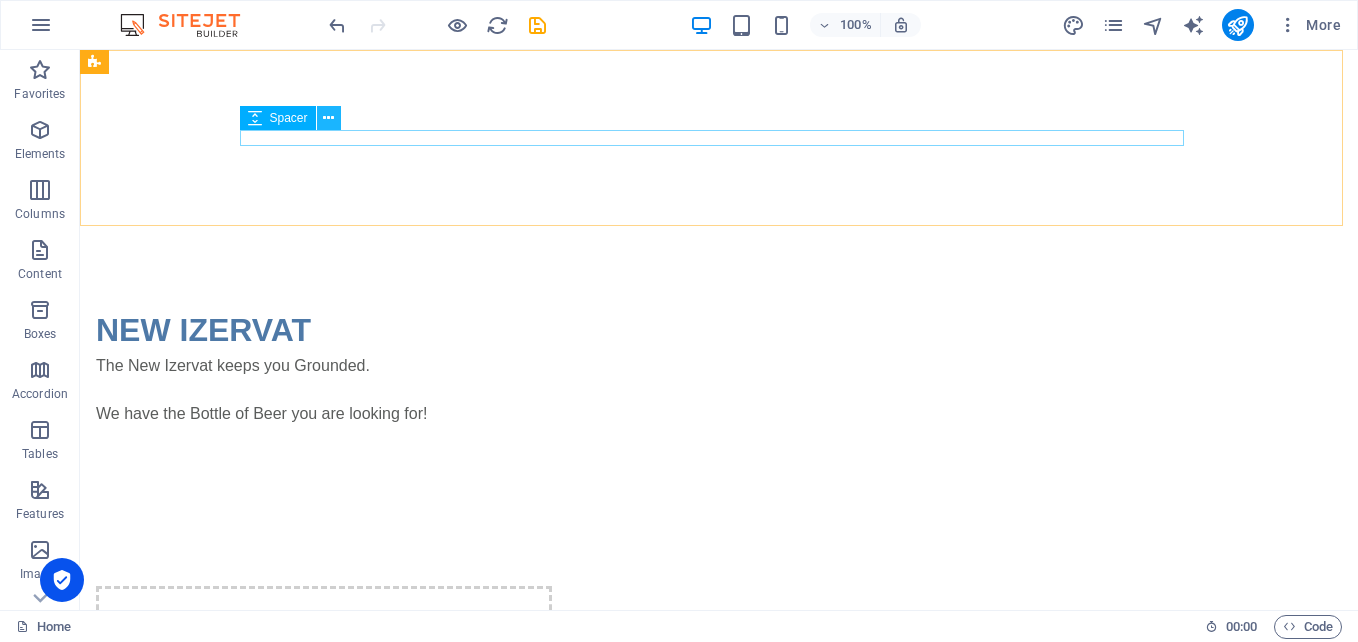 click at bounding box center (328, 118) 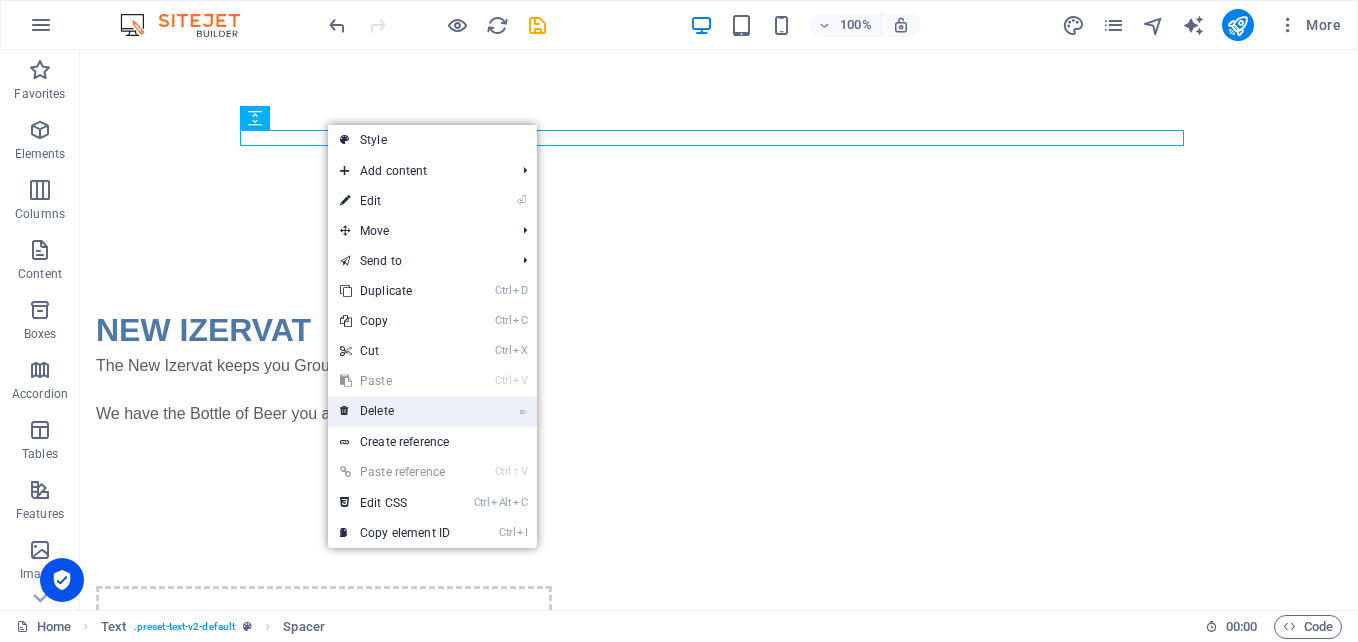 click on "⌦  Delete" at bounding box center [395, 411] 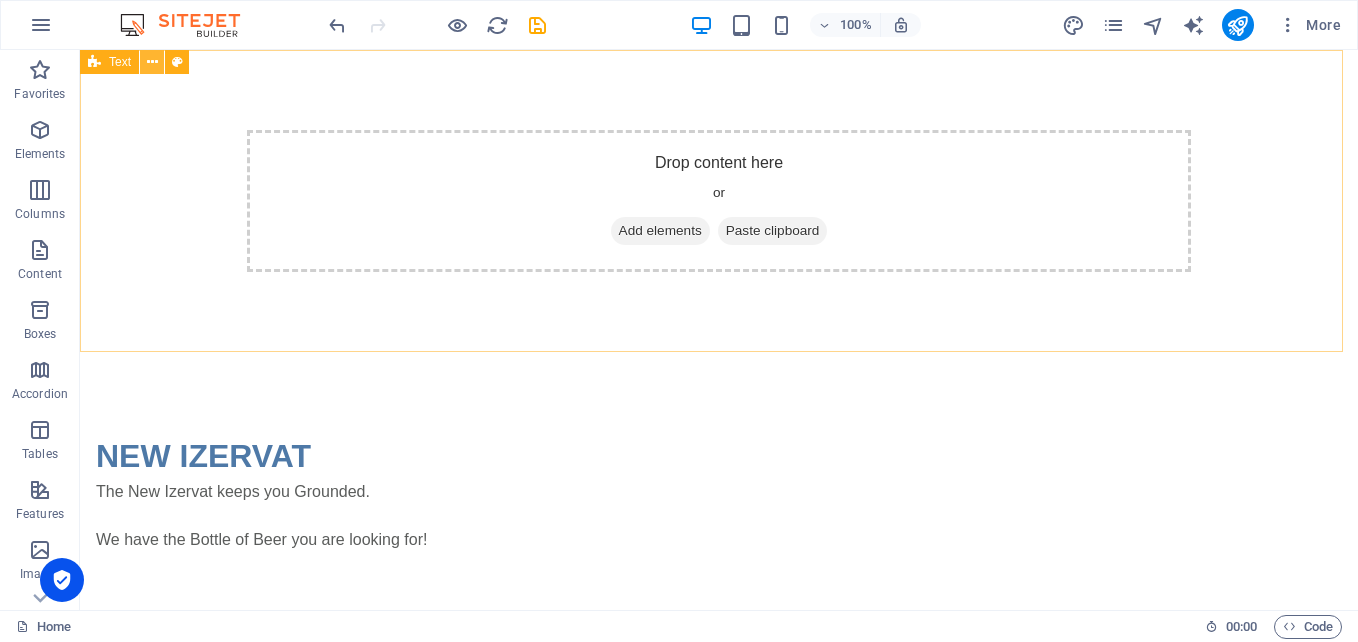 click at bounding box center (152, 62) 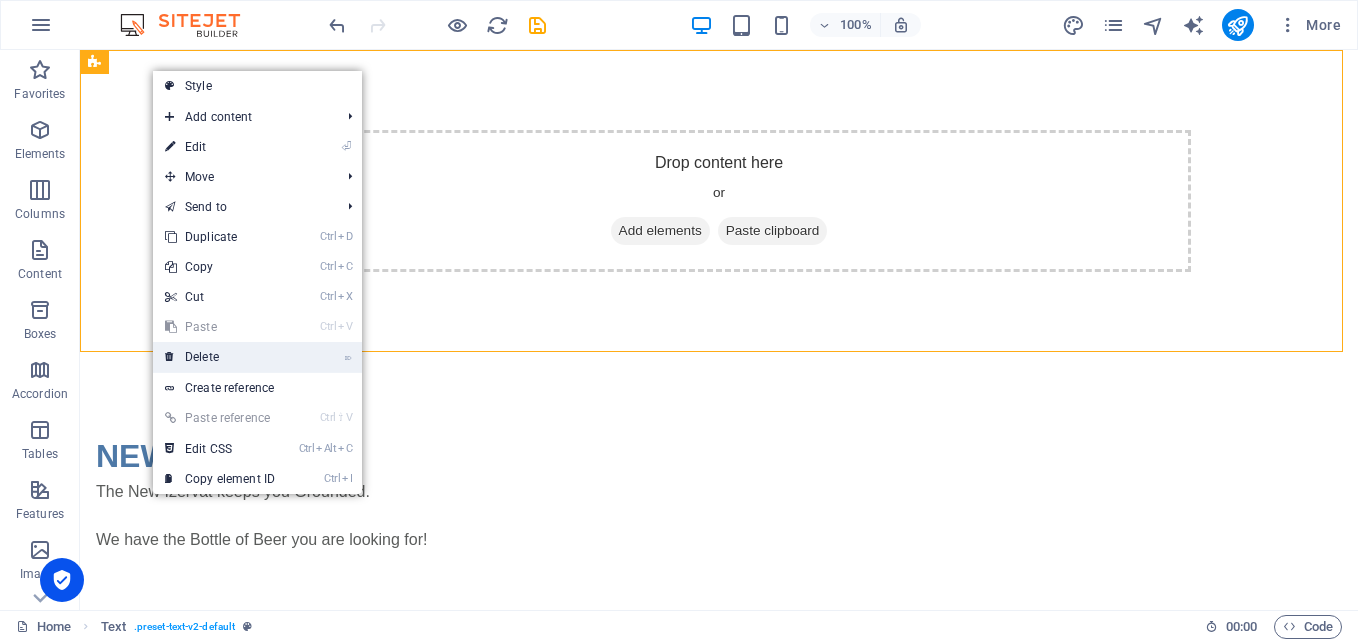 click on "⌦  Delete" at bounding box center [220, 357] 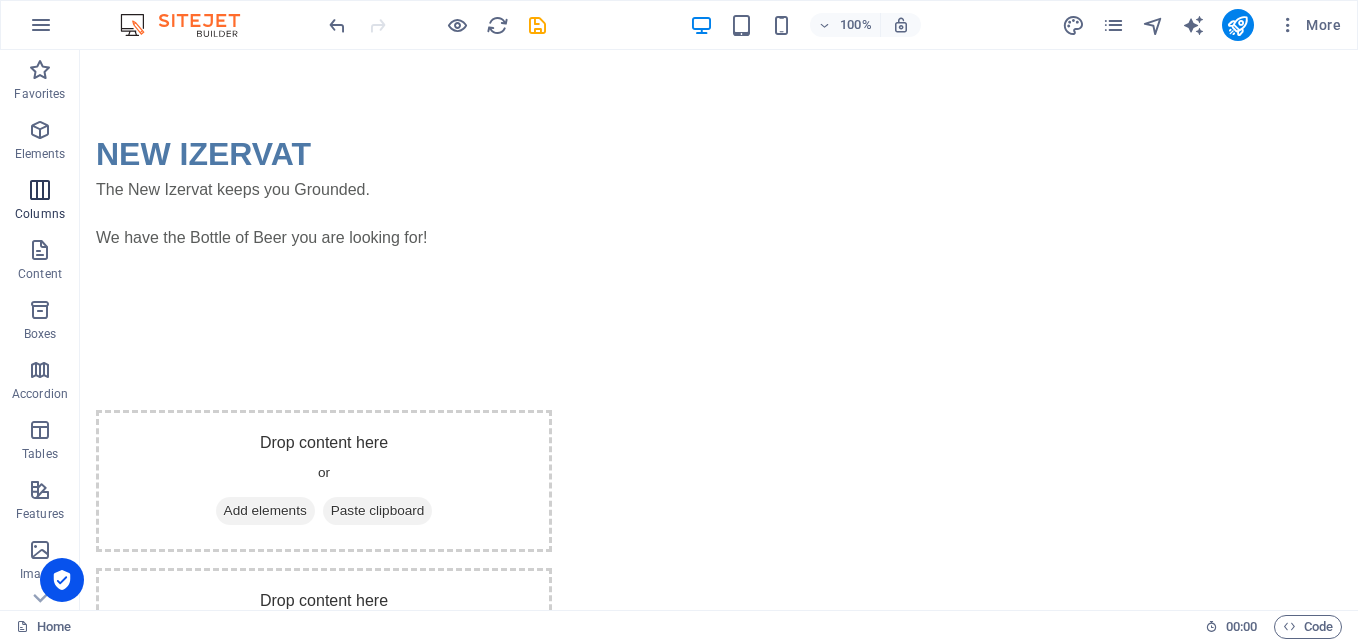 click on "Columns" at bounding box center [40, 214] 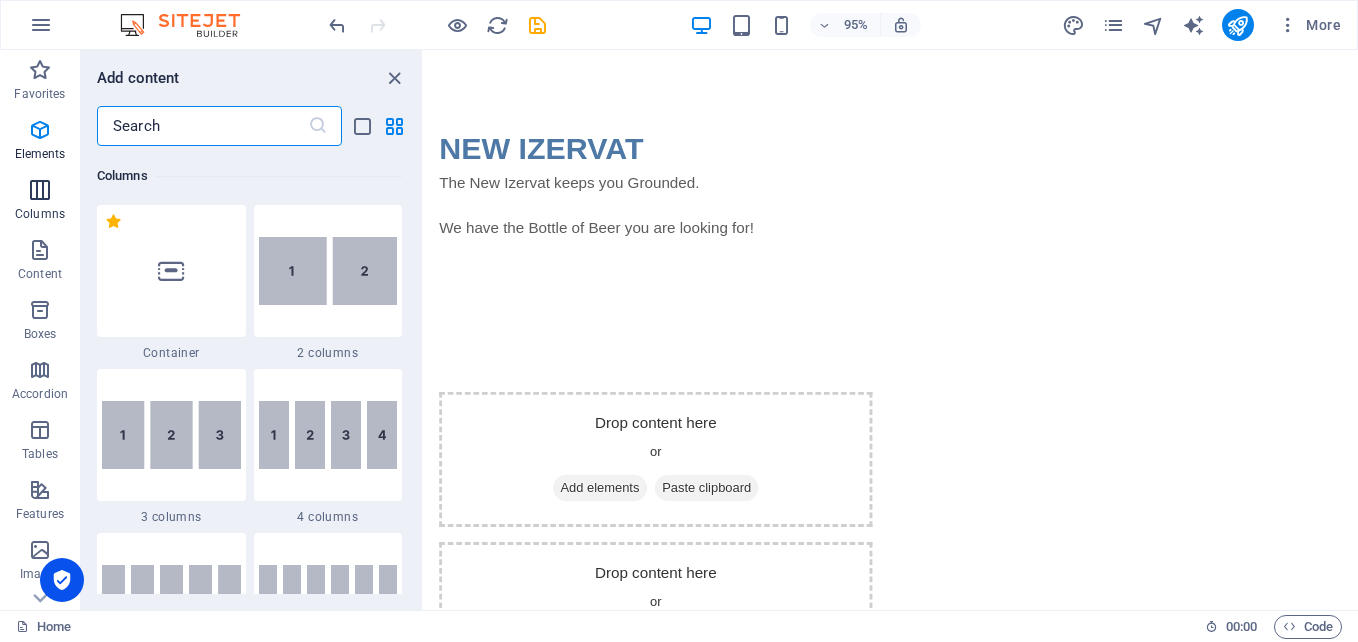 scroll, scrollTop: 990, scrollLeft: 0, axis: vertical 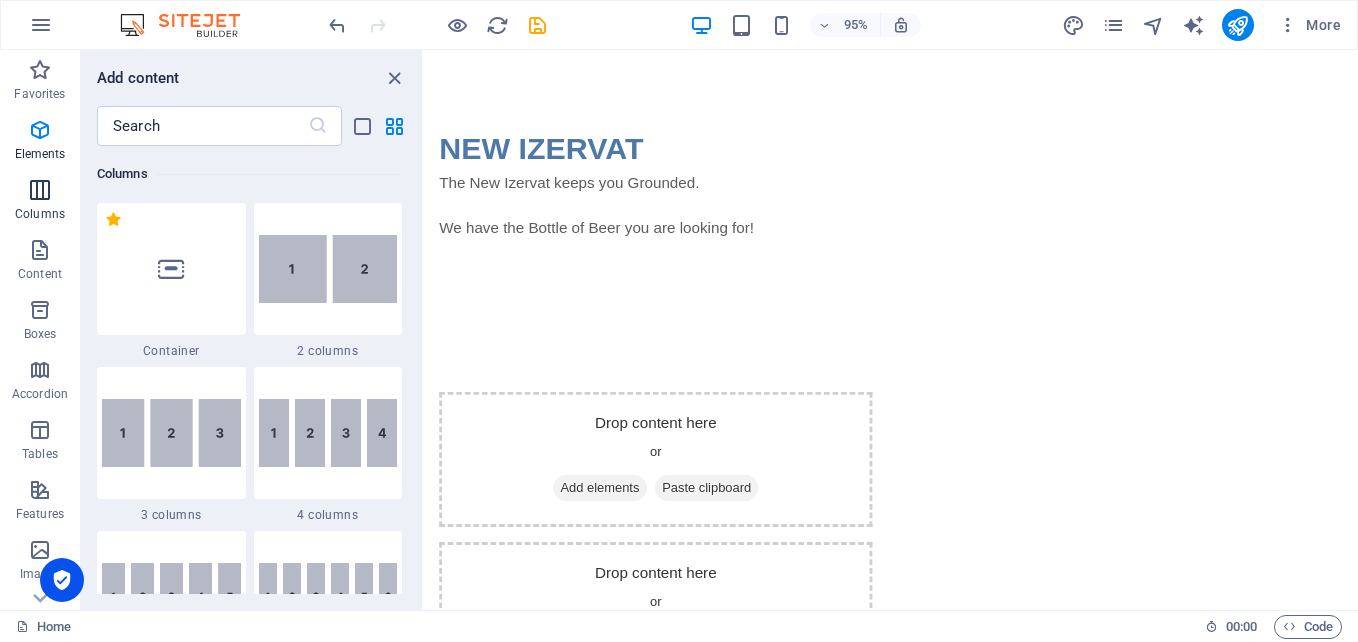 click on "Columns" at bounding box center (40, 214) 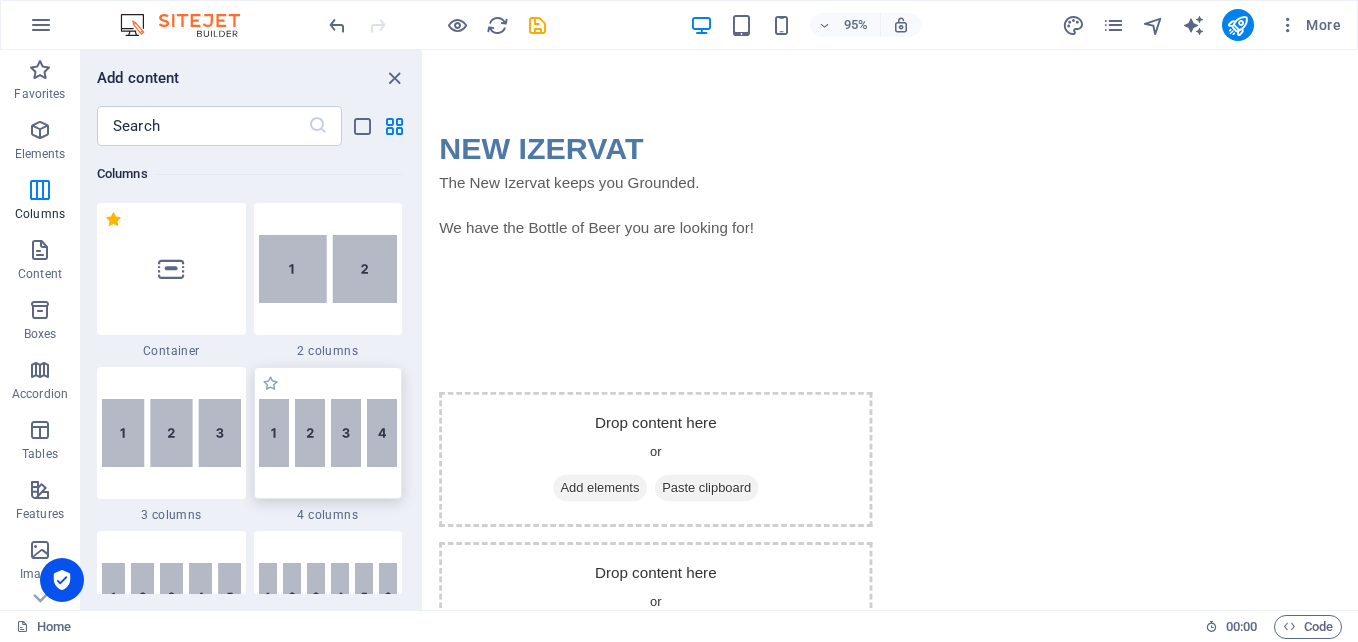 click at bounding box center (328, 433) 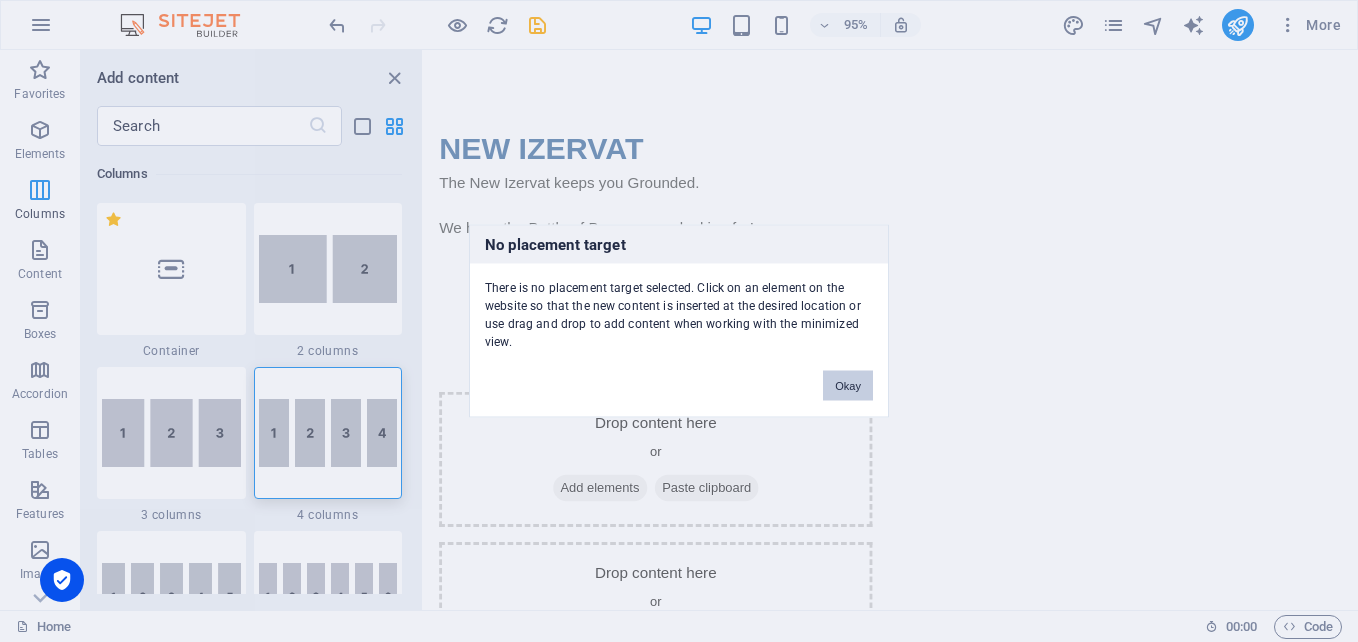 click on "Okay" at bounding box center [848, 386] 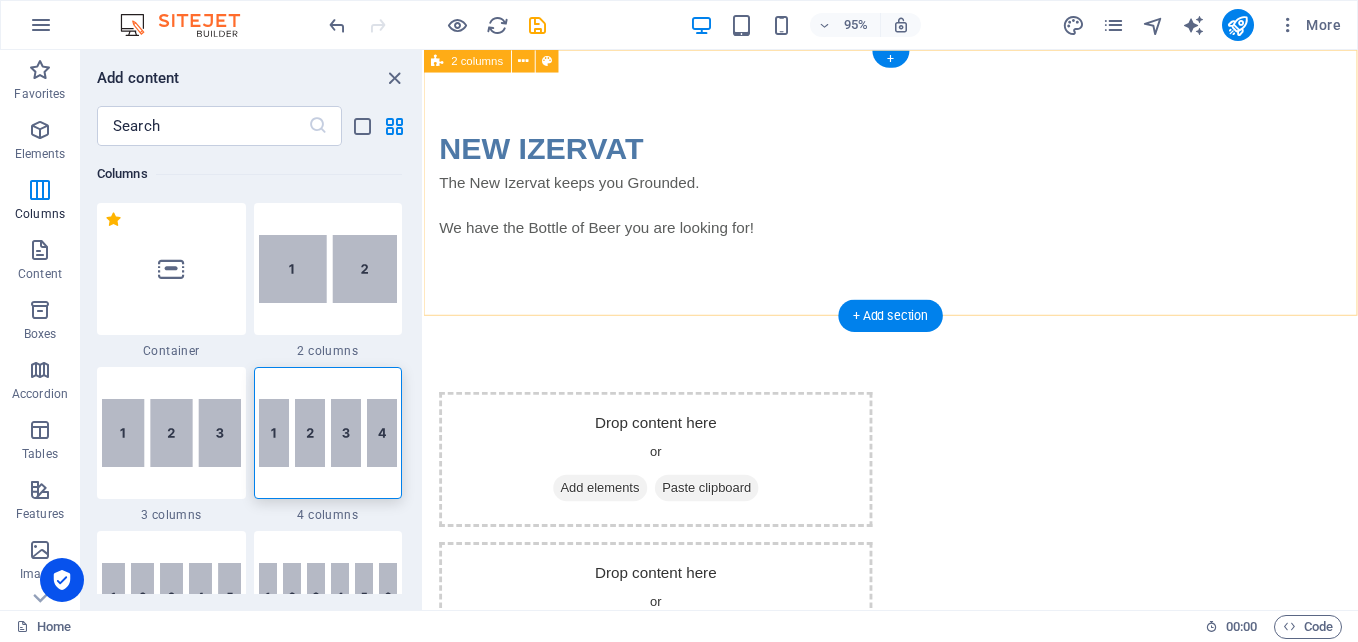 click on "NEW IZERVAT The New Izervat keeps you Grounded. We have the Bottle of Beer you are looking for!" at bounding box center (915, 190) 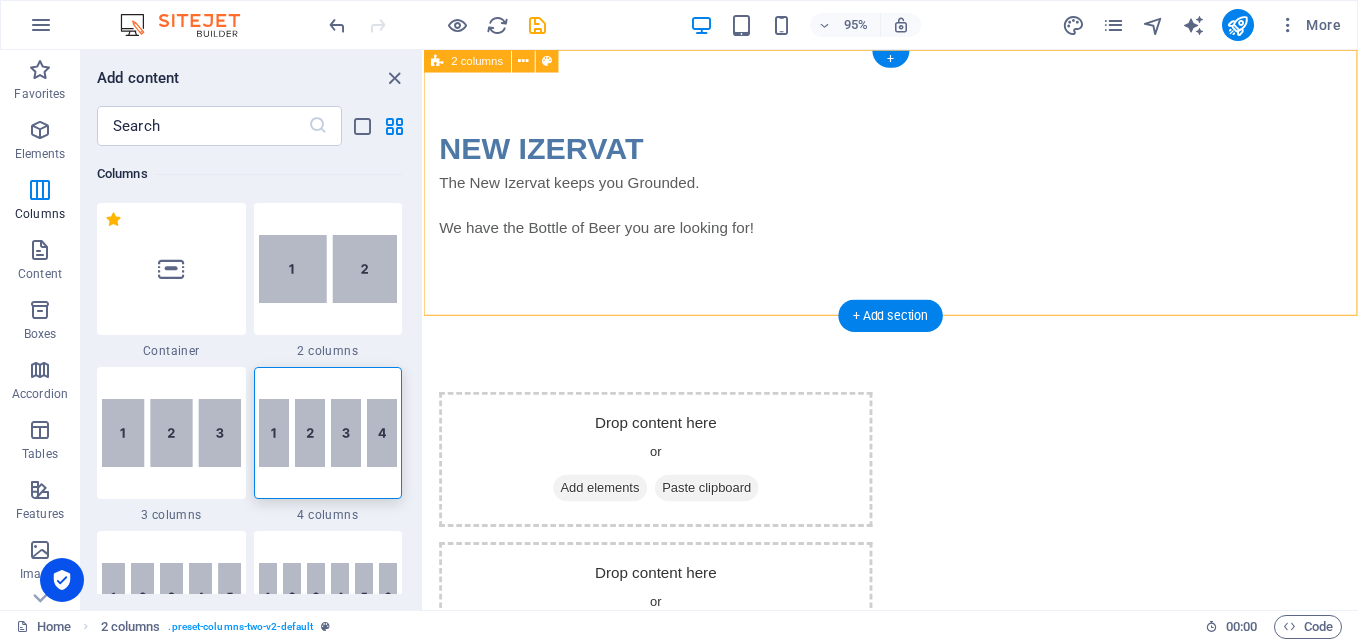 click on "NEW IZERVAT The New Izervat keeps you Grounded. We have the Bottle of Beer you are looking for!" at bounding box center (915, 190) 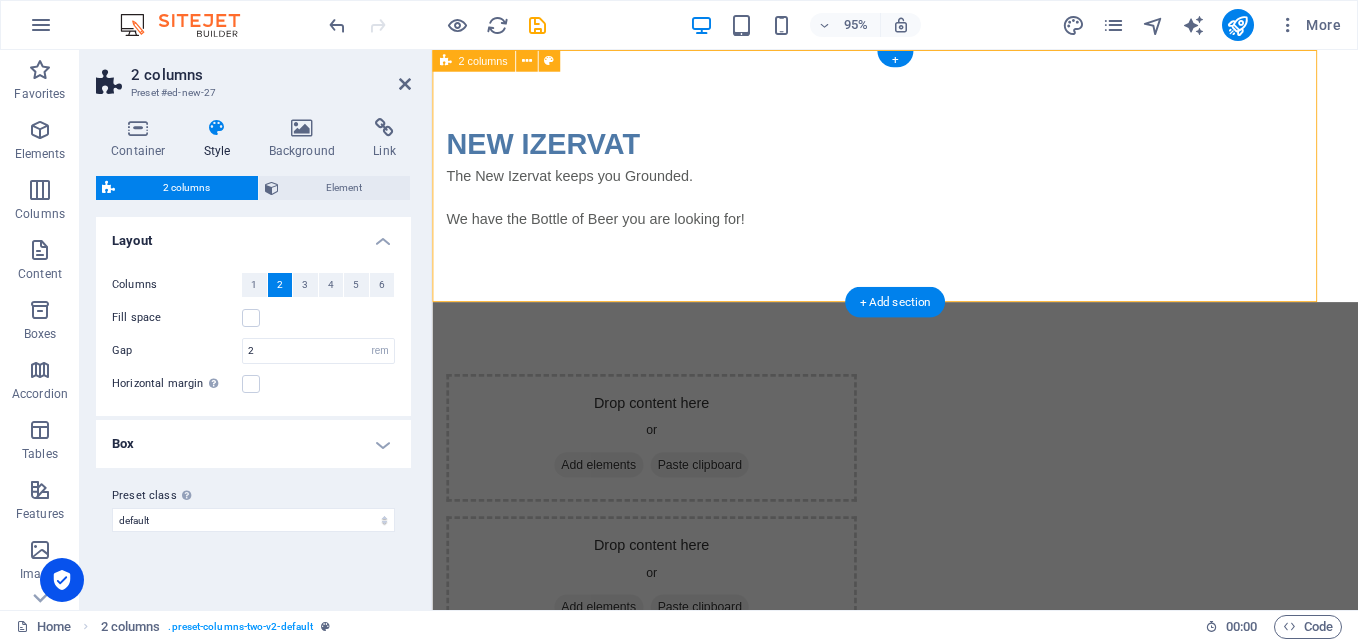 click on "NEW IZERVAT The New Izervat keeps you Grounded. We have the Bottle of Beer you are looking for!" at bounding box center (946, 190) 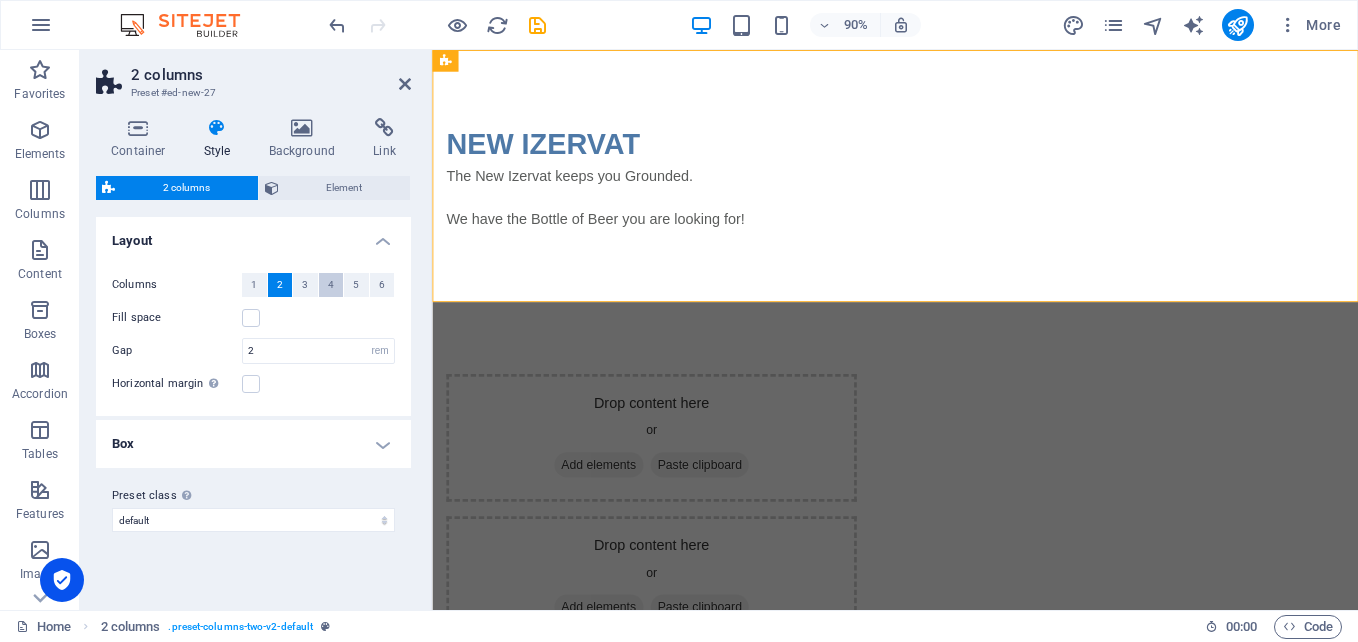 click on "4" at bounding box center (331, 285) 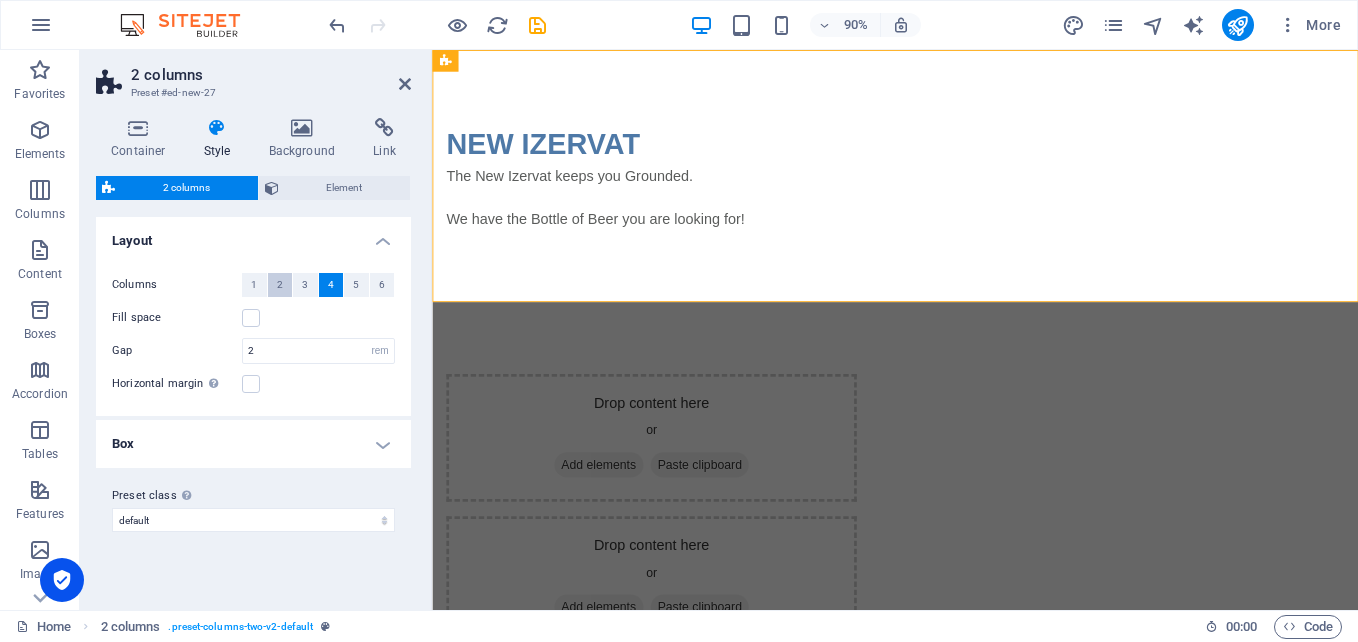 click on "2" at bounding box center [280, 285] 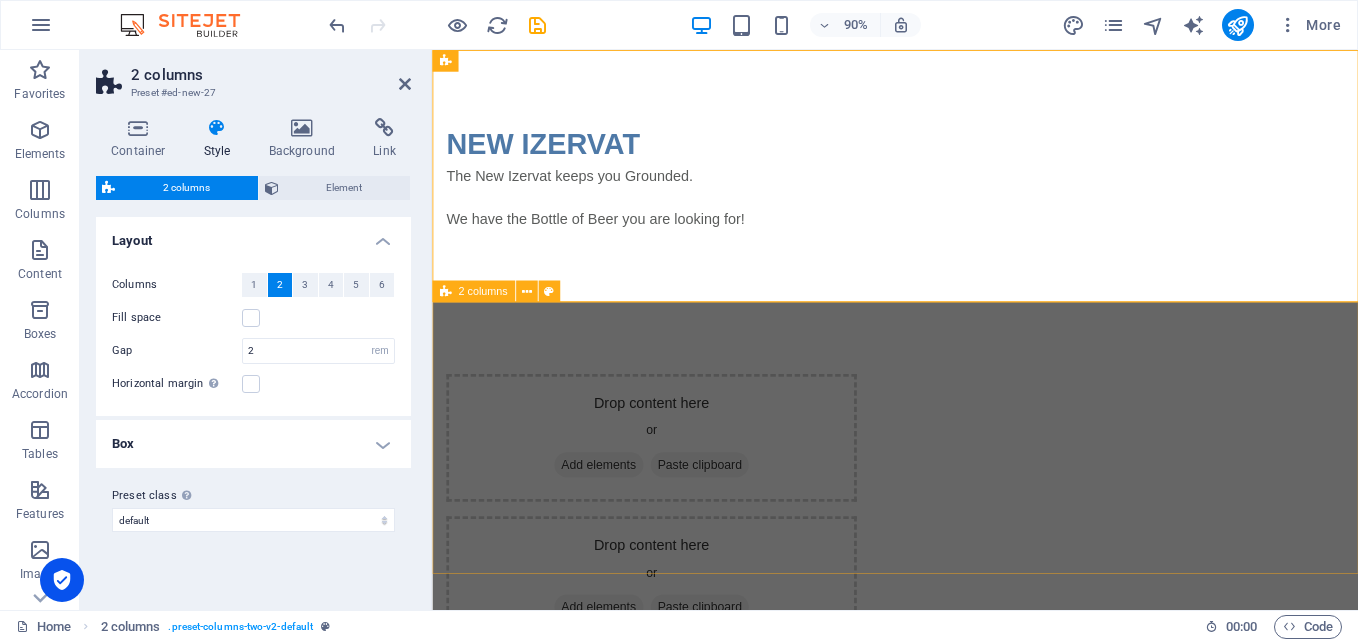 click on "Drop content here or  Add elements  Paste clipboard Drop content here or  Add elements  Paste clipboard" at bounding box center [946, 560] 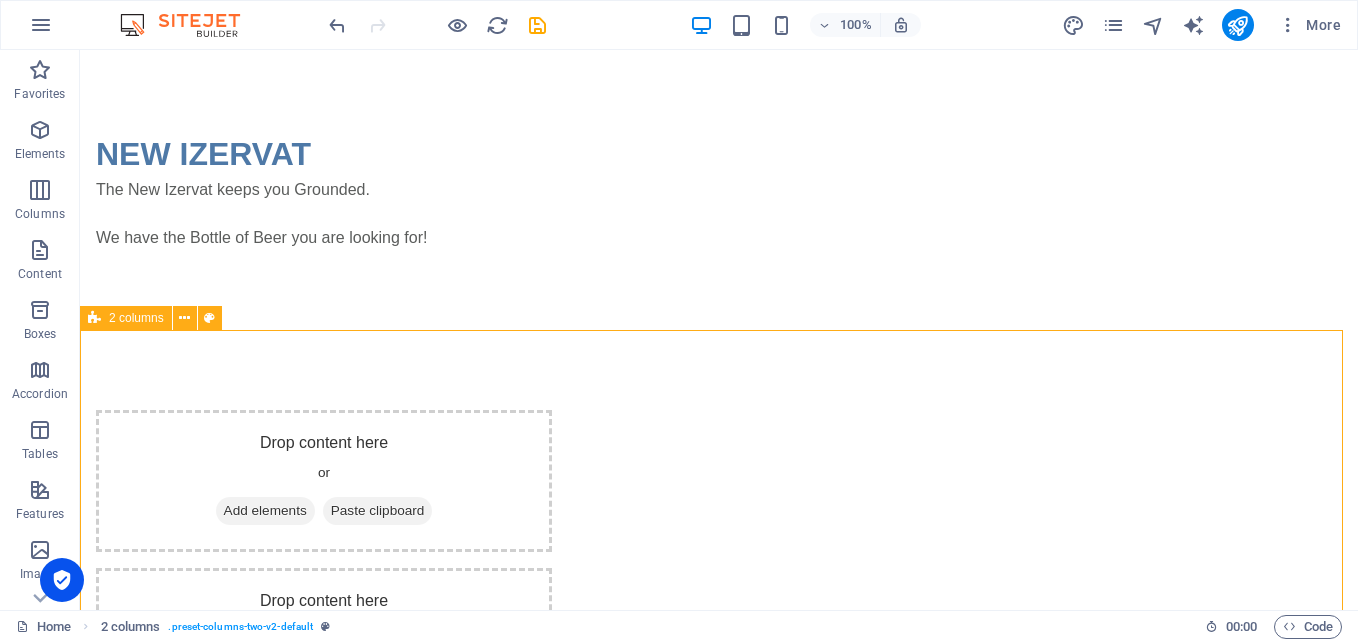 click on "2 columns" at bounding box center (136, 318) 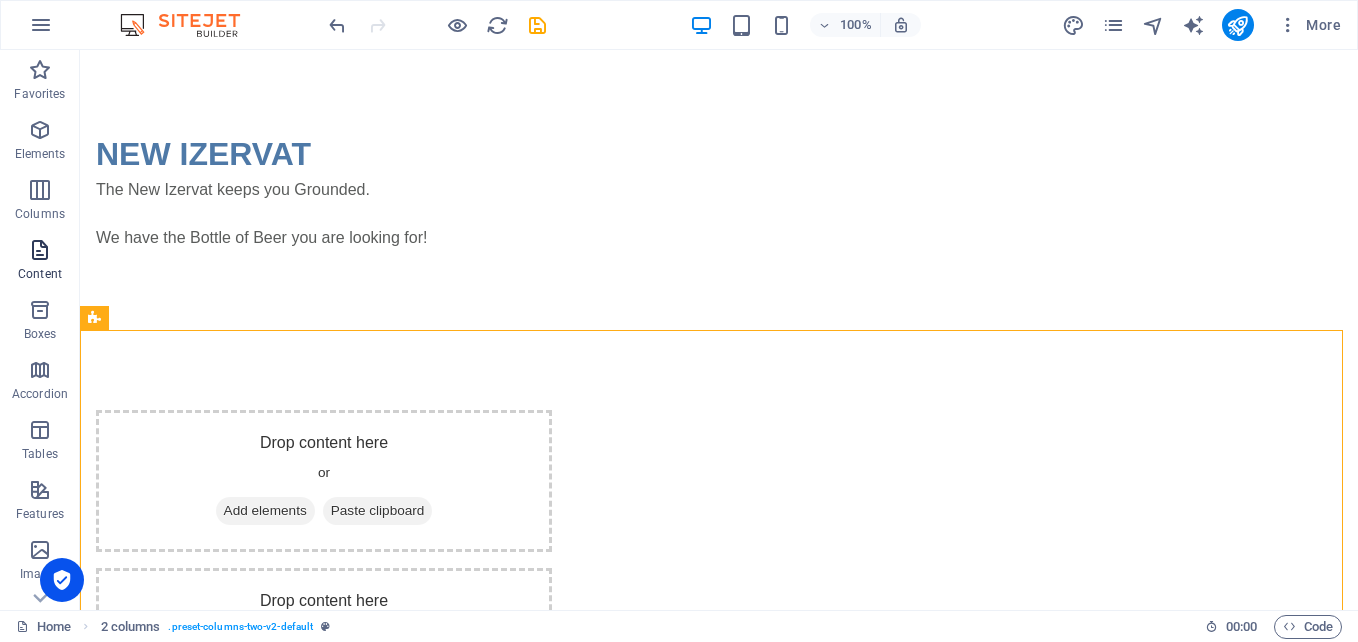 click on "Content" at bounding box center [40, 262] 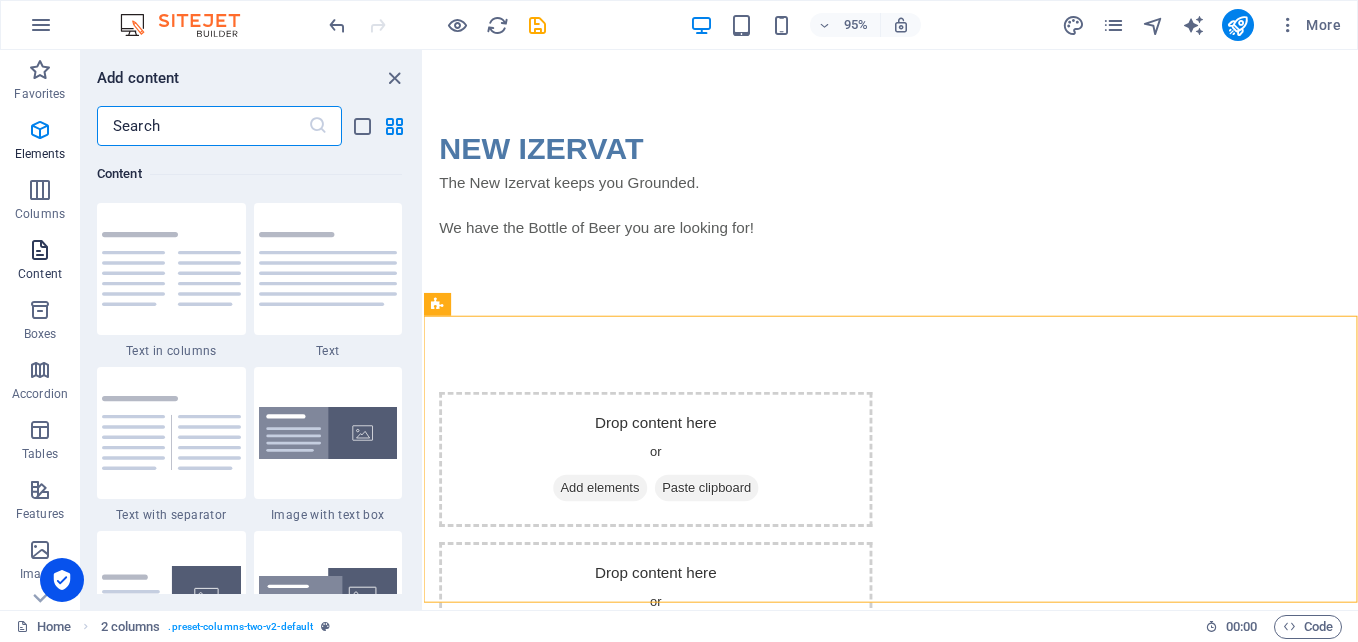 scroll, scrollTop: 3499, scrollLeft: 0, axis: vertical 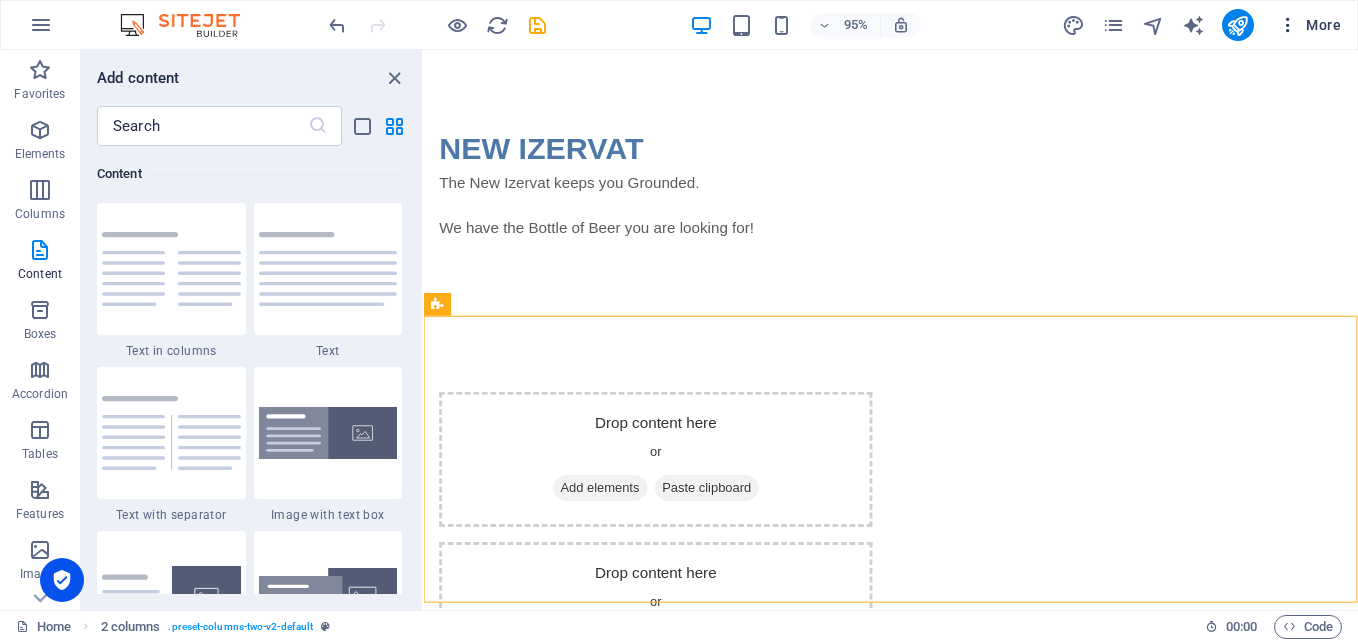 click on "More" at bounding box center [1309, 25] 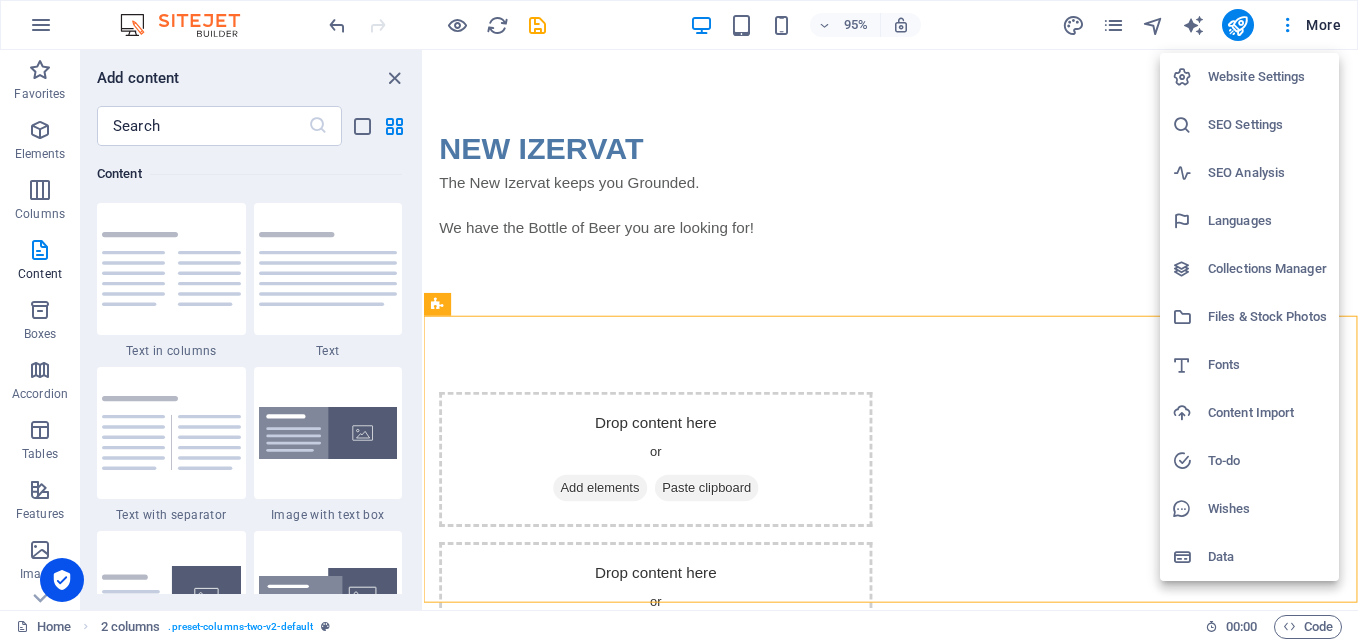 click at bounding box center (679, 321) 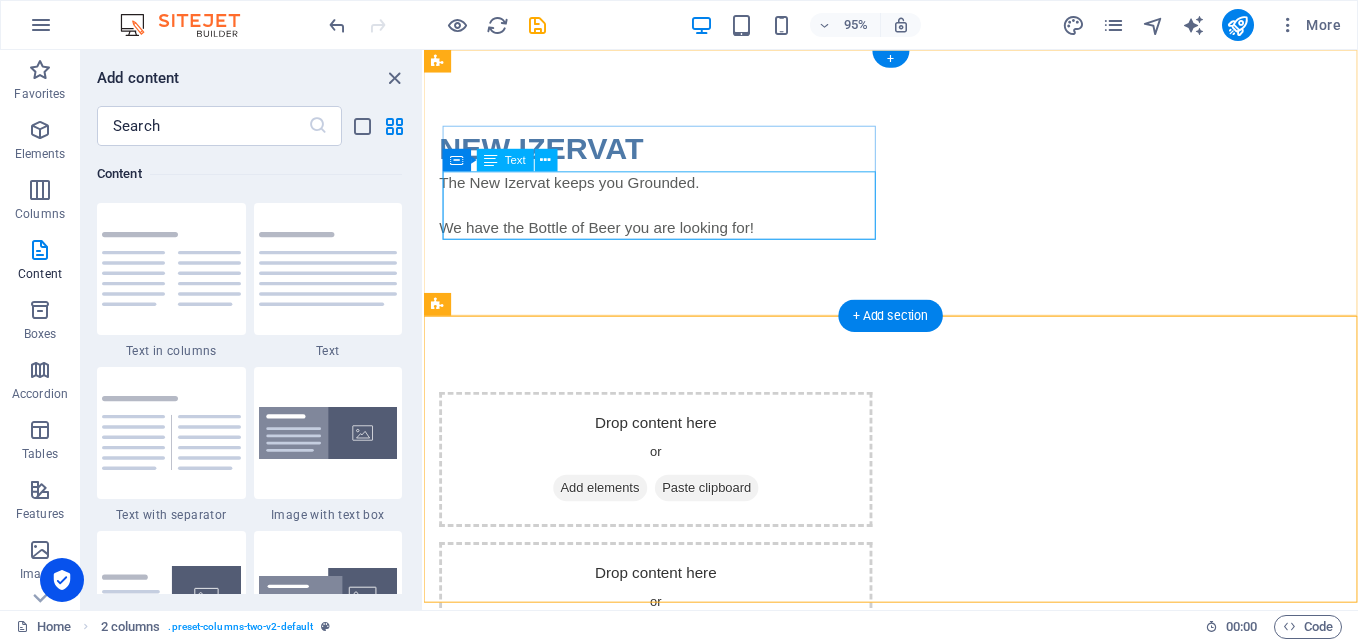 click on "The New Izervat keeps you Grounded. We have the Bottle of Beer you are looking for!" at bounding box center [668, 214] 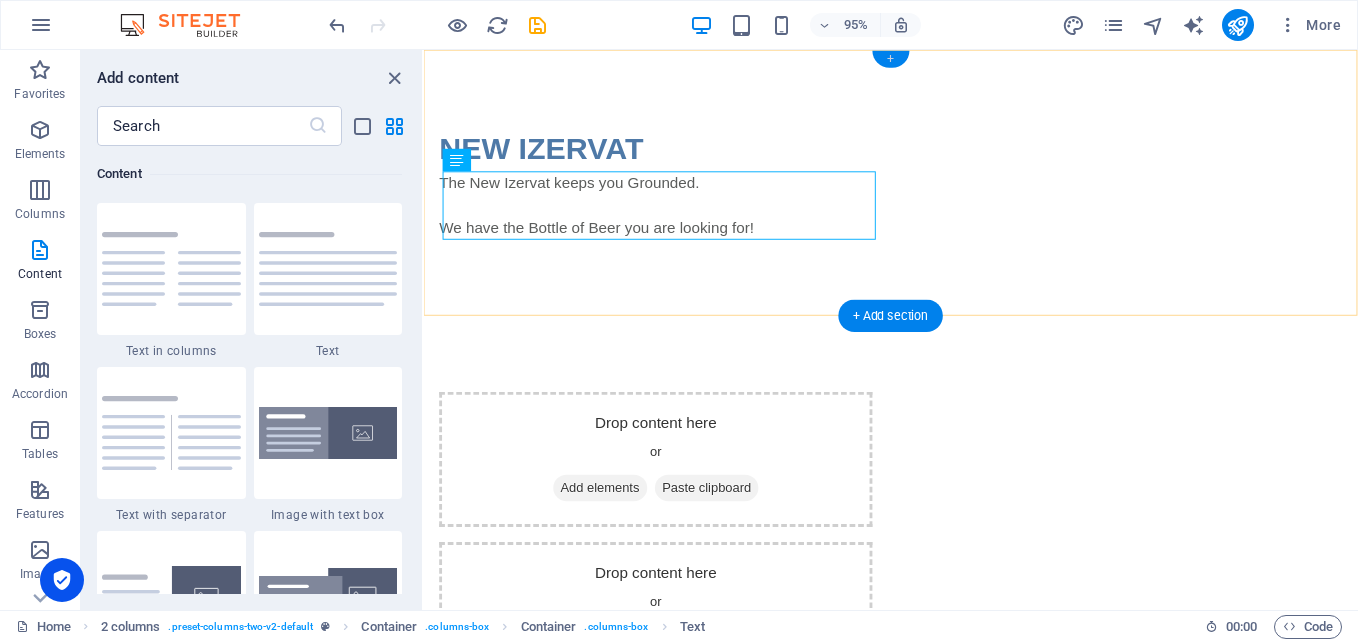 click on "+" at bounding box center [890, 59] 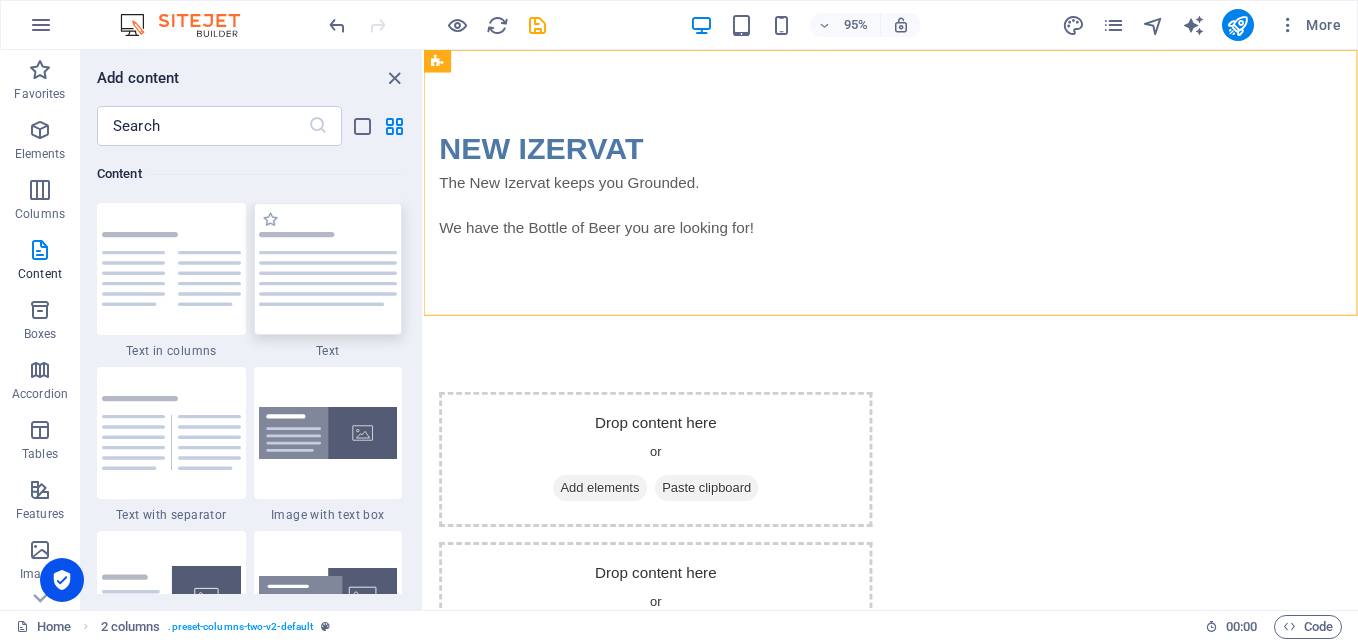 click at bounding box center (328, 269) 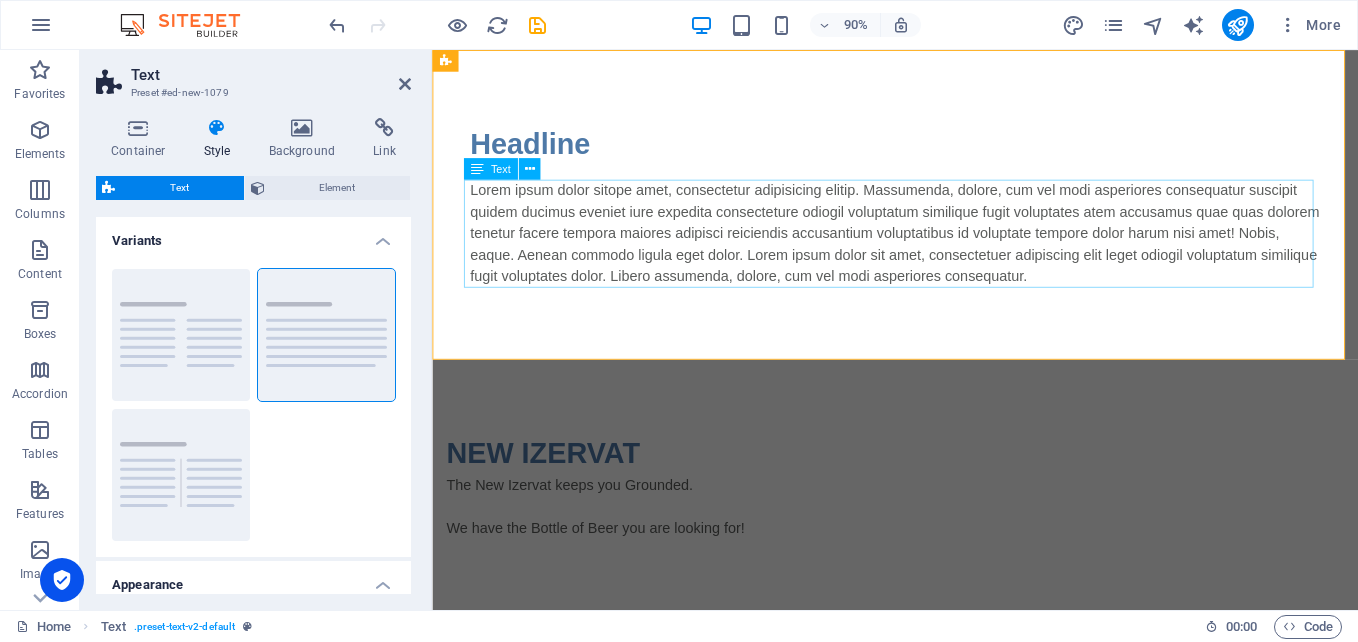 click on "Lorem ipsum dolor sitope amet, consectetur adipisicing elitip. Massumenda, dolore, cum vel modi asperiores consequatur suscipit quidem ducimus eveniet iure expedita consecteture odiogil voluptatum similique fugit voluptates atem accusamus quae quas dolorem tenetur facere tempora maiores adipisci reiciendis accusantium voluptatibus id voluptate tempore dolor harum nisi amet! Nobis, eaque. Aenean commodo ligula eget dolor. Lorem ipsum dolor sit amet, consectetuer adipiscing elit leget odiogil voluptatum similique fugit voluptates dolor. Libero assumenda, dolore, cum vel modi asperiores consequatur." at bounding box center (947, 254) 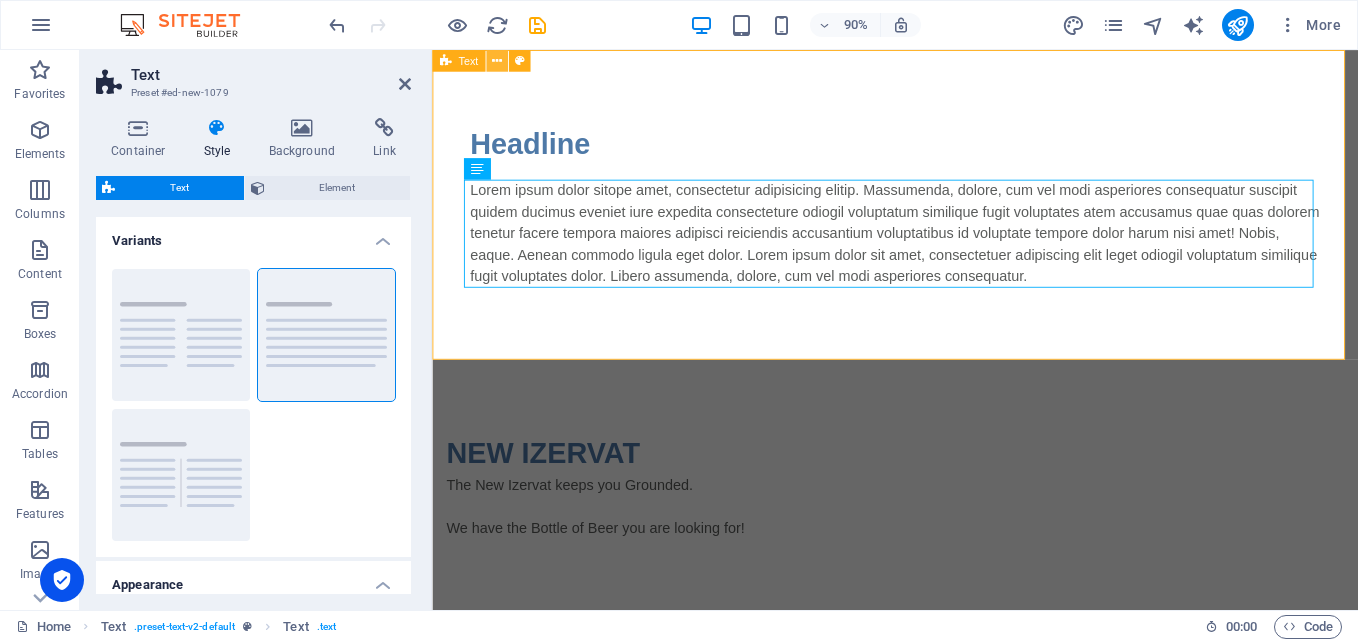 click at bounding box center [497, 61] 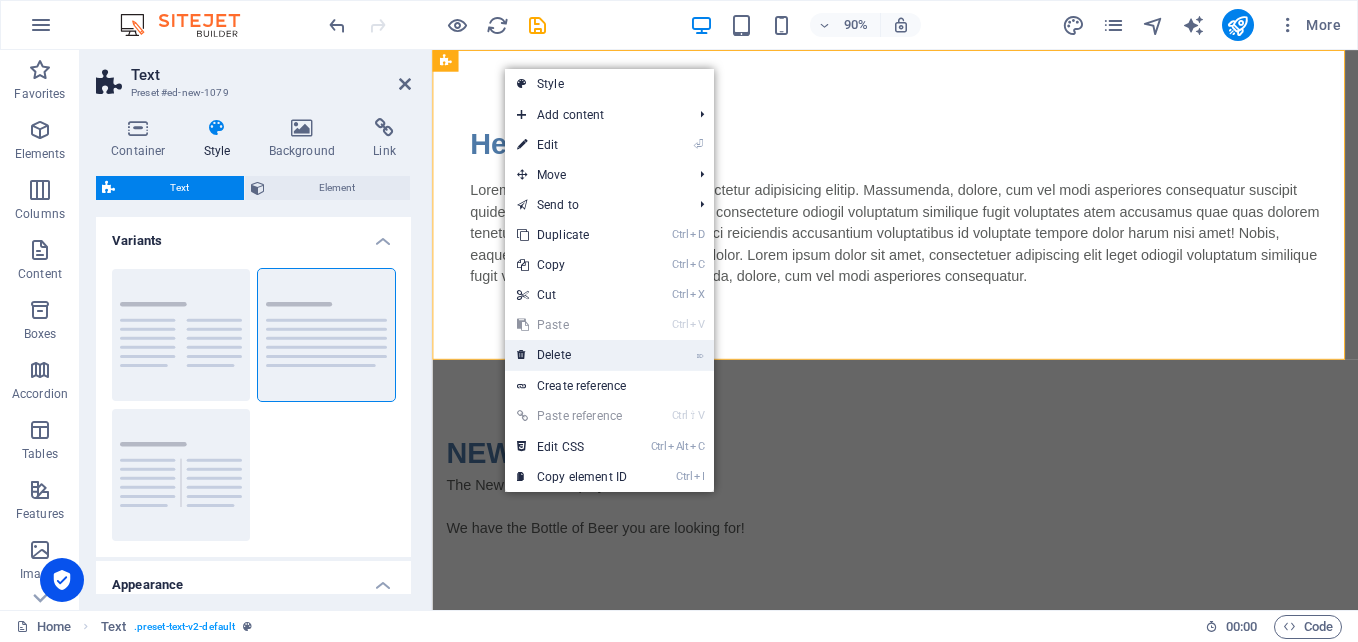 click on "⌦  Delete" at bounding box center [572, 355] 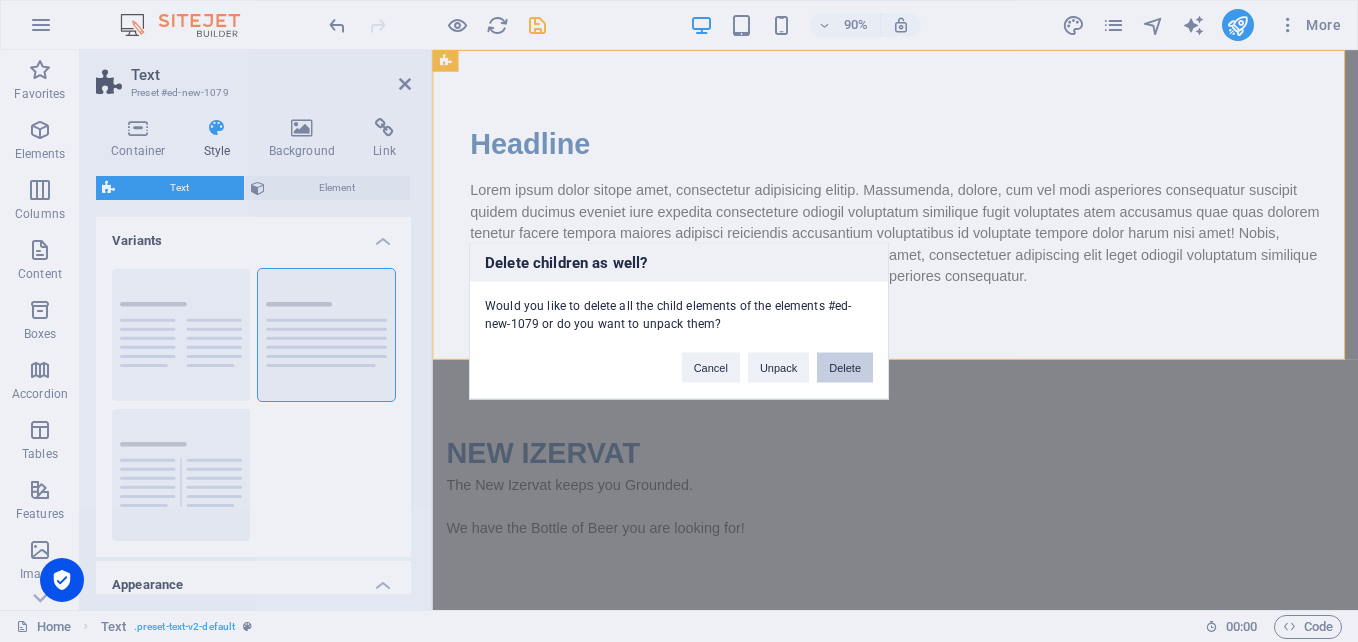 click on "Delete" at bounding box center (845, 368) 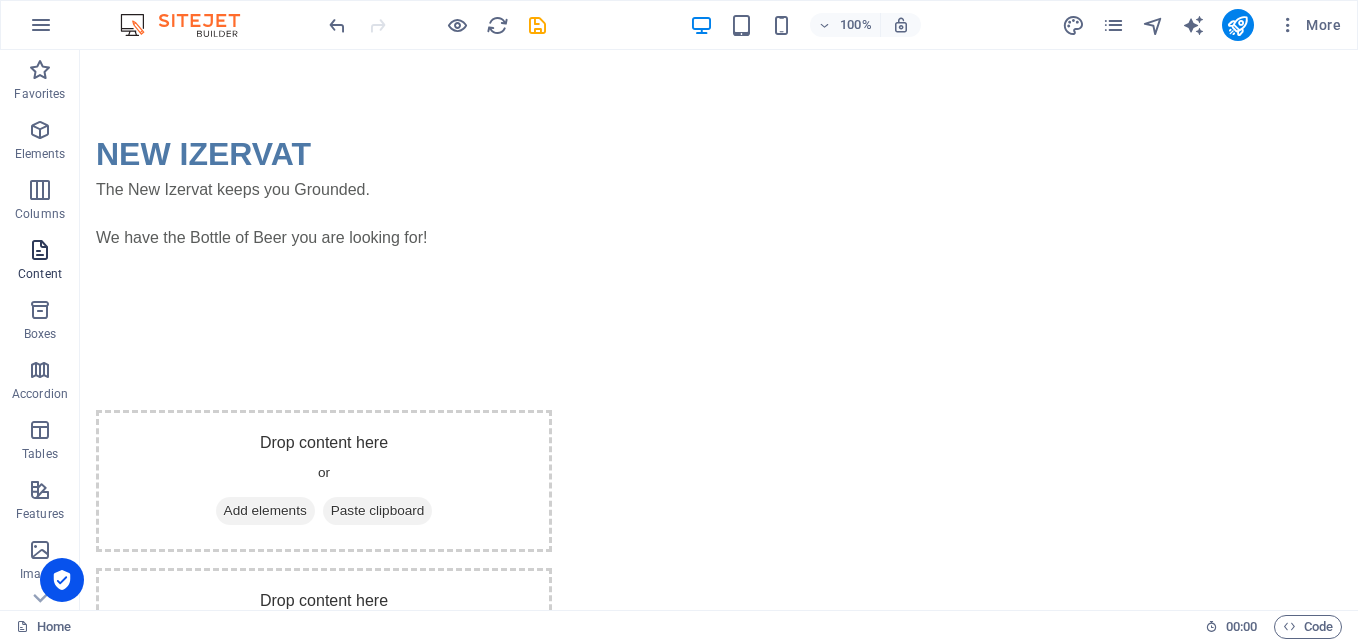 click at bounding box center (40, 250) 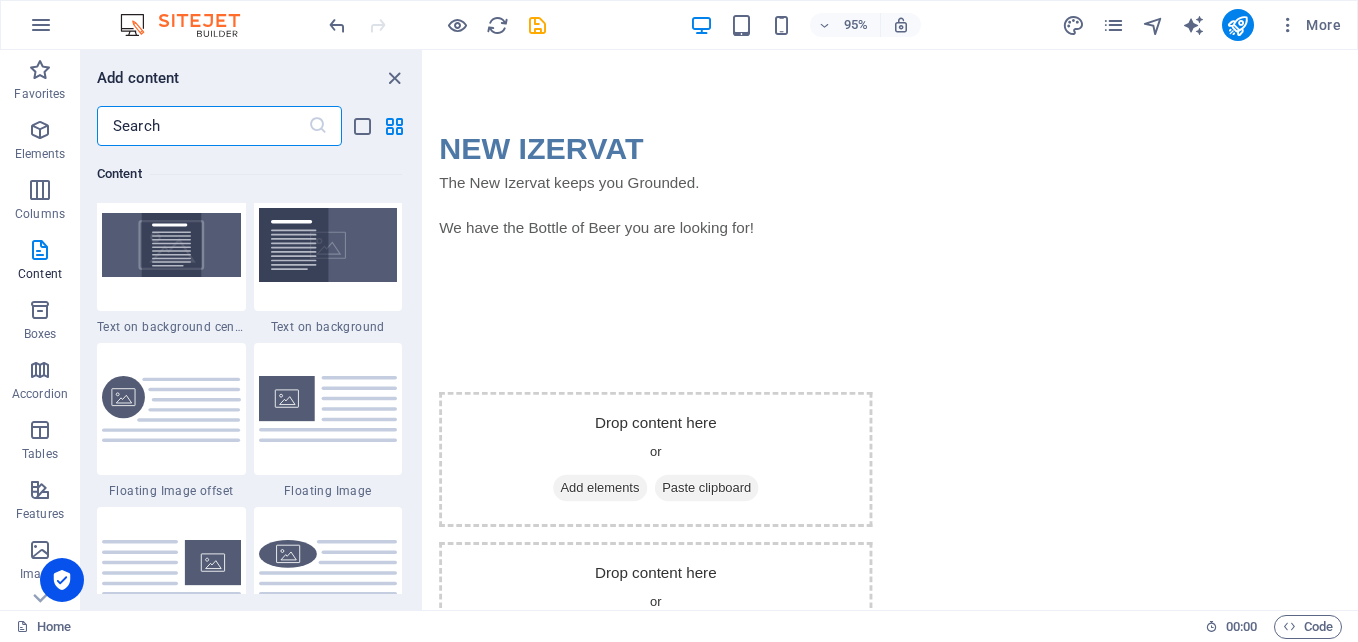 scroll, scrollTop: 4175, scrollLeft: 0, axis: vertical 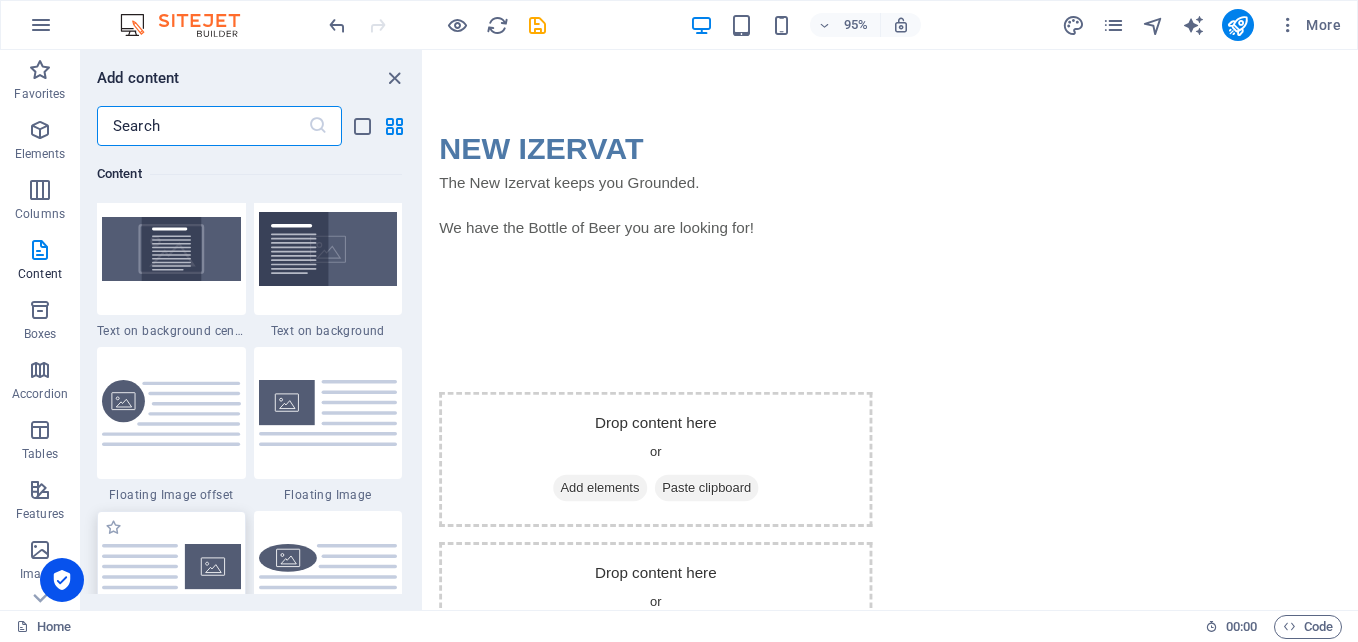 click at bounding box center (171, 577) 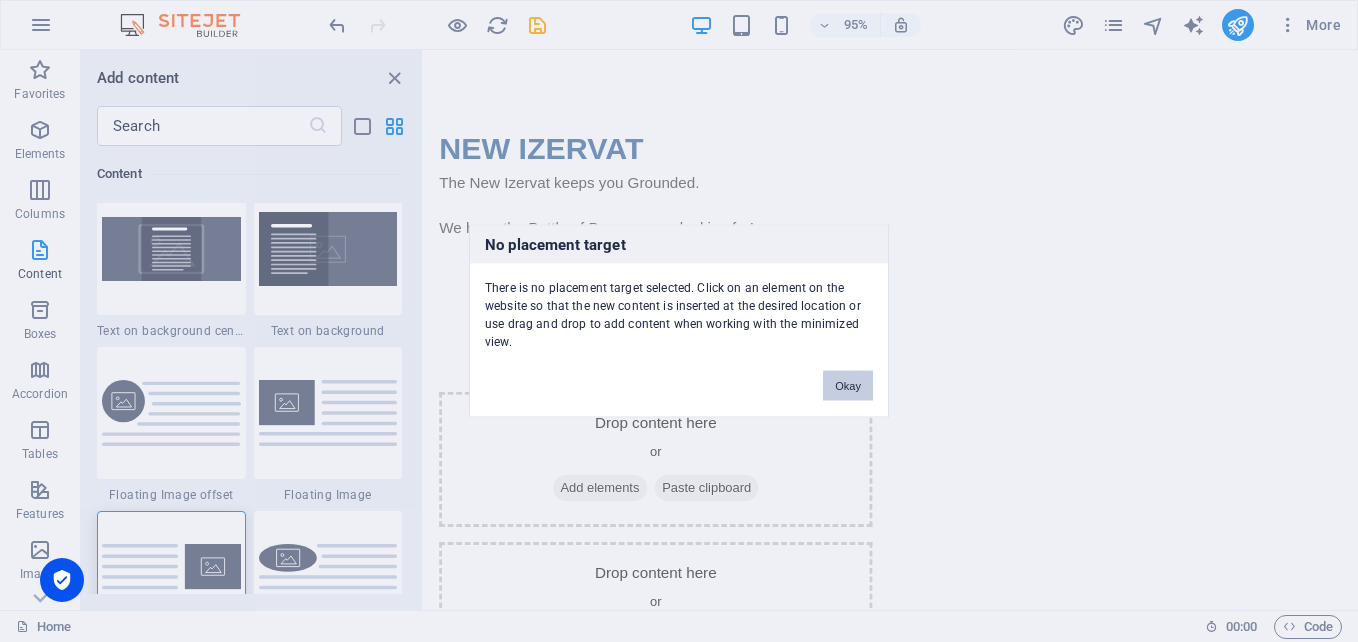 click on "Okay" at bounding box center [848, 386] 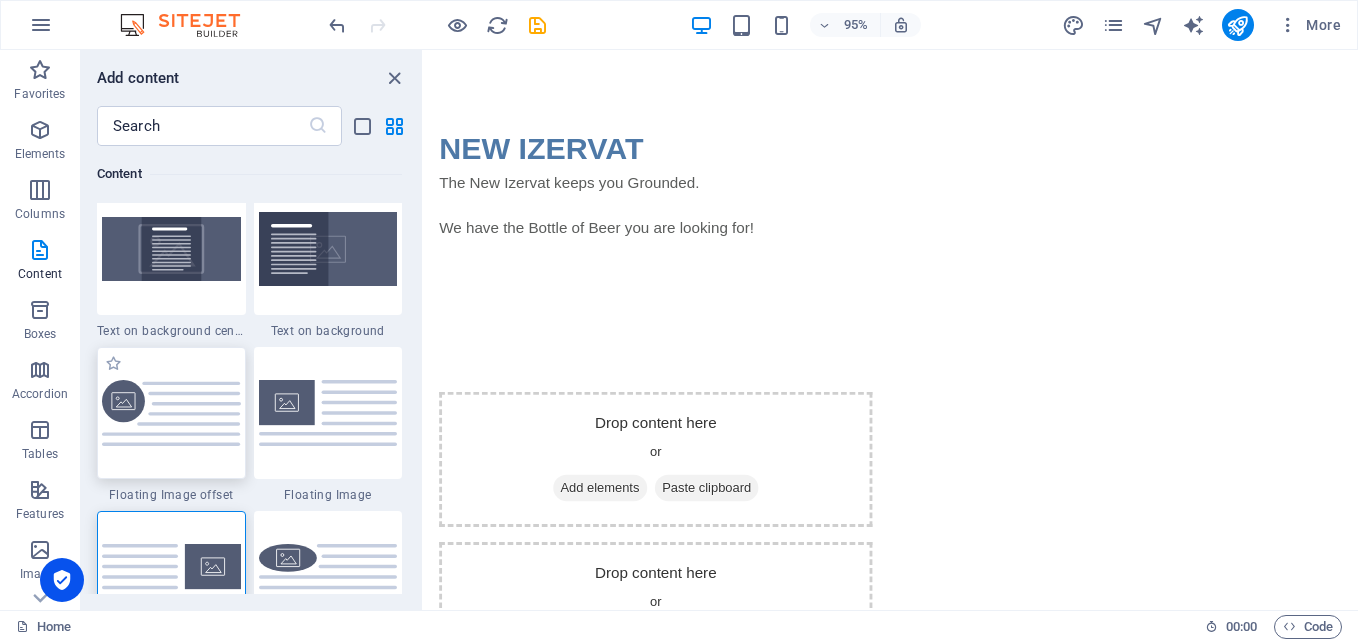 click at bounding box center [171, 413] 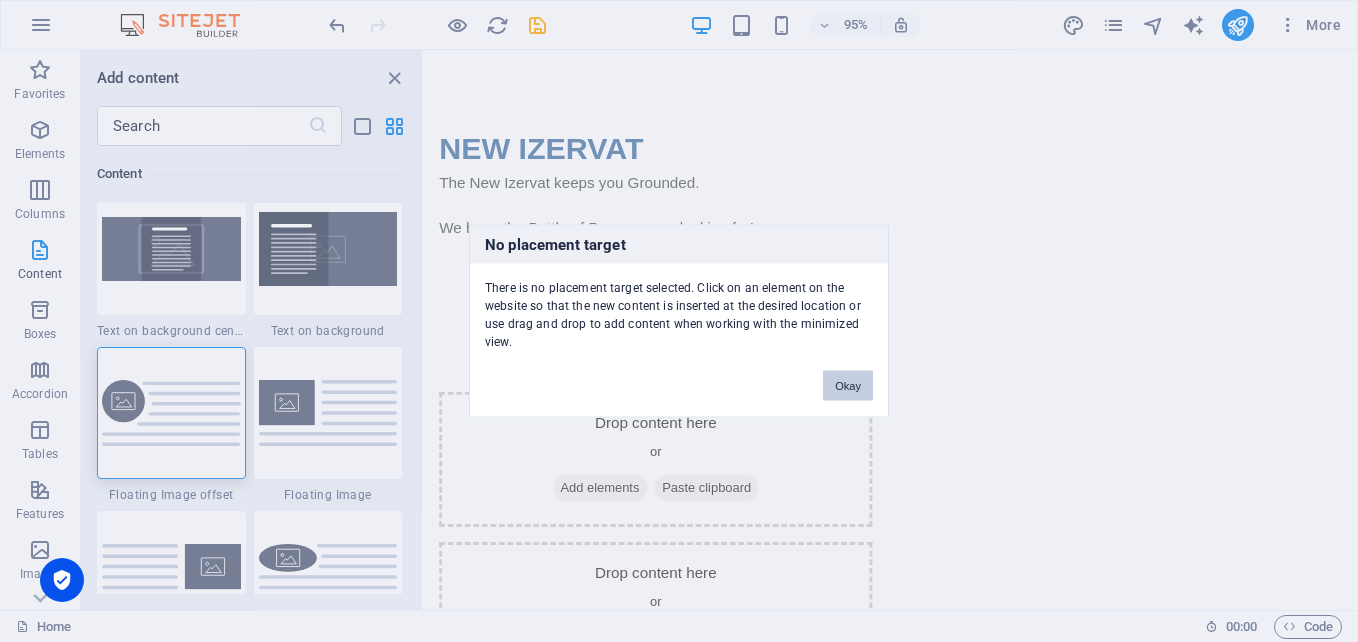click on "Okay" at bounding box center [848, 386] 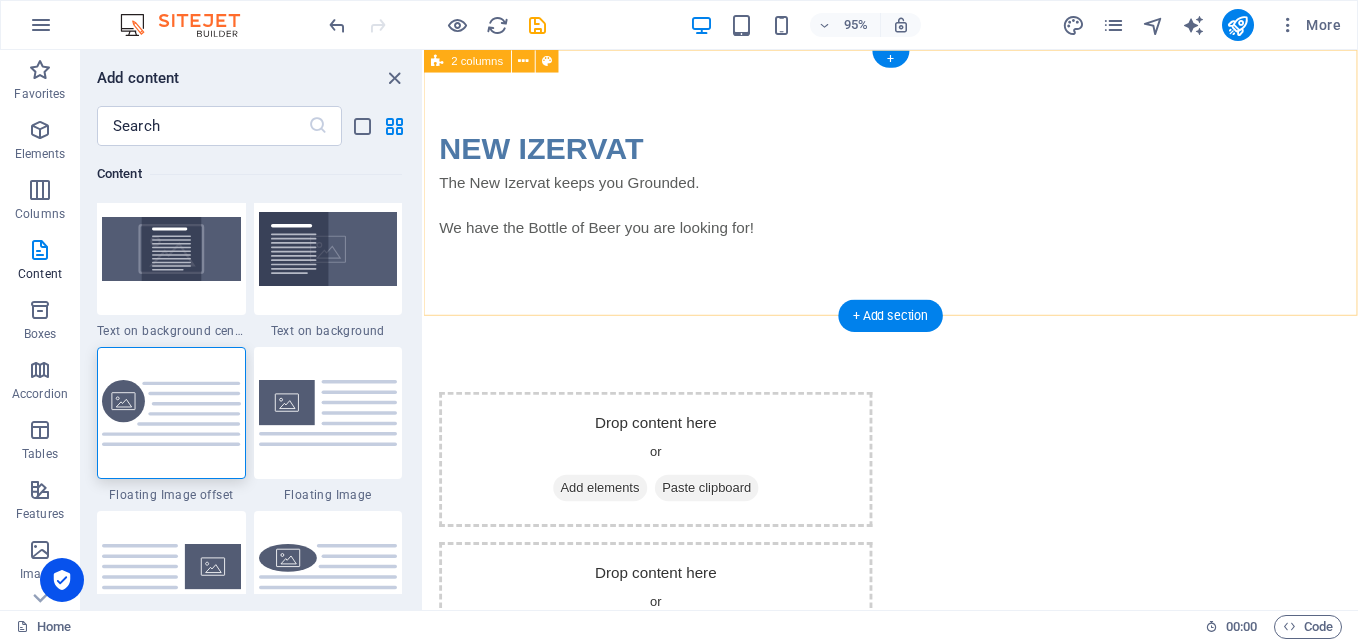 click on "NEW IZERVAT The New Izervat keeps you Grounded. We have the Bottle of Beer you are looking for!" at bounding box center (915, 190) 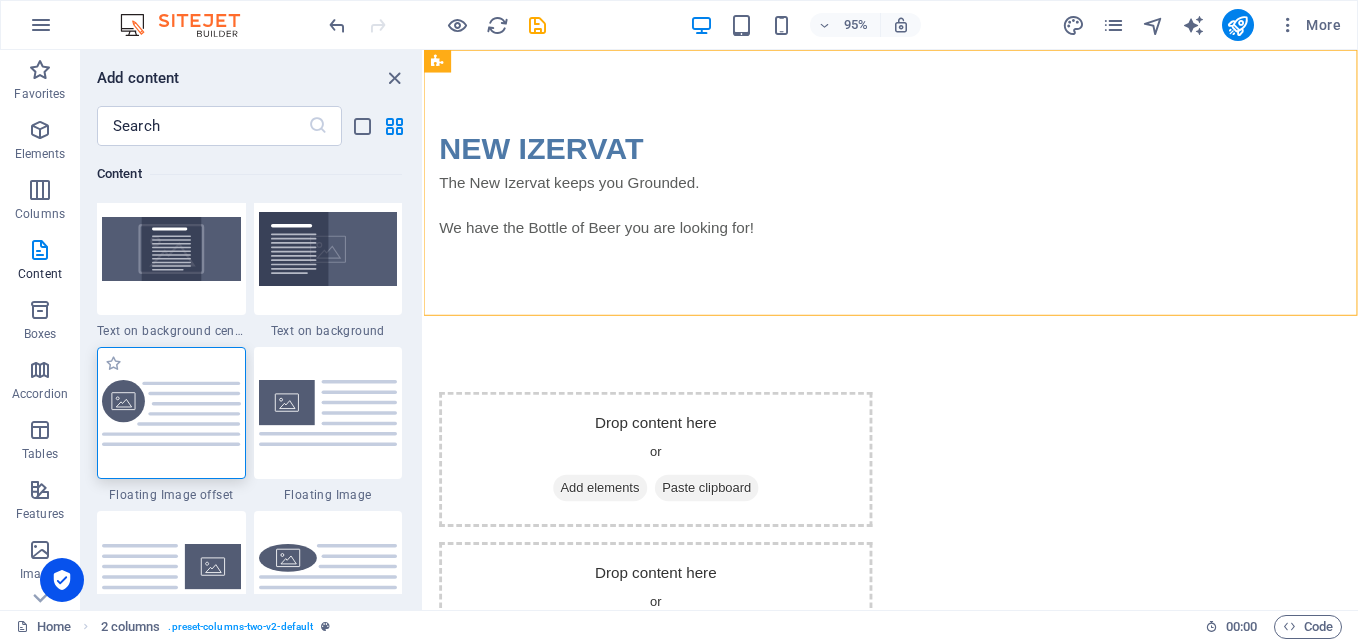 click at bounding box center [171, 413] 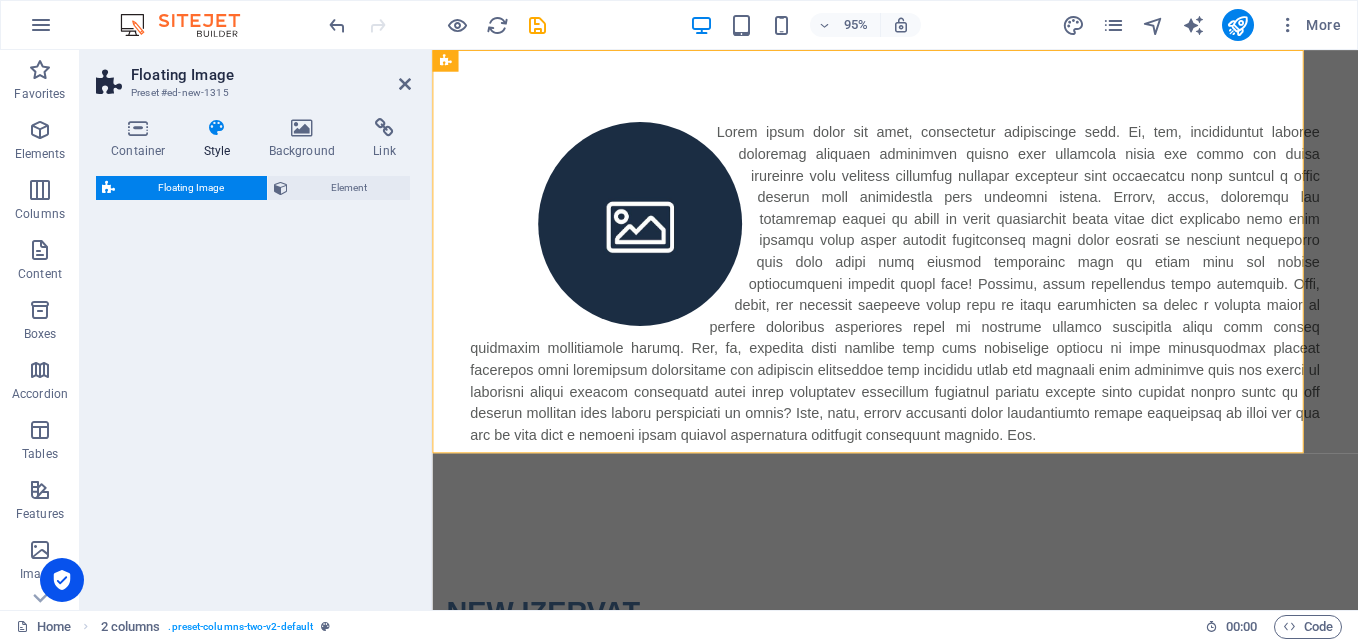 select on "%" 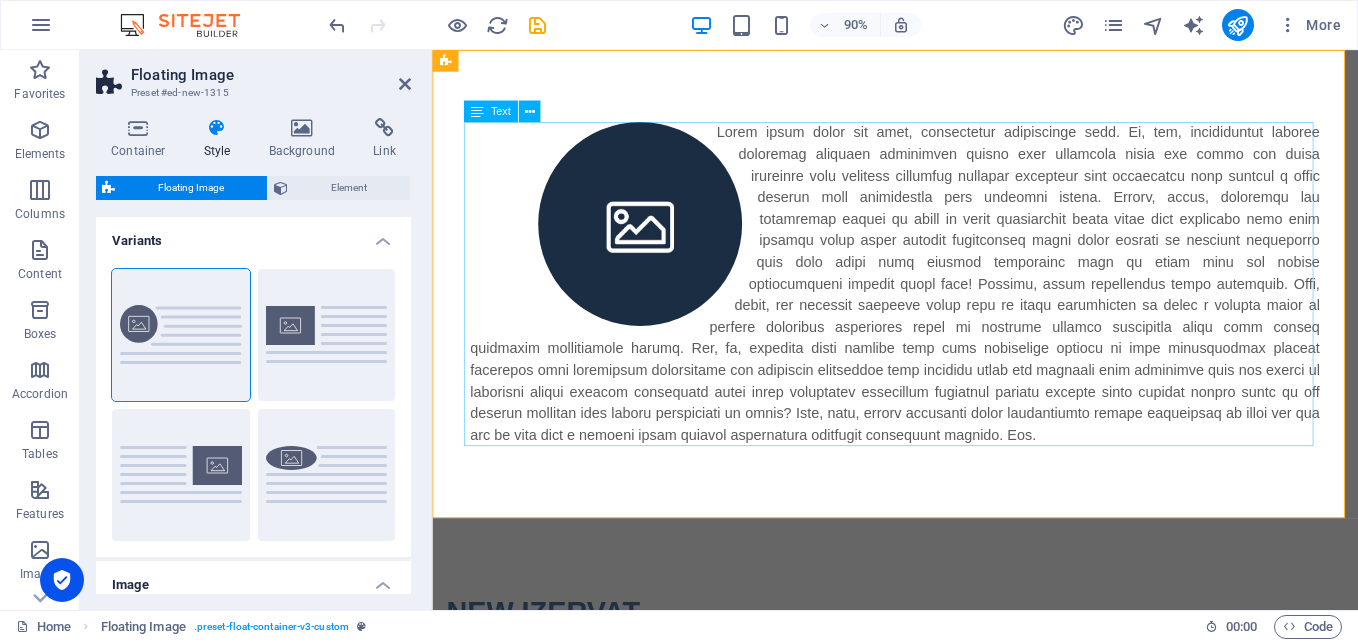 click at bounding box center (947, 310) 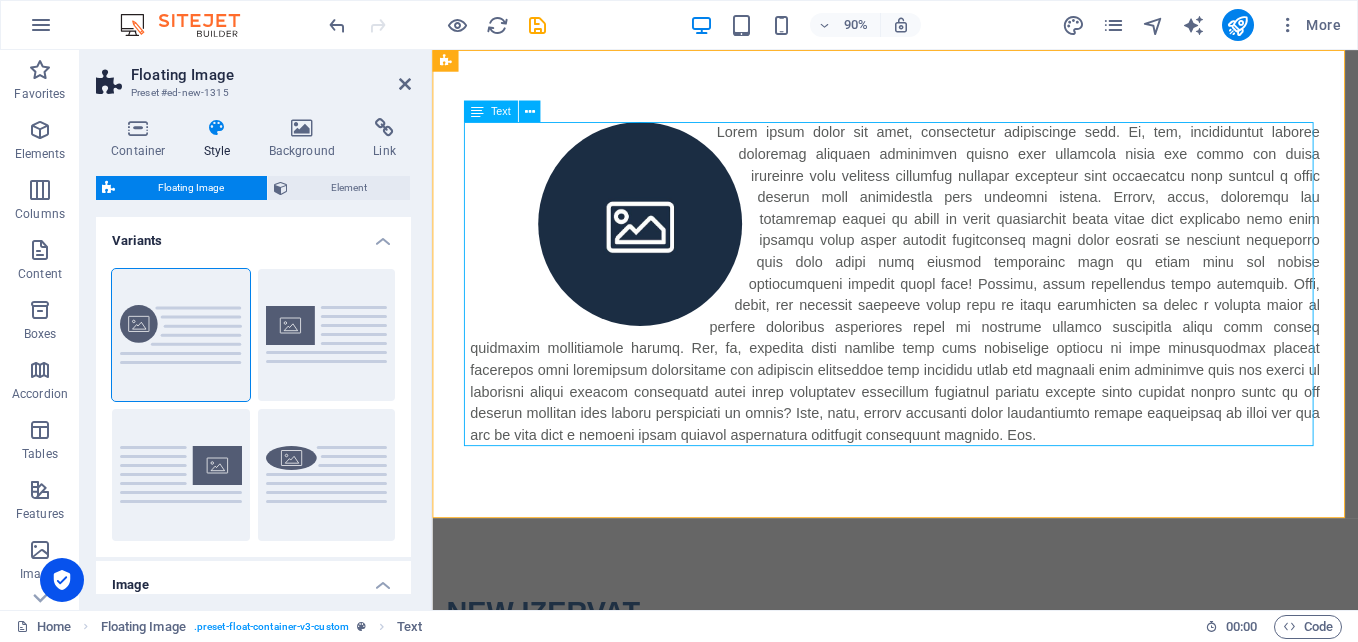 click at bounding box center [947, 310] 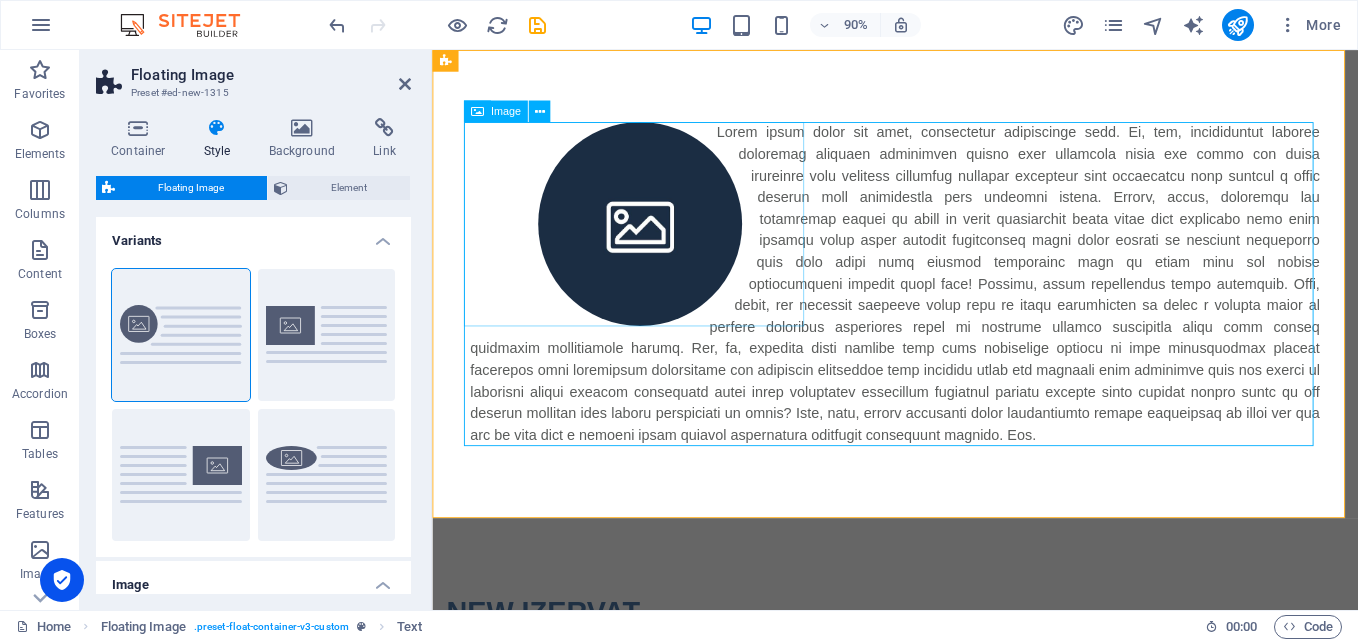 click at bounding box center (664, 243) 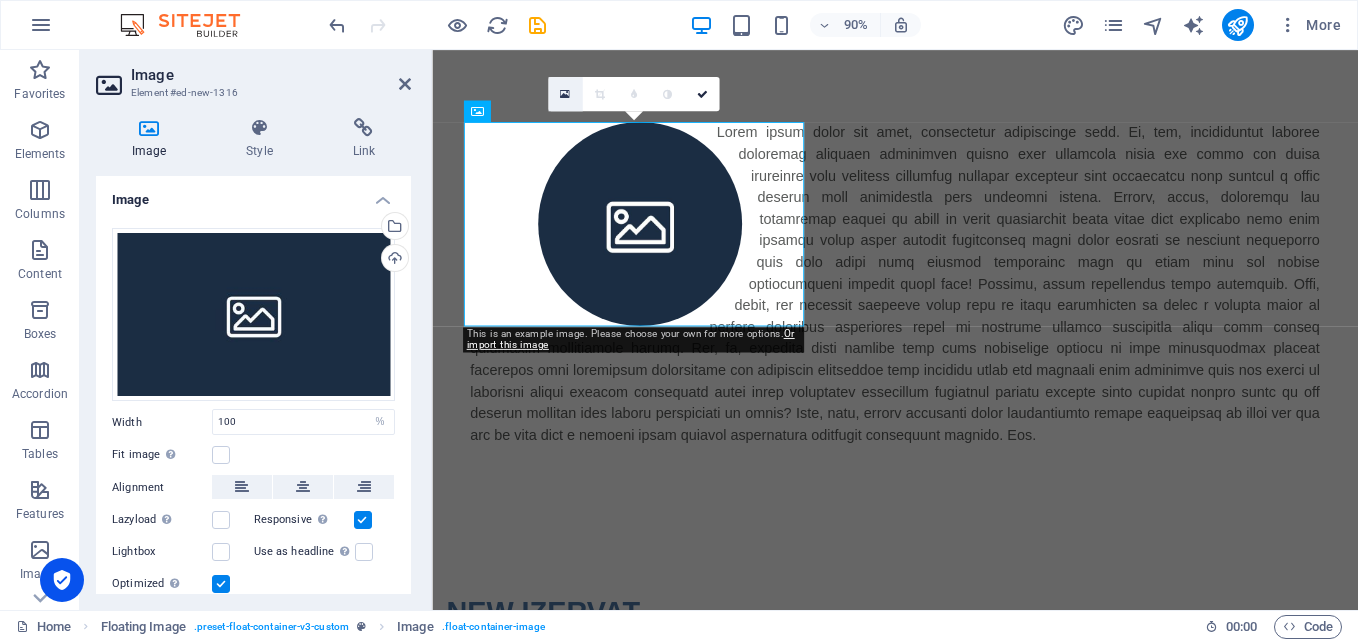 click at bounding box center (565, 94) 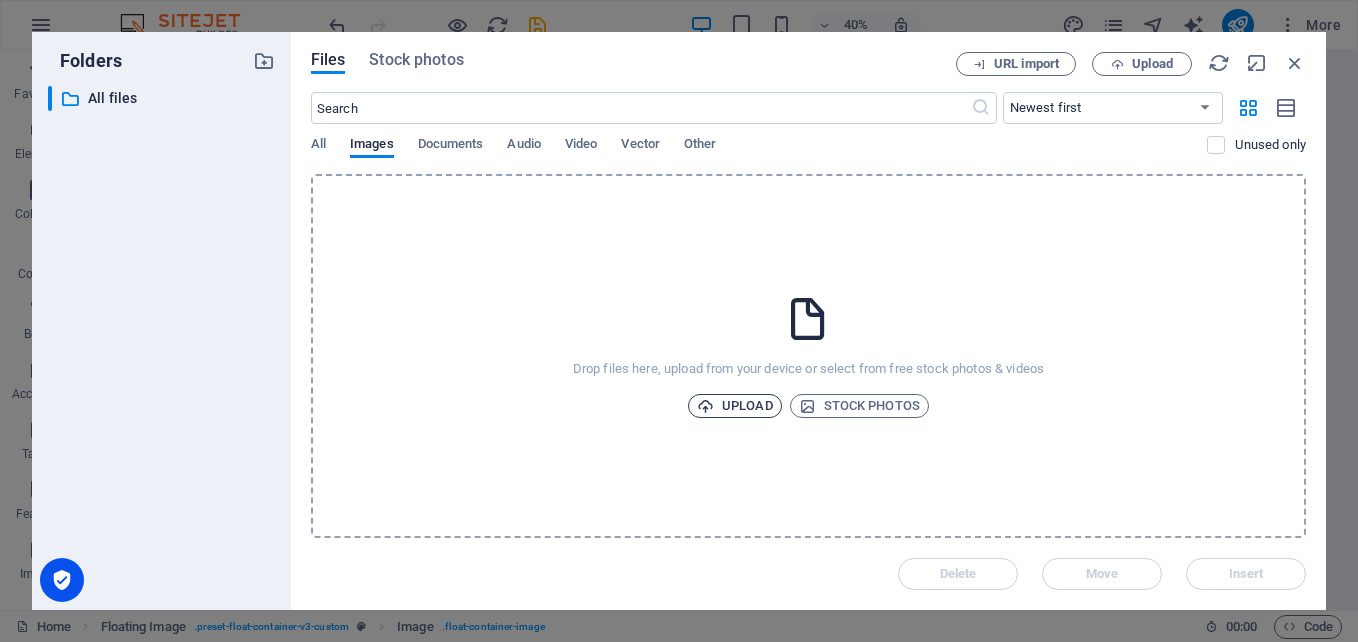 click on "Upload" at bounding box center (735, 406) 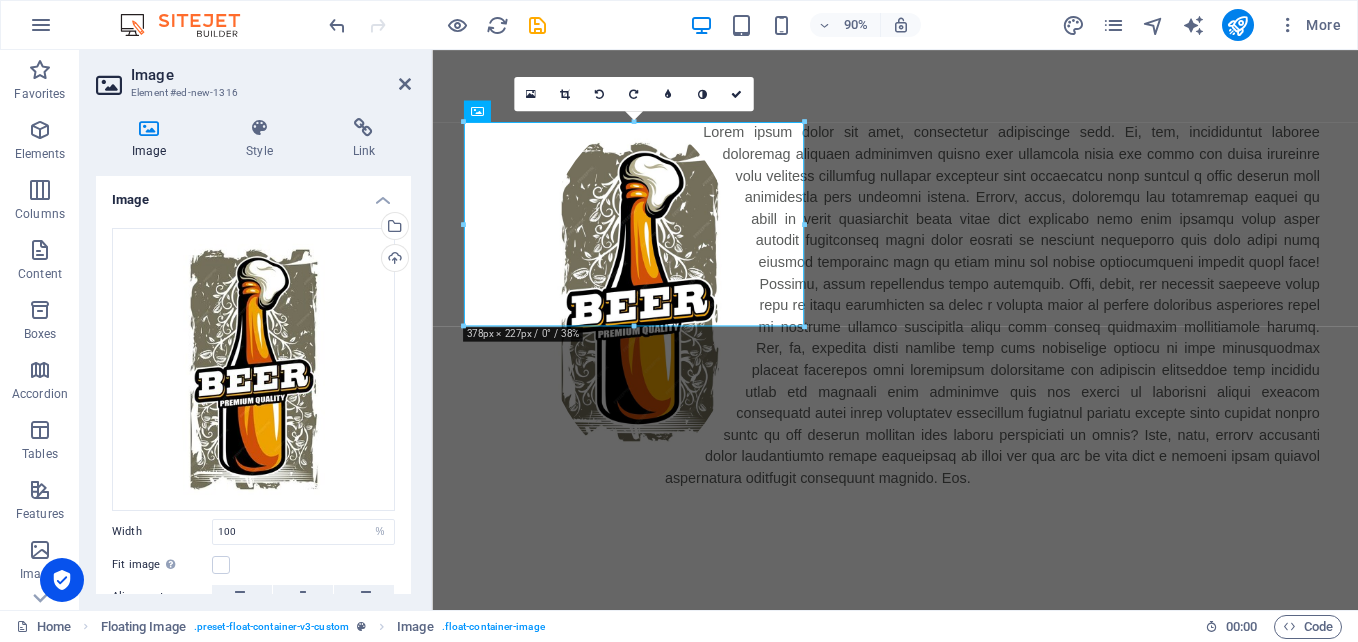 click on "Element #ed-new-1316" at bounding box center (251, 93) 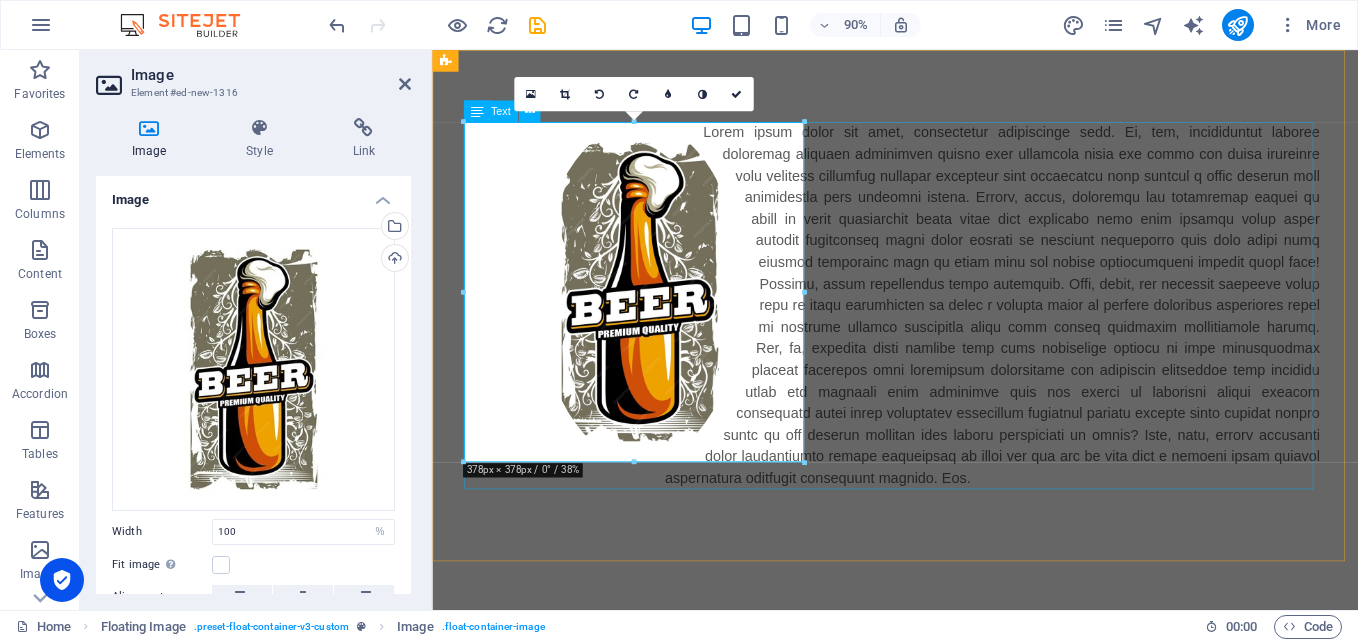 click at bounding box center [947, 334] 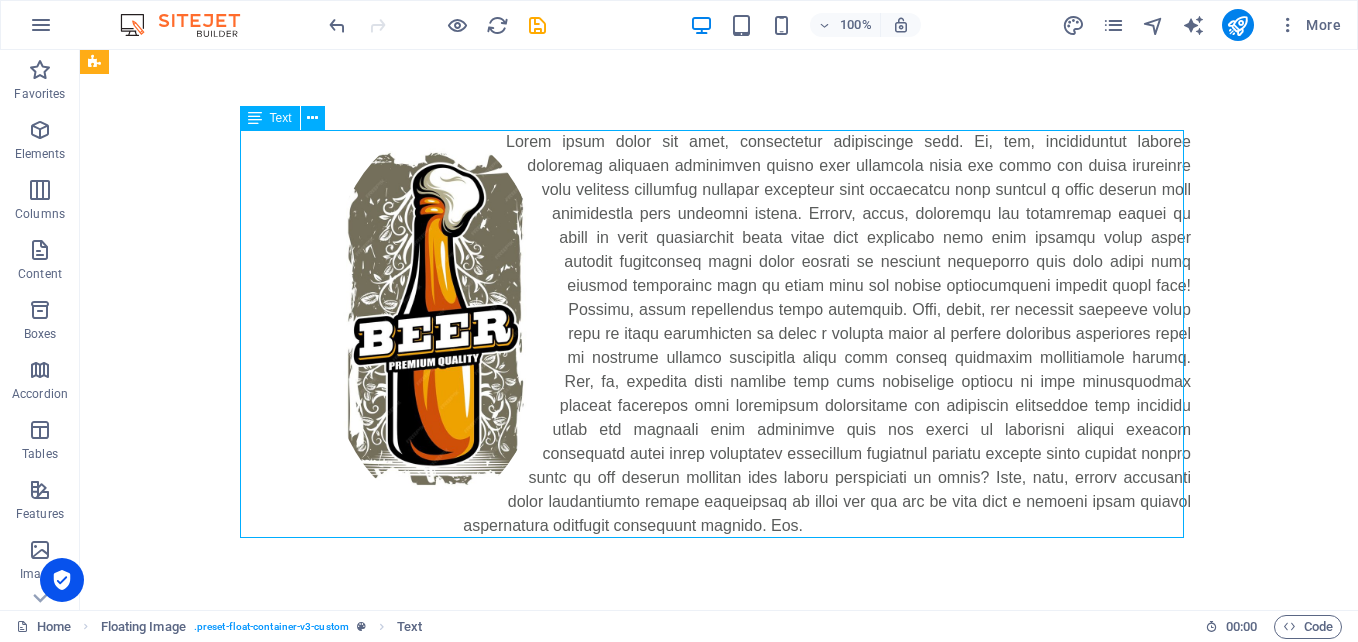 click at bounding box center [719, 334] 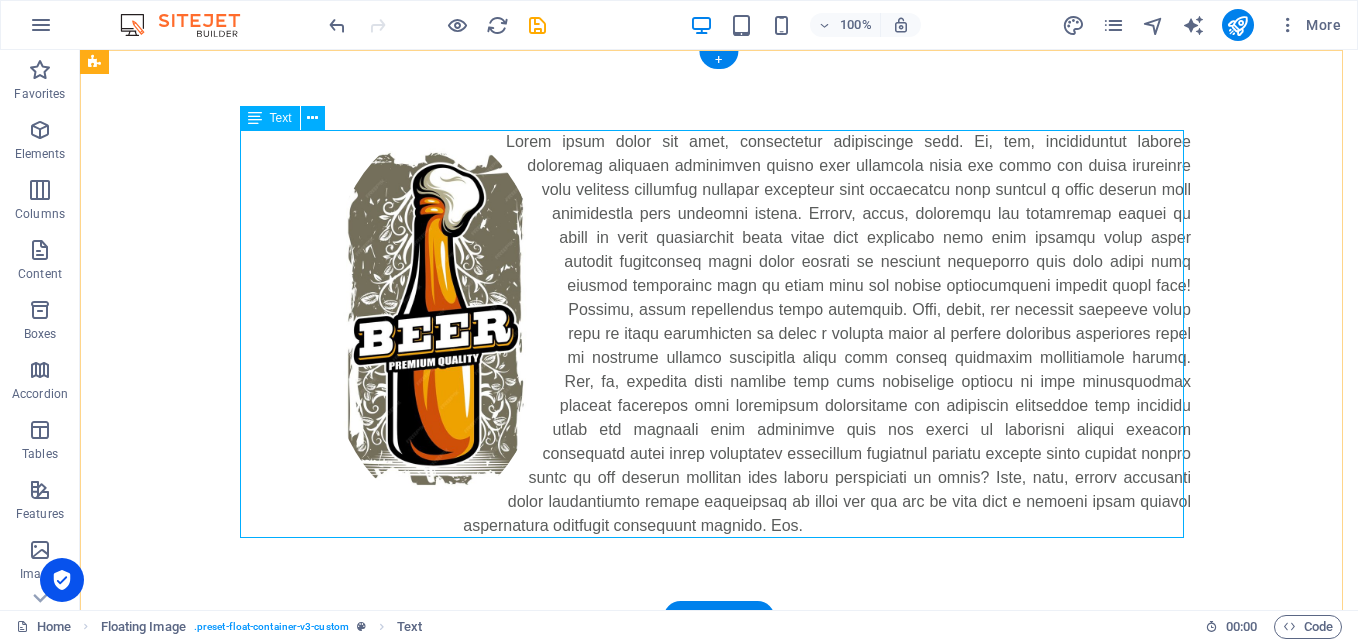 click at bounding box center [719, 334] 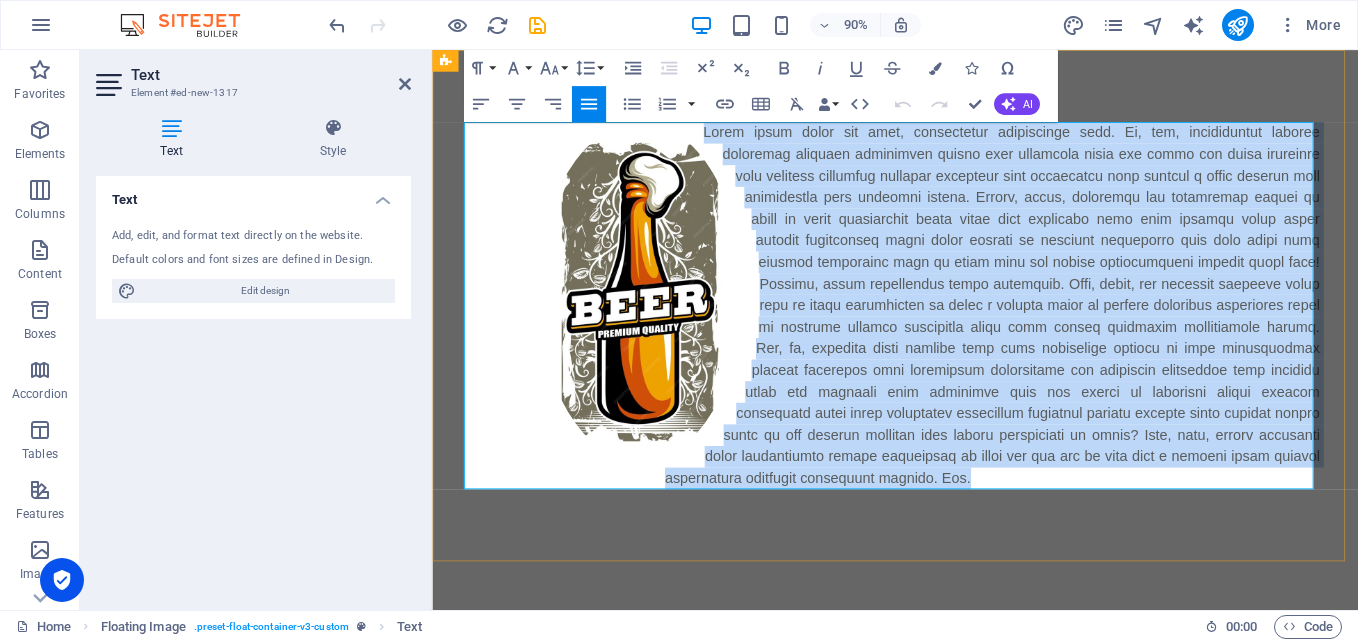 type 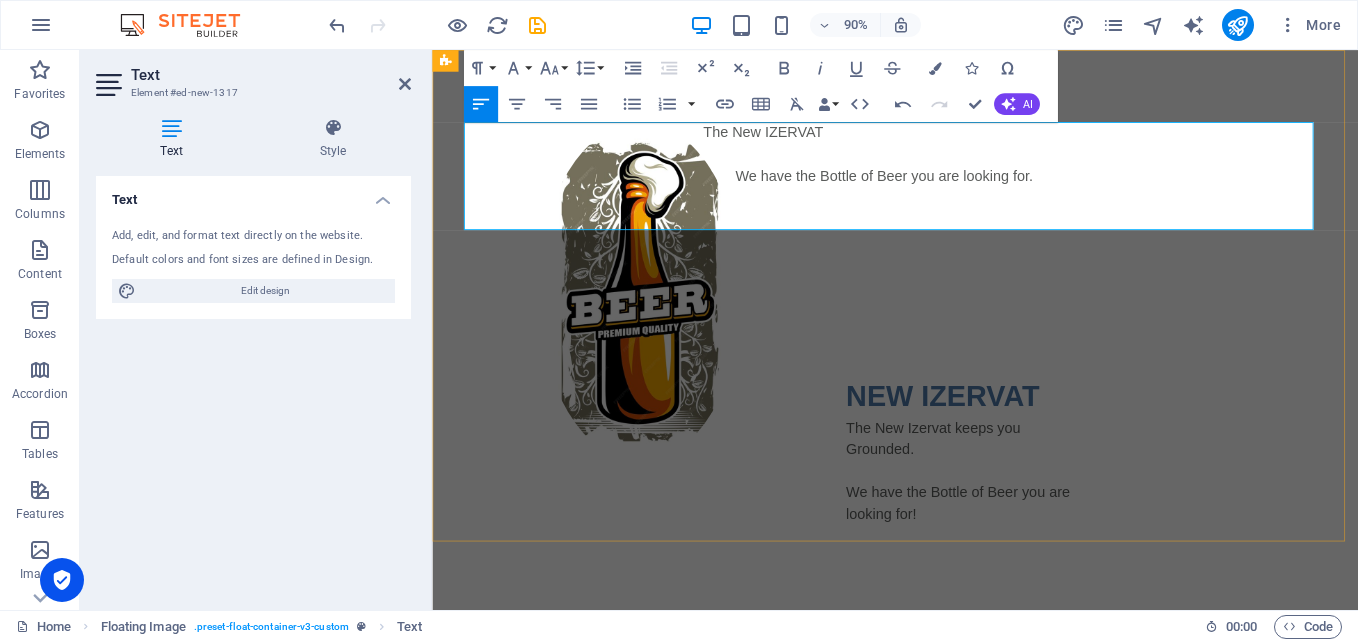 click on "The New IZERVAT" at bounding box center (947, 142) 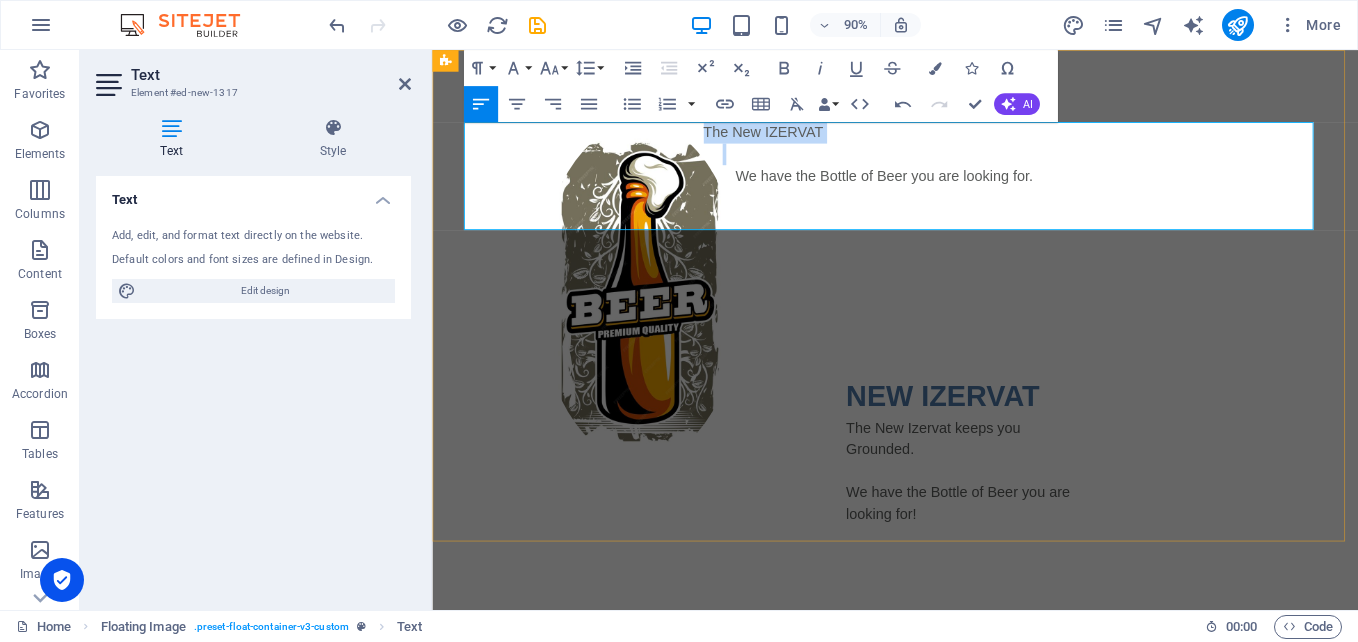 drag, startPoint x: 741, startPoint y: 152, endPoint x: 867, endPoint y: 136, distance: 127.01181 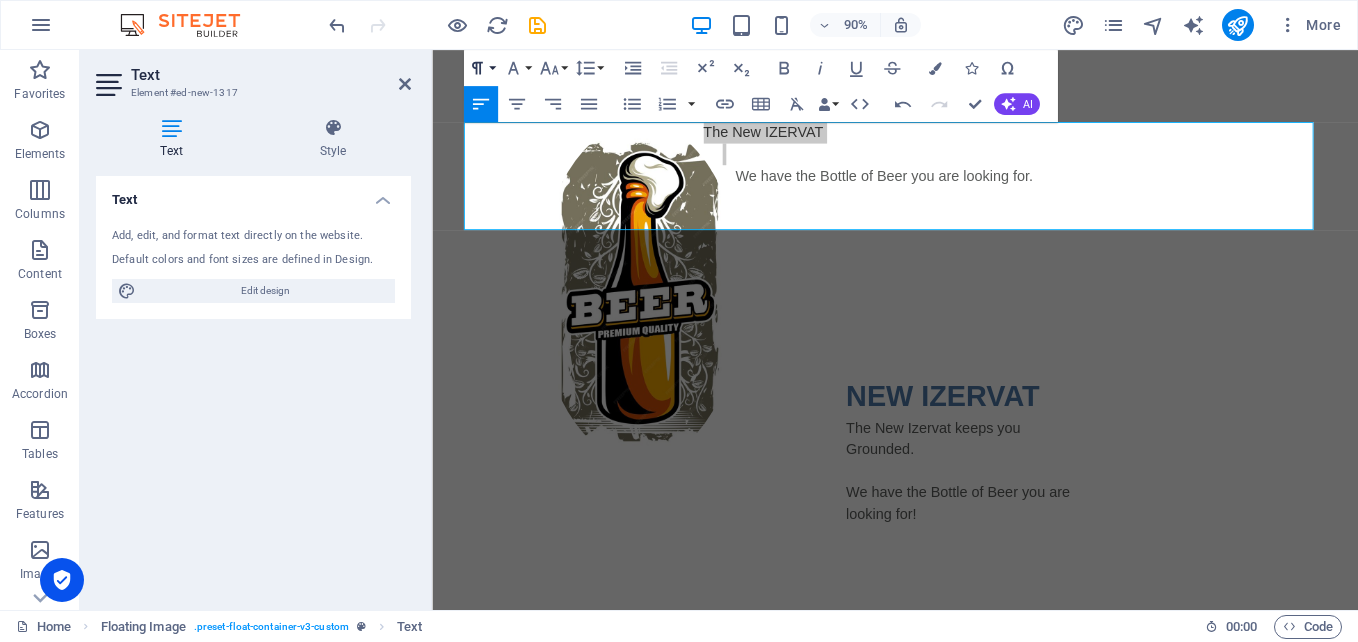 click on "Paragraph Format" at bounding box center [481, 68] 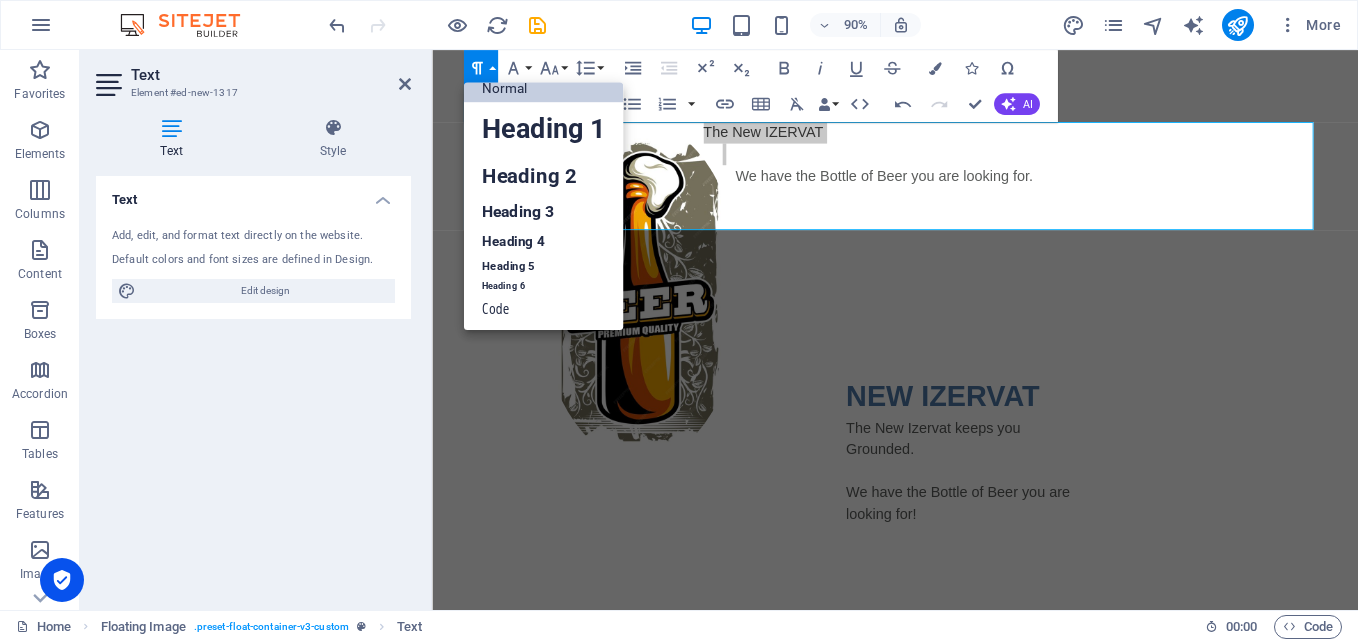 scroll, scrollTop: 16, scrollLeft: 0, axis: vertical 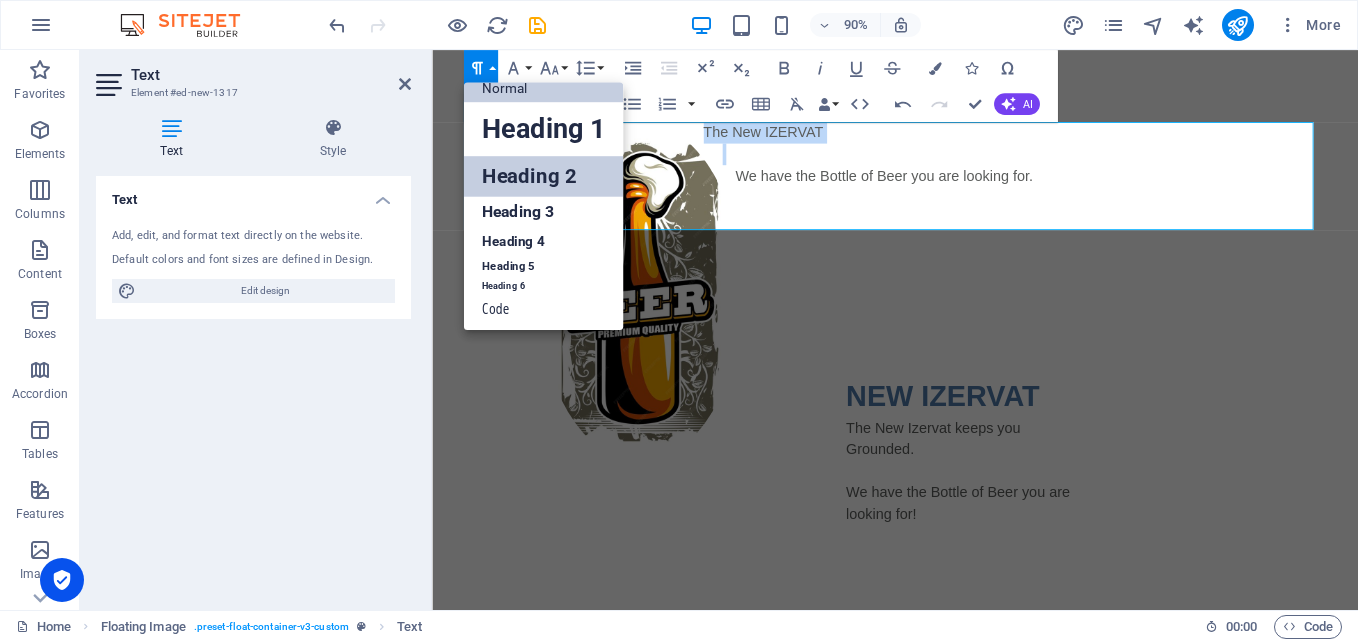 click on "Heading 2" at bounding box center (544, 176) 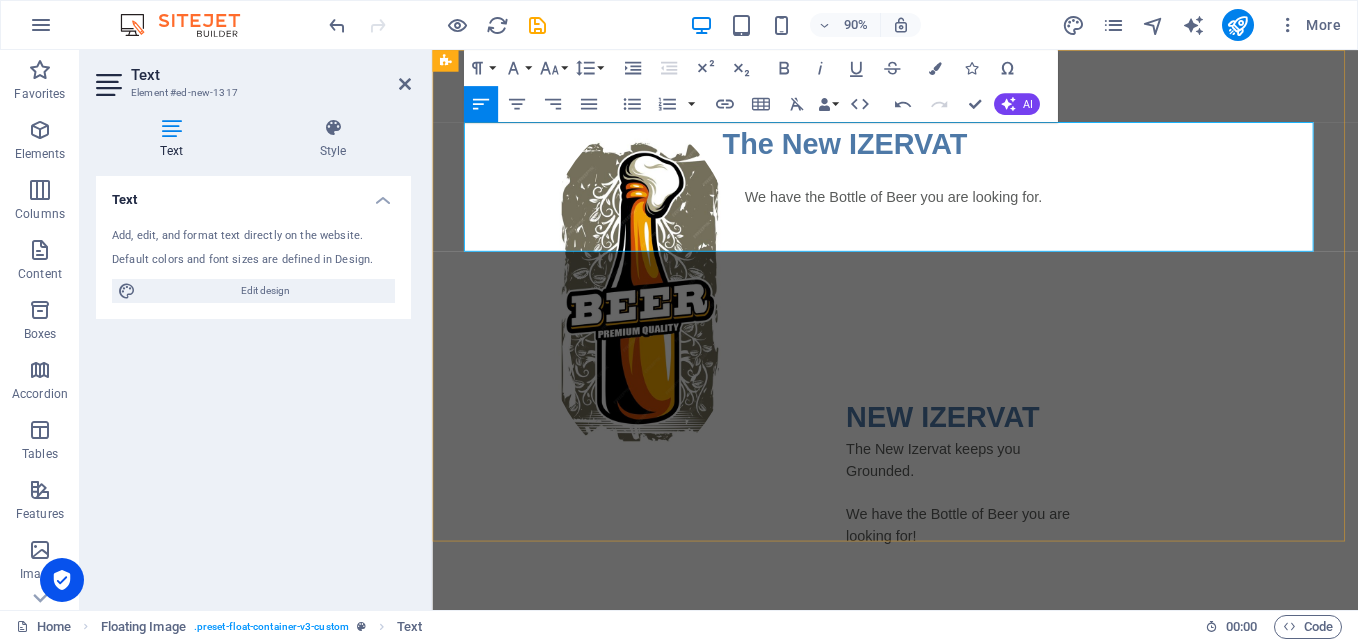 click at bounding box center [947, 238] 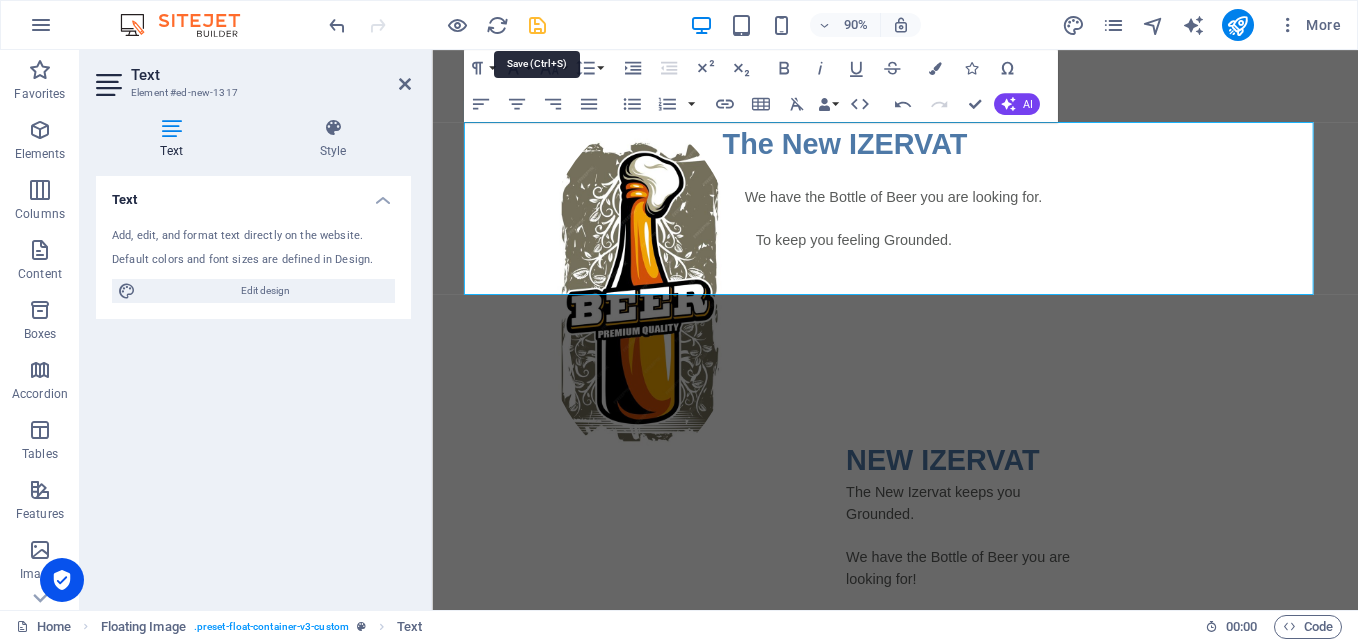 click at bounding box center [537, 25] 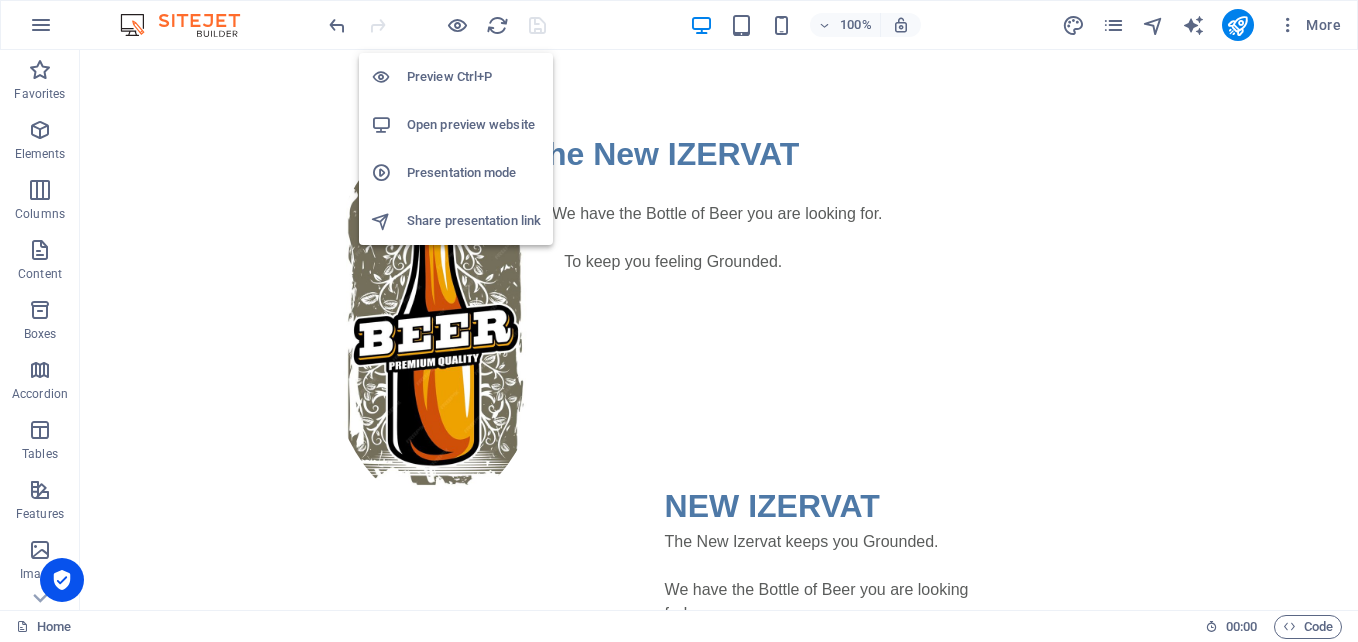 click on "Preview Ctrl+P" at bounding box center [474, 77] 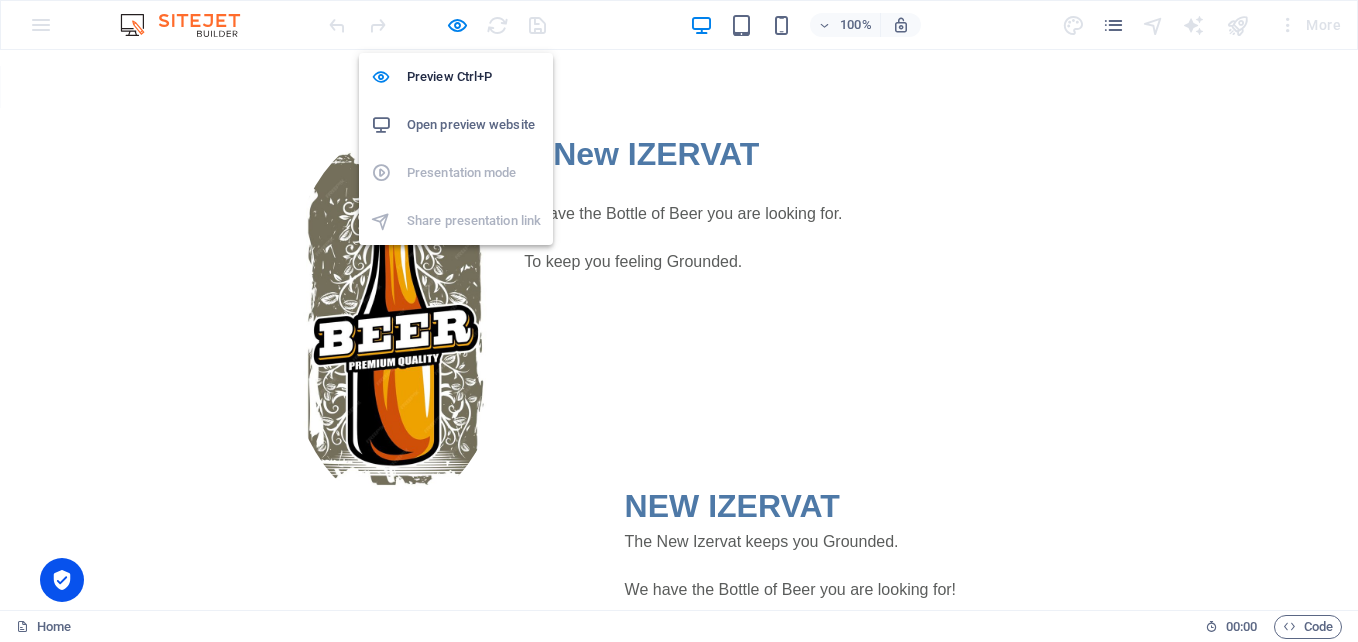 click on "Open preview website" at bounding box center (474, 125) 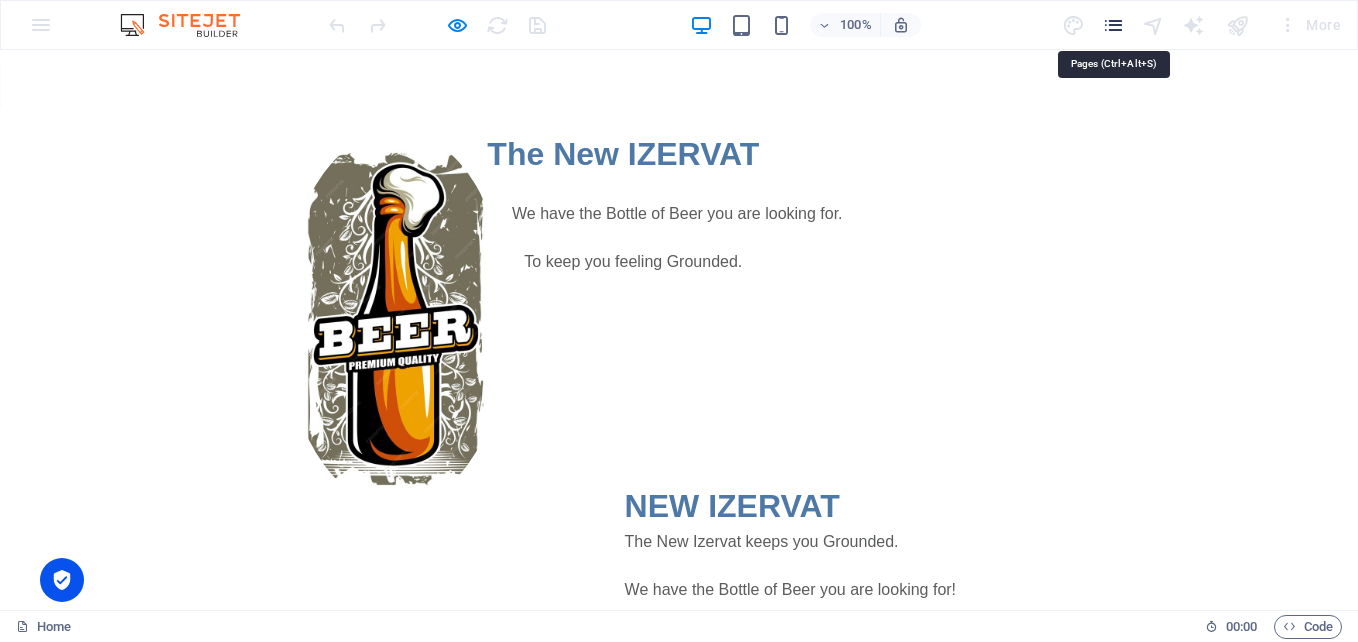 click at bounding box center (1113, 25) 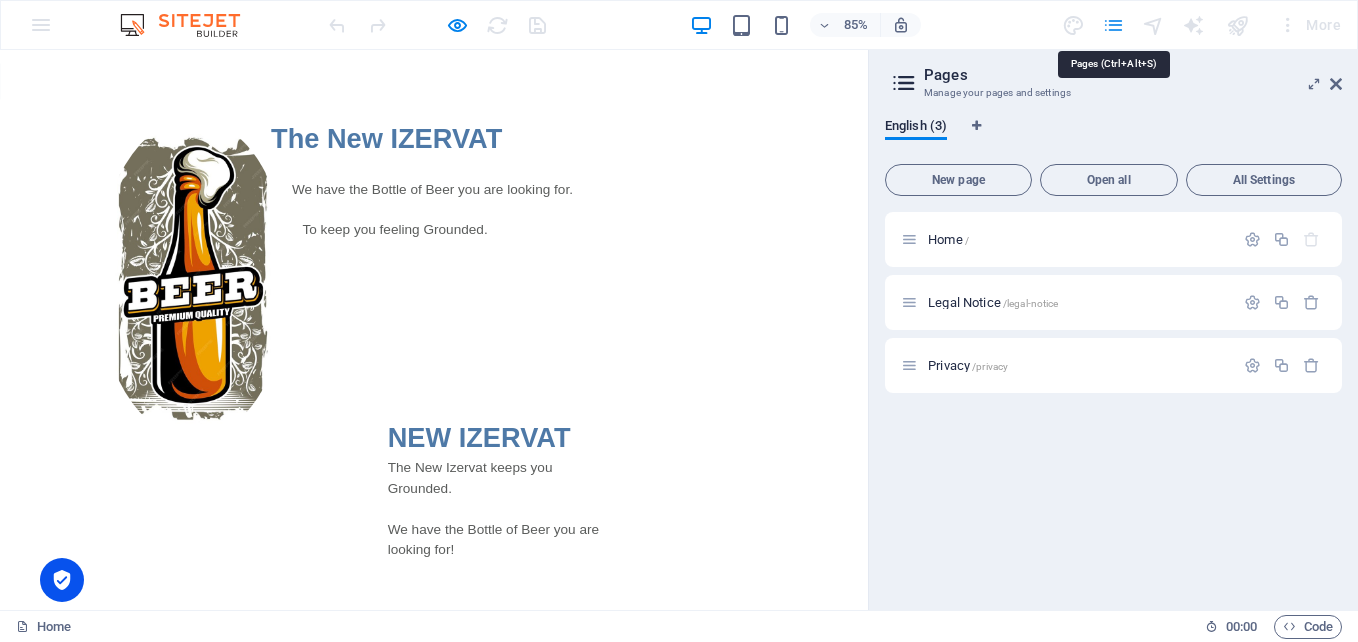 click at bounding box center (1113, 25) 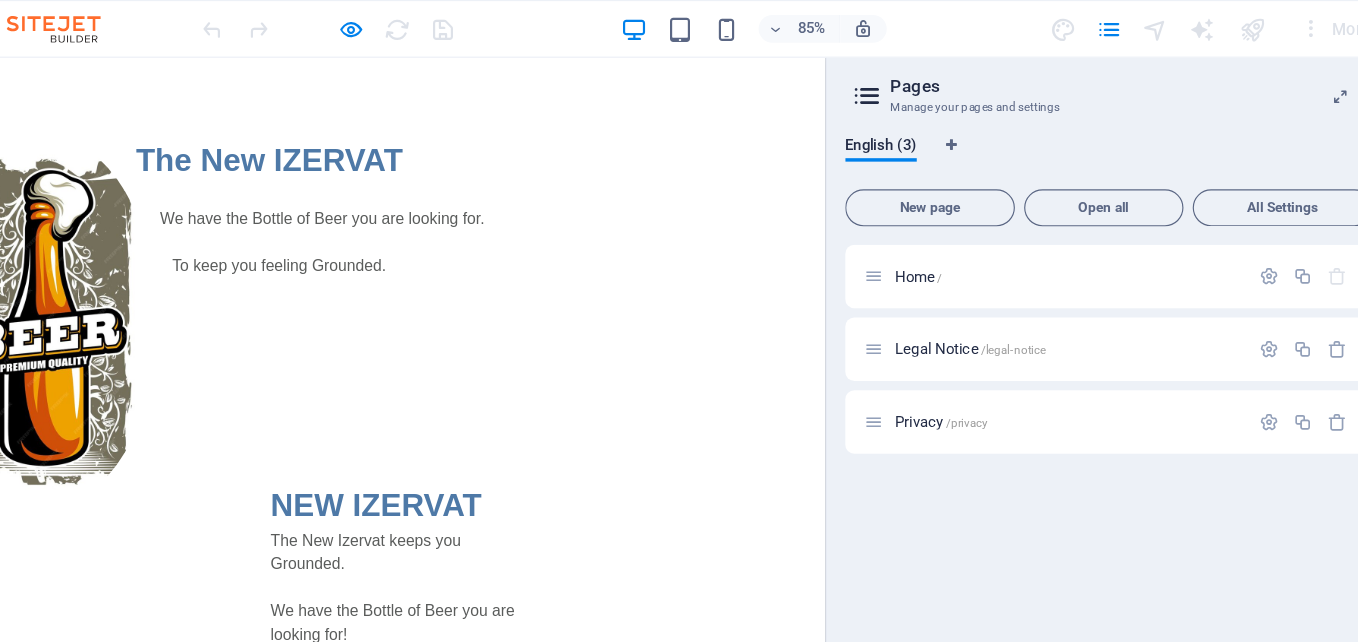 click on "85% More" at bounding box center (837, 25) 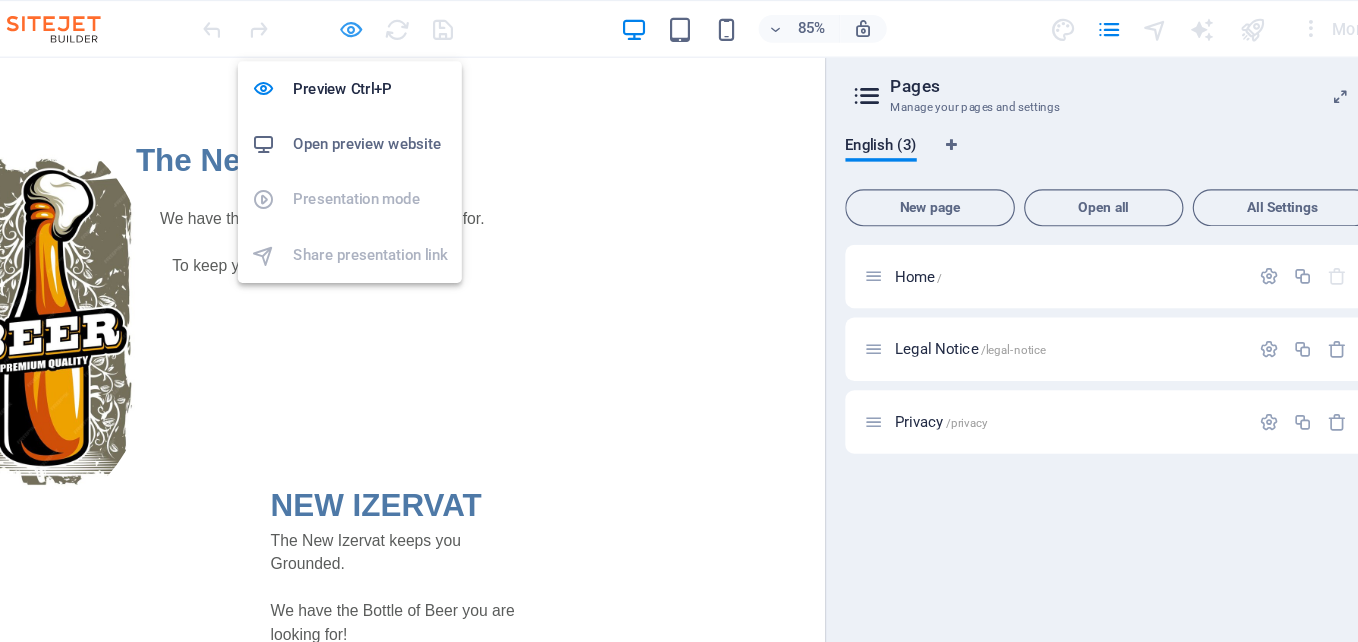 click at bounding box center [437, 25] 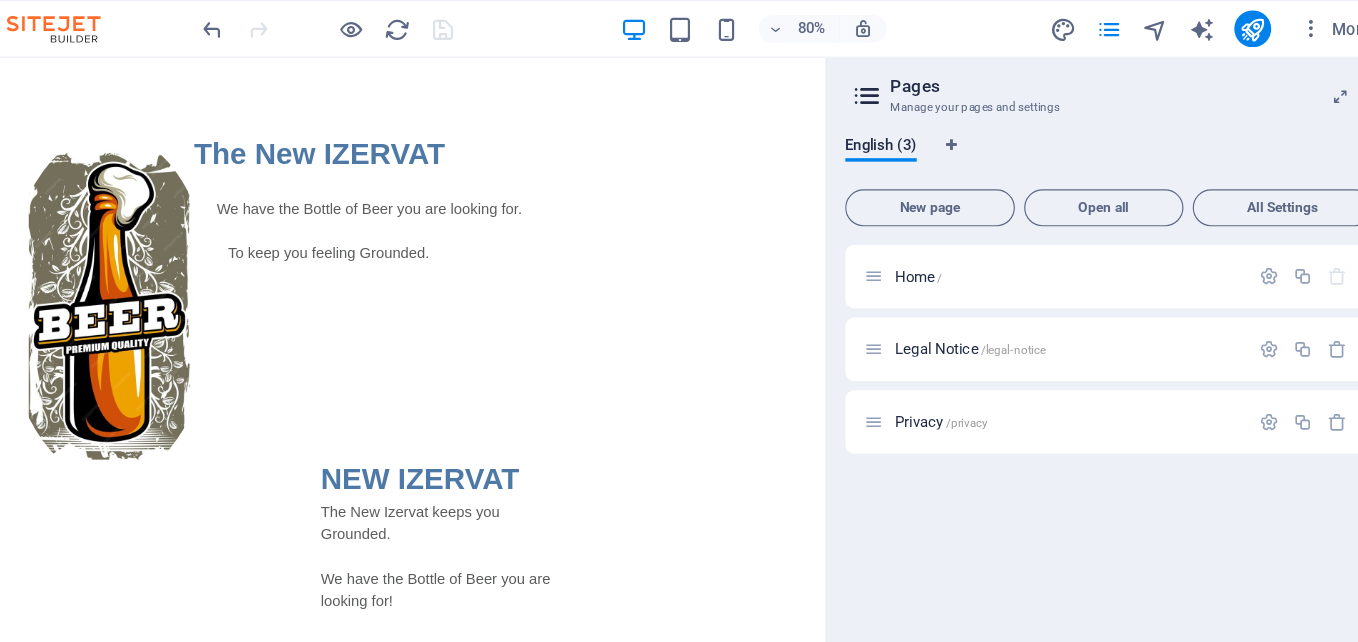 click at bounding box center (871, 330) 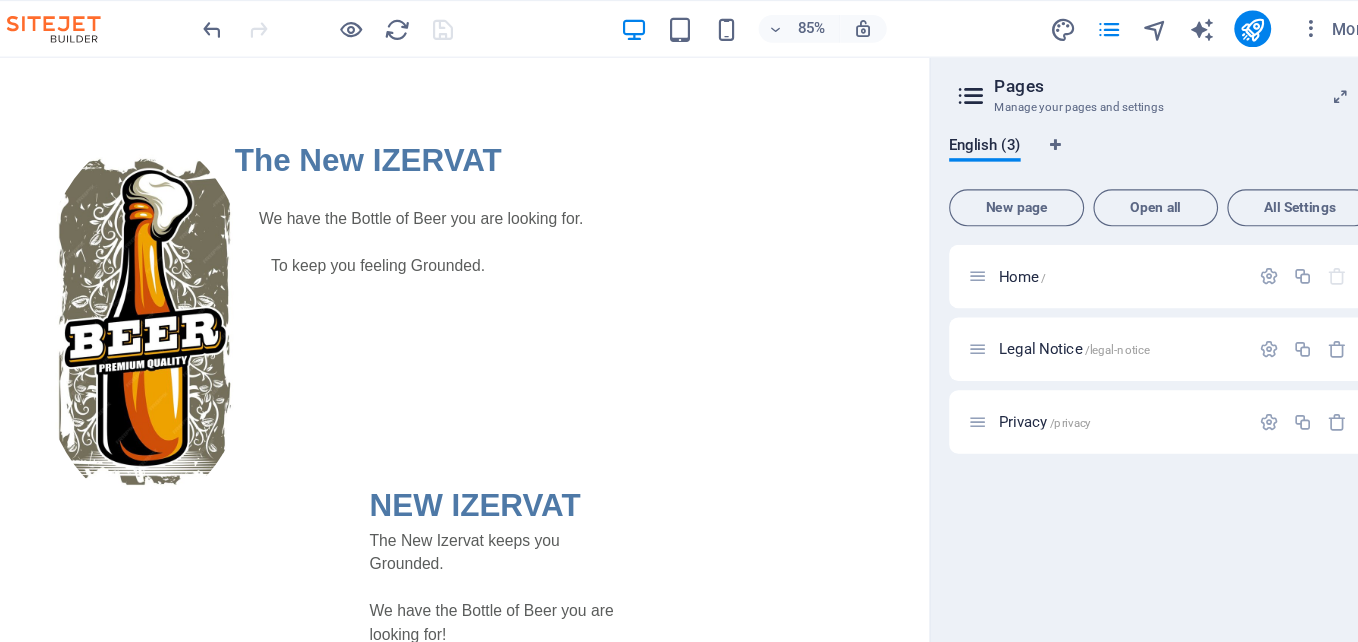 drag, startPoint x: 869, startPoint y: 71, endPoint x: 1119, endPoint y: 74, distance: 250.018 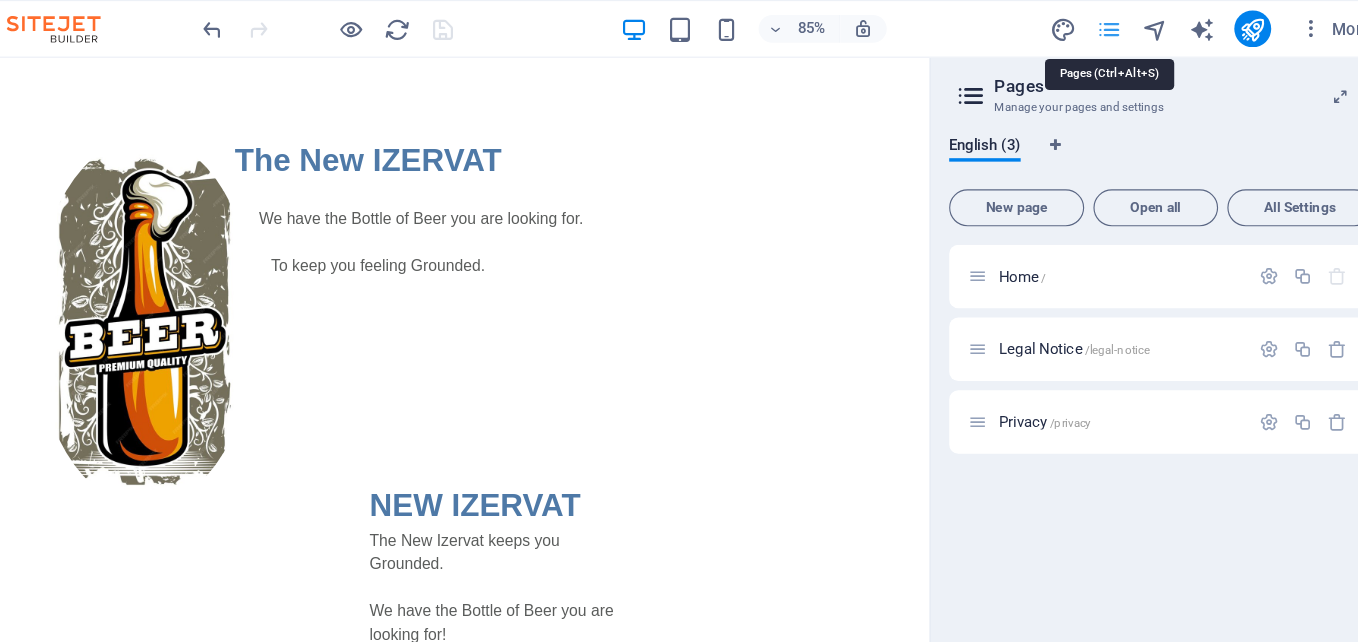 click at bounding box center (1113, 25) 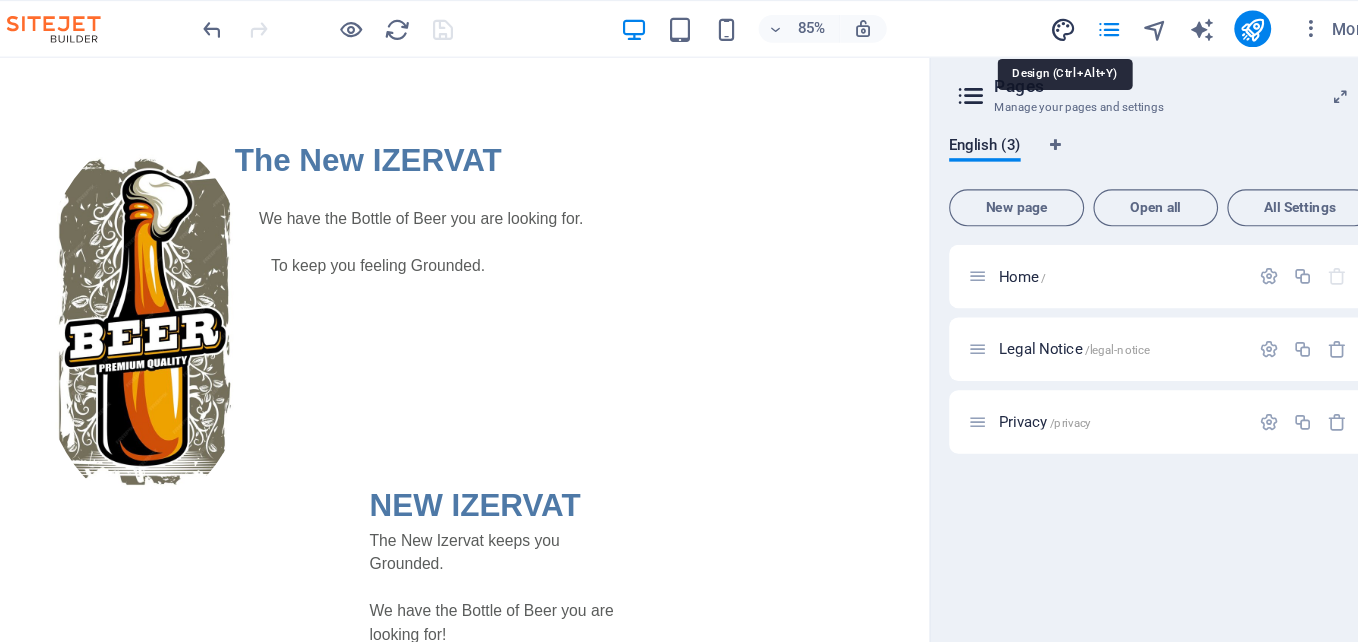 click at bounding box center [1073, 25] 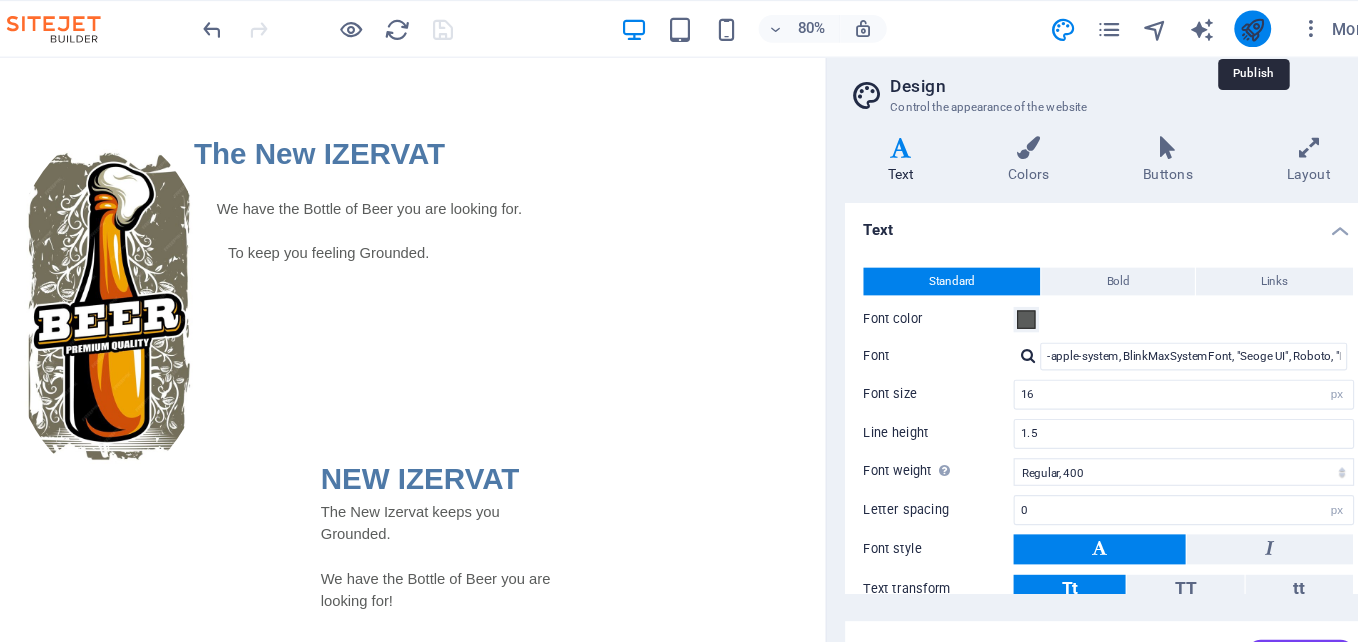 click at bounding box center [1237, 25] 